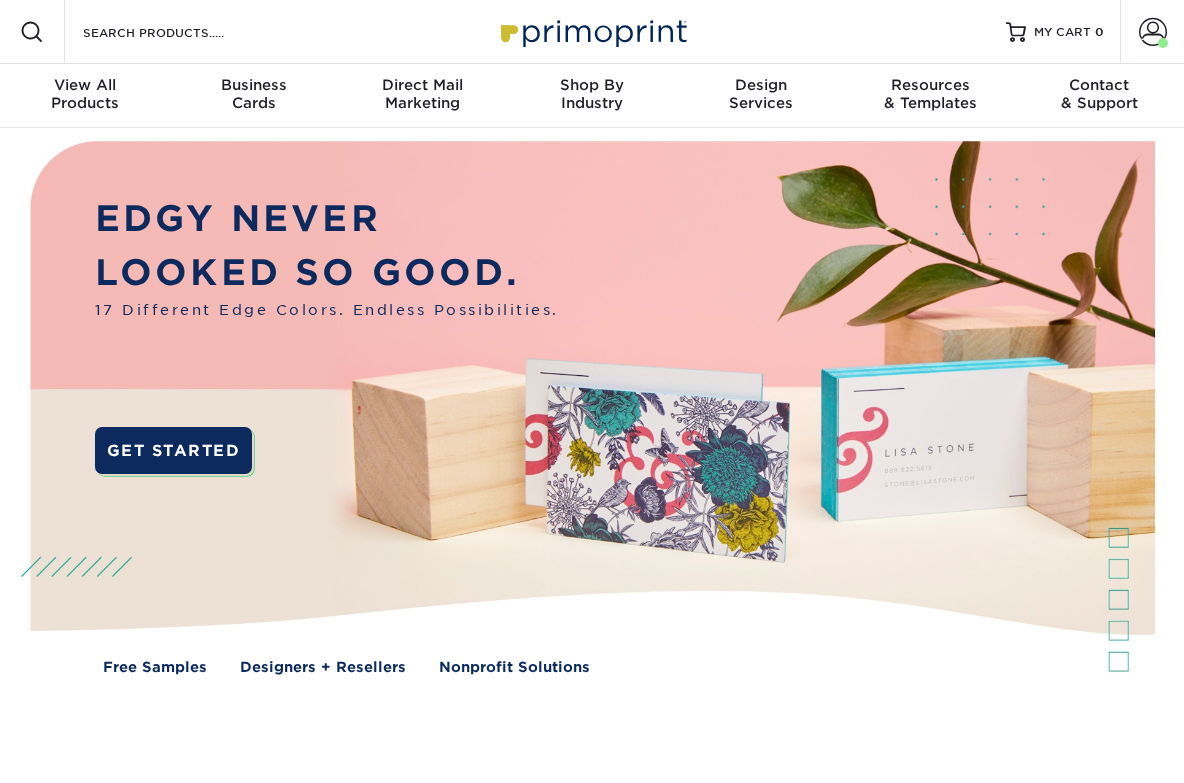 scroll, scrollTop: 0, scrollLeft: 0, axis: both 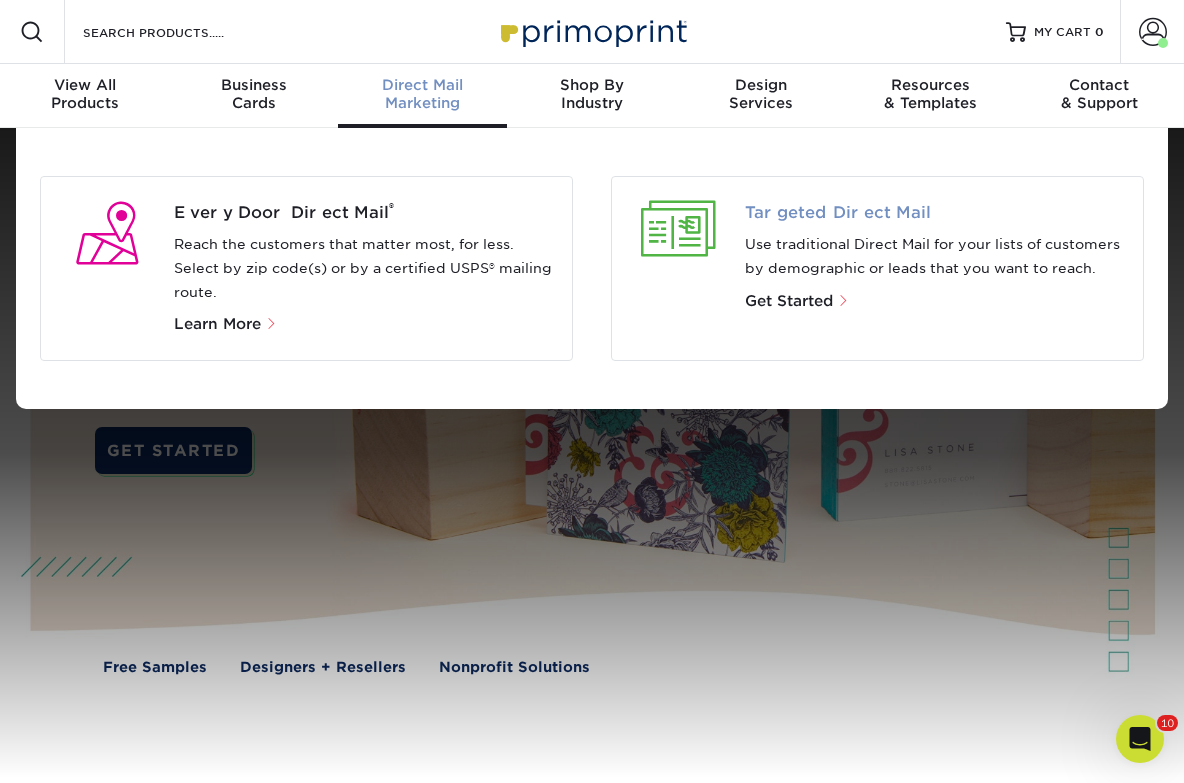 click on "Targeted Direct Mail" at bounding box center (936, 213) 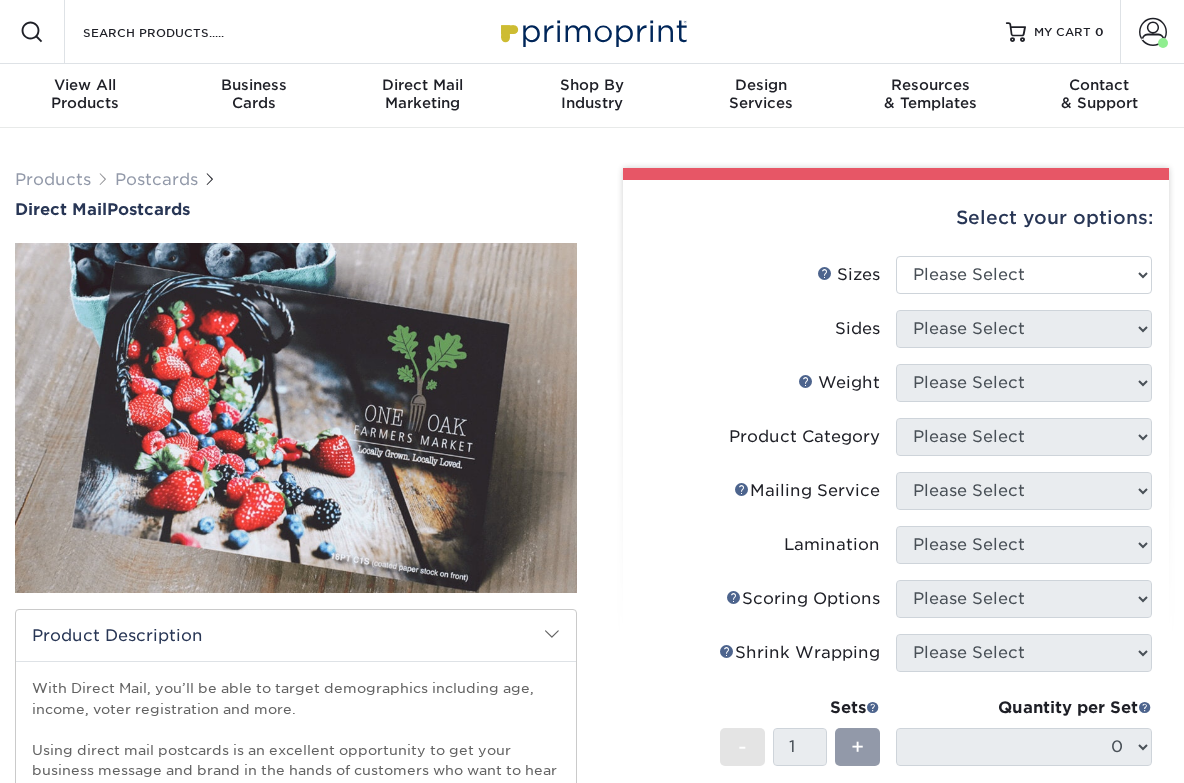scroll, scrollTop: 0, scrollLeft: 0, axis: both 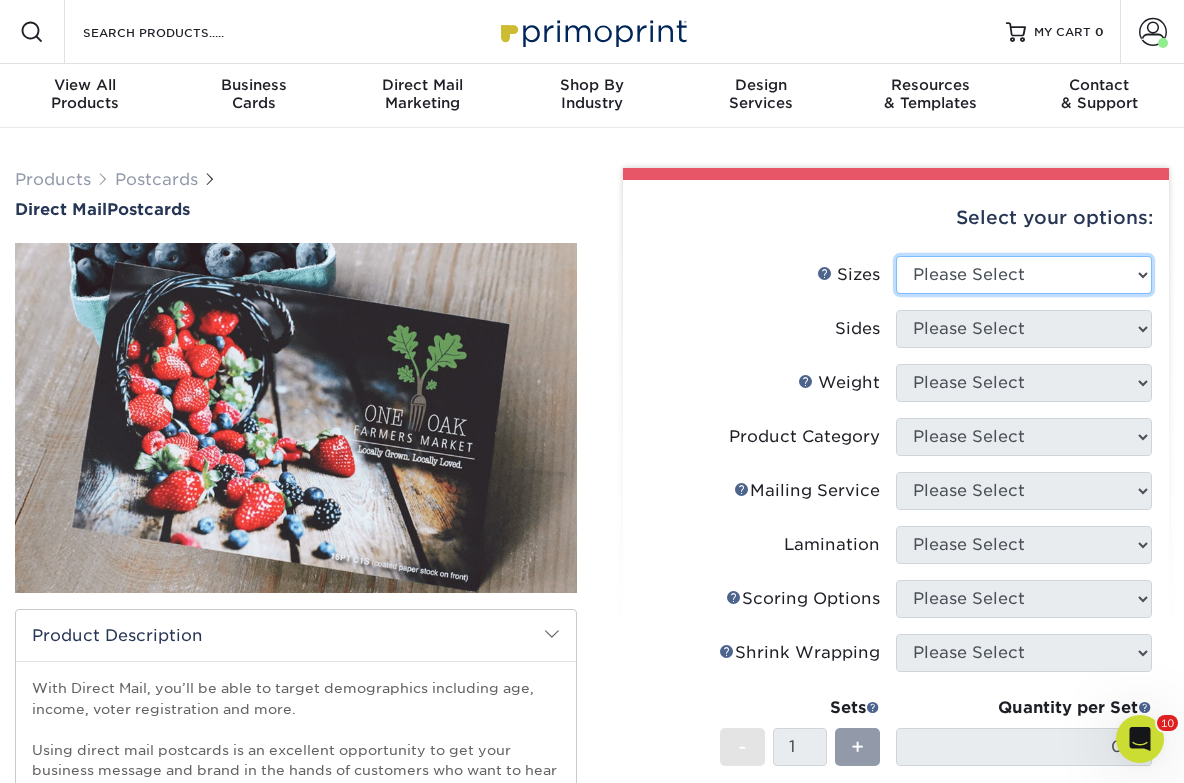 select on "6.50x9.00" 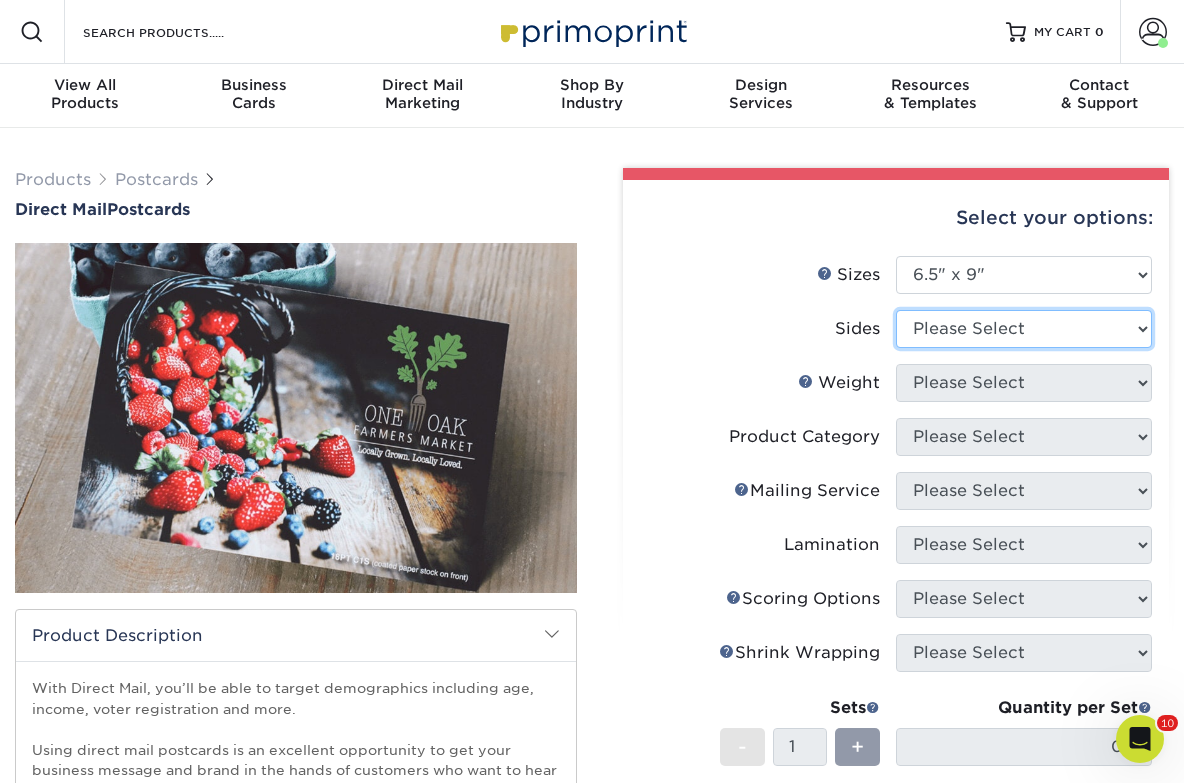 select on "13abbda7-1d64-4f25-8bb2-c179b224825d" 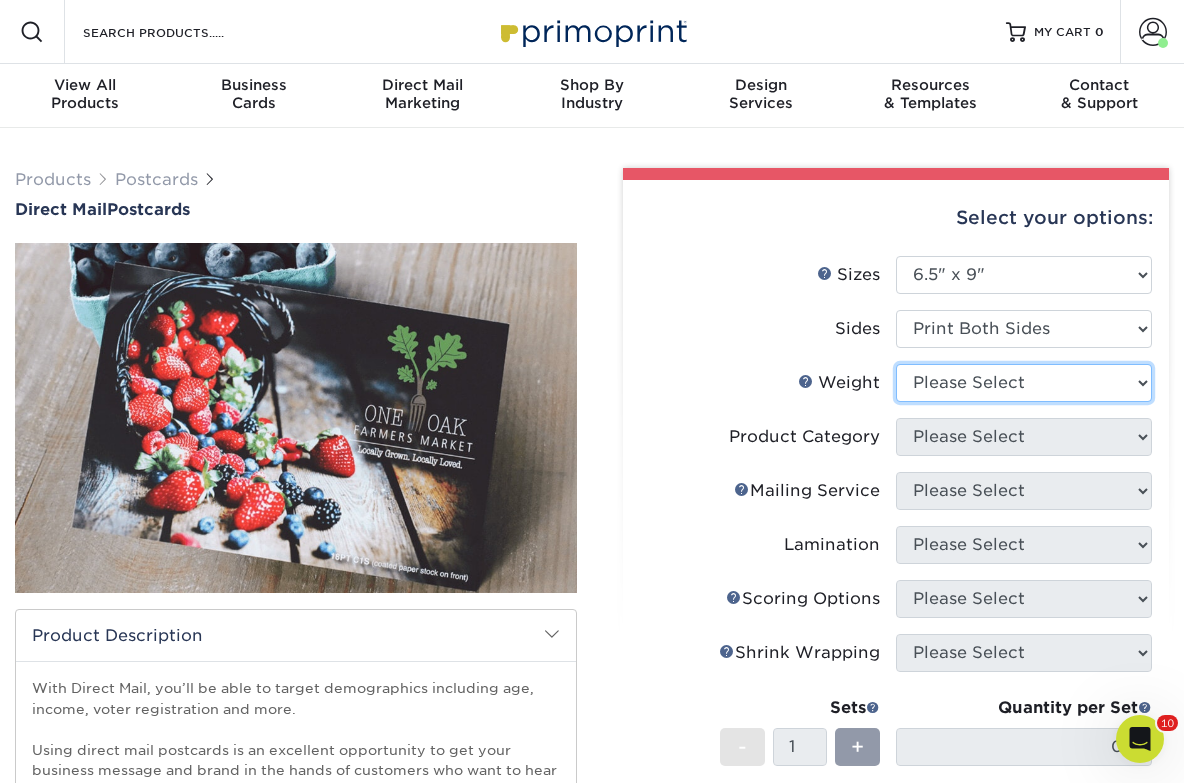 select on "14PT" 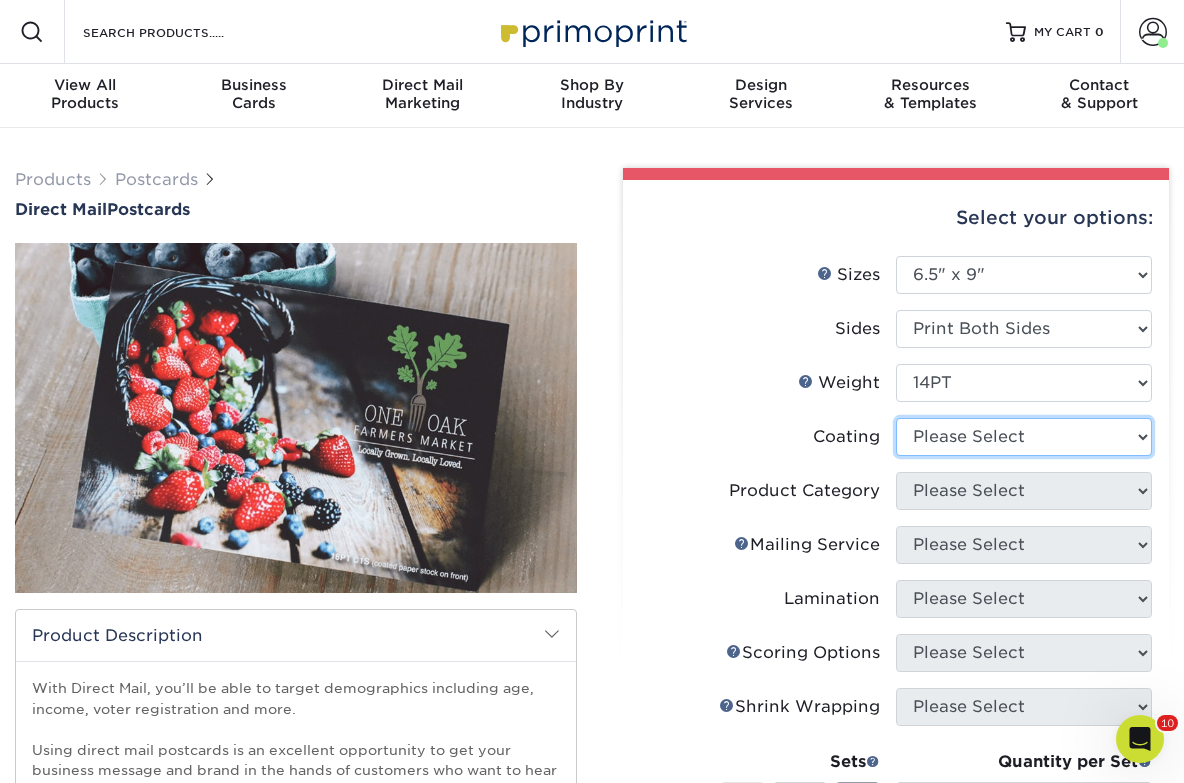 select on "ae367451-b2b8-45df-a344-0f05b6a12993" 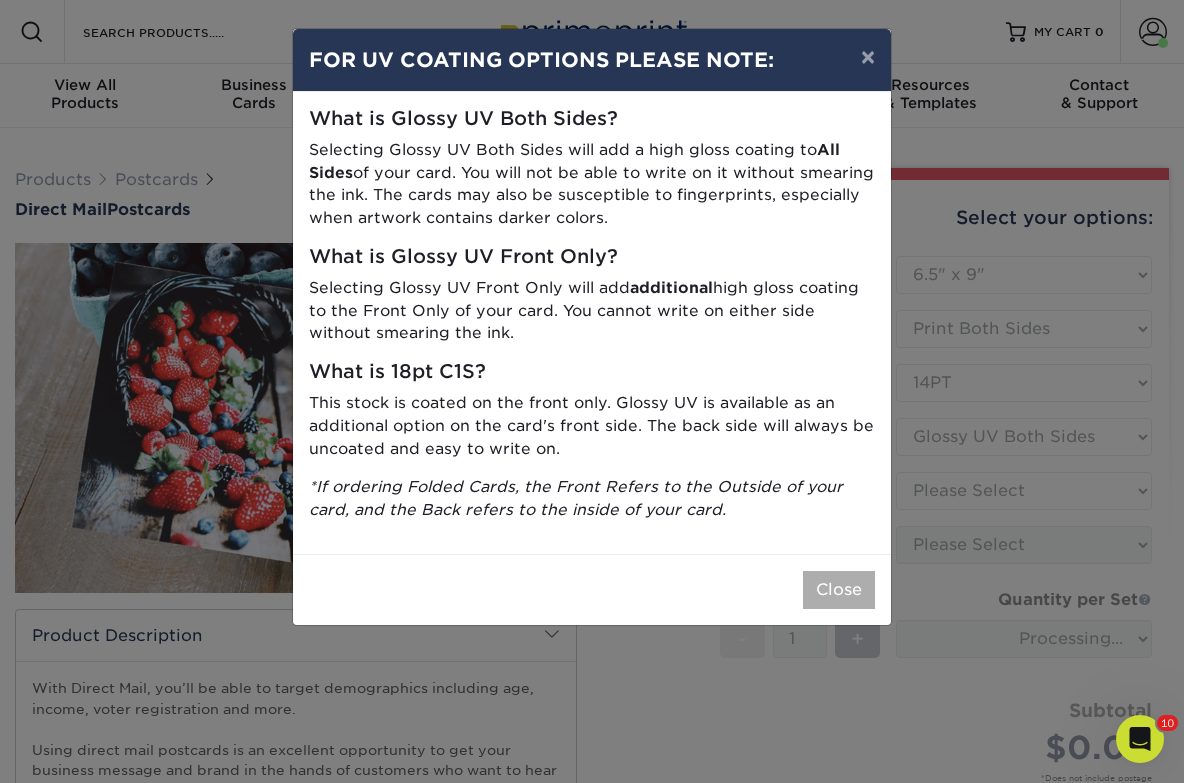 click on "Close" at bounding box center [839, 590] 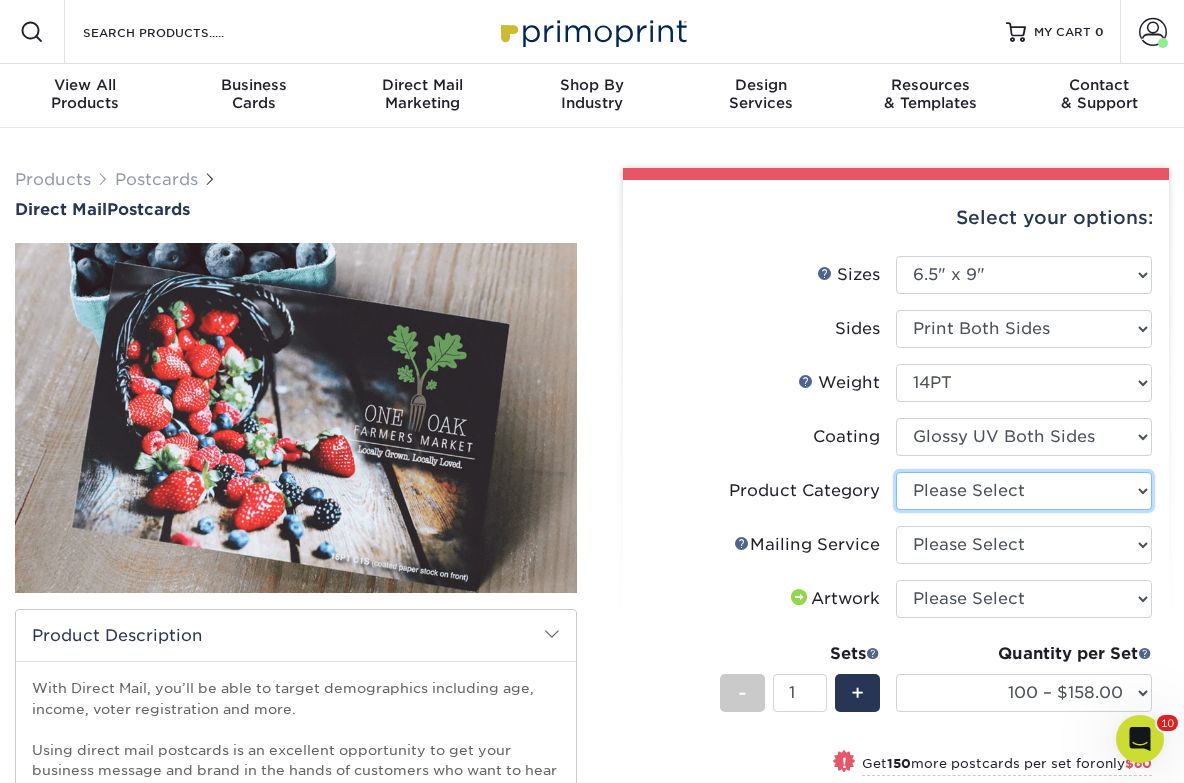 select on "9b7272e0-d6c8-4c3c-8e97-d3a1bcdab858" 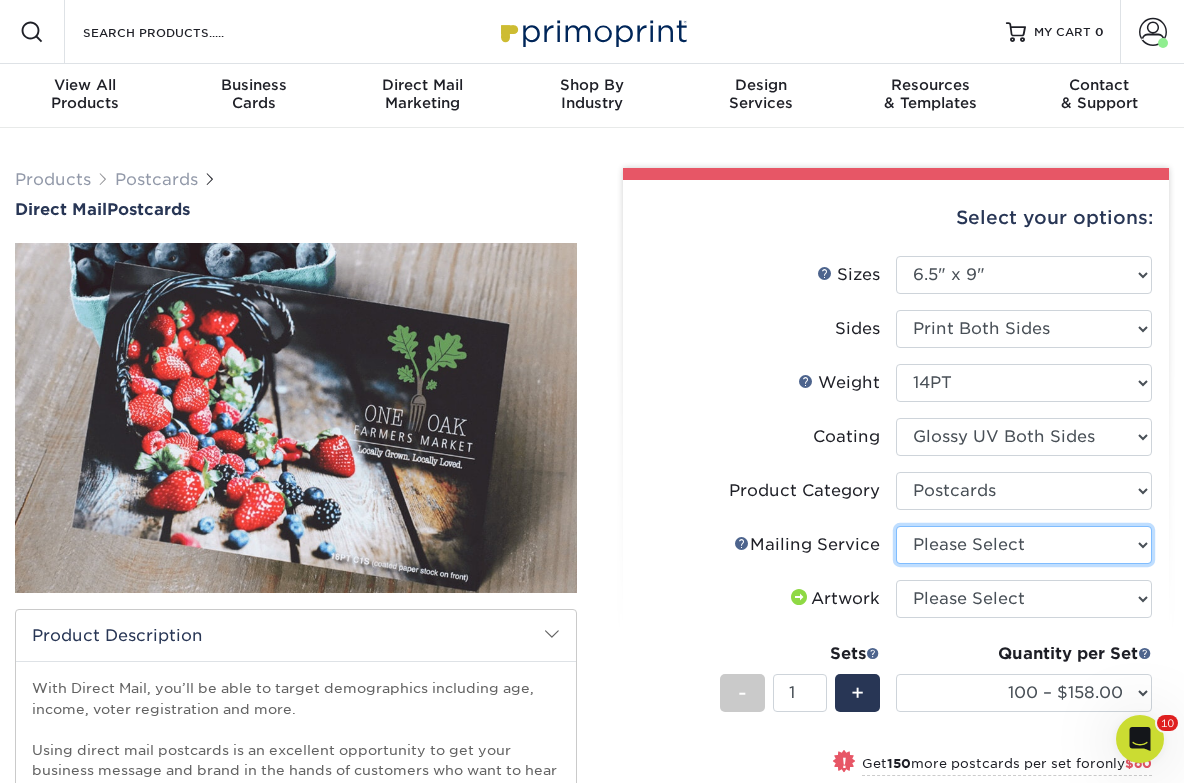 select on "d3cc0d54-e72f-41ce-80c5-e8486bf2cdb8" 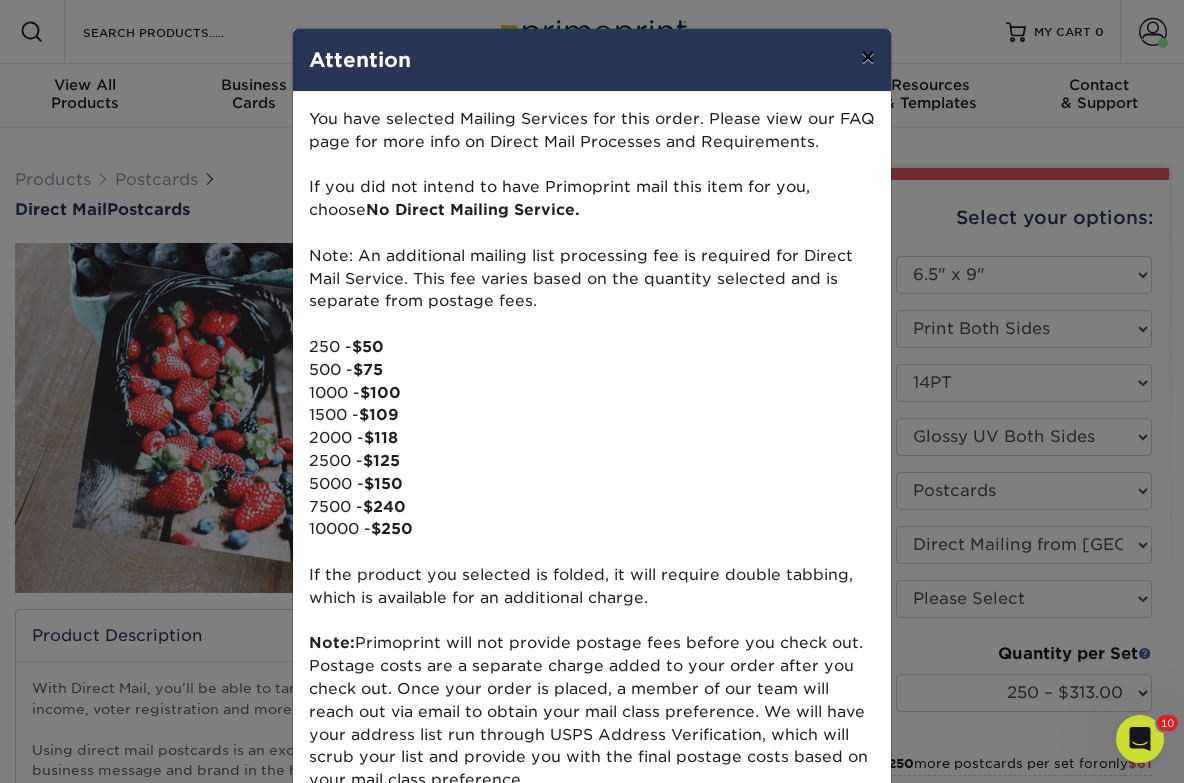 scroll, scrollTop: 0, scrollLeft: 0, axis: both 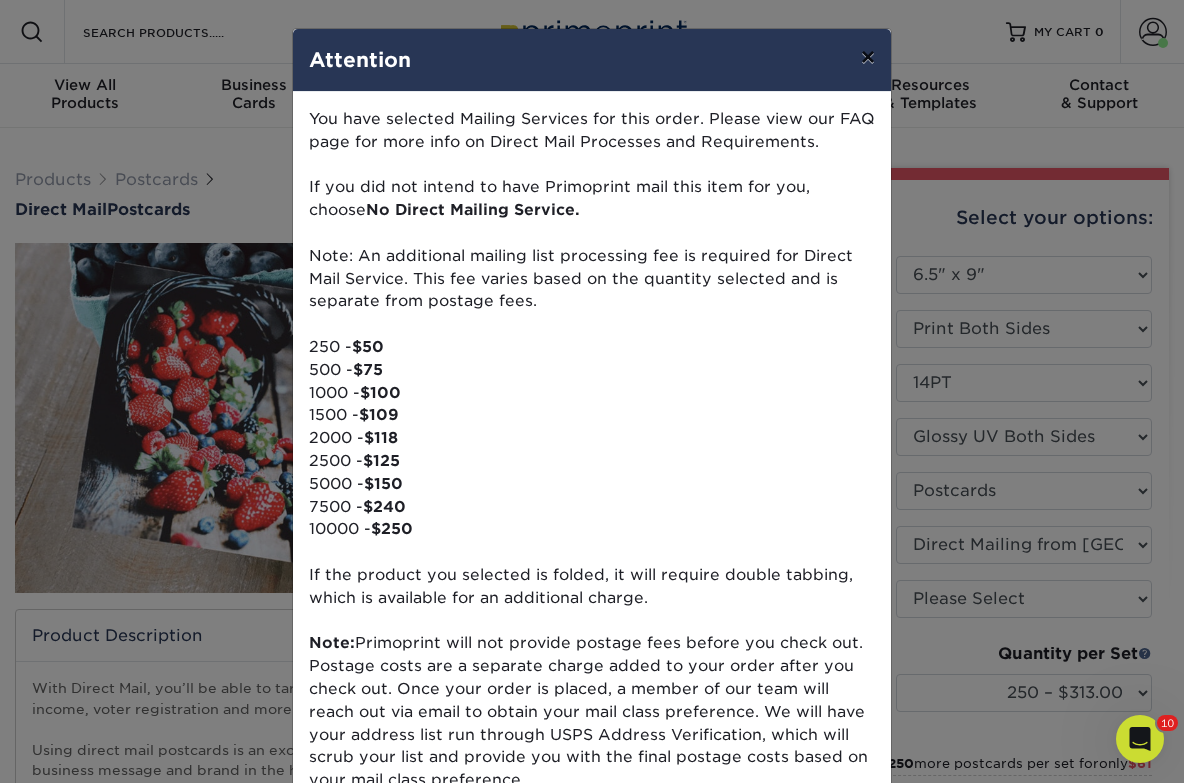 click on "×" at bounding box center (868, 57) 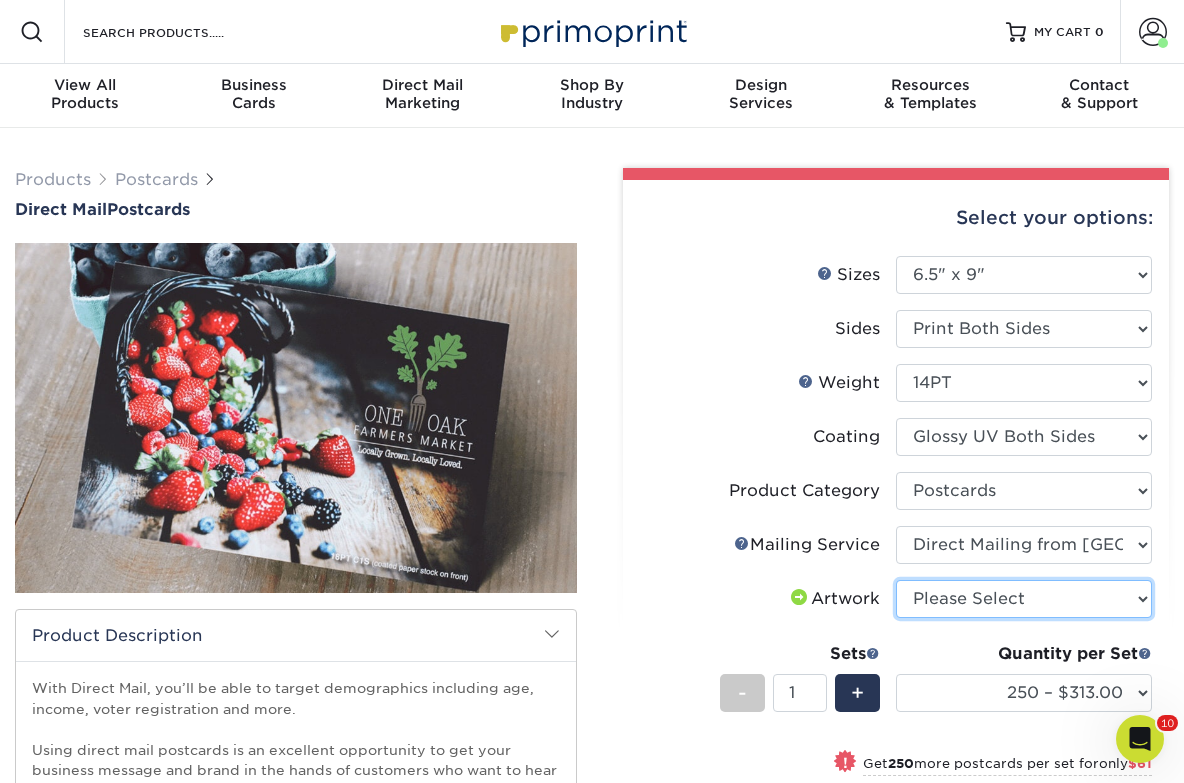 select on "upload" 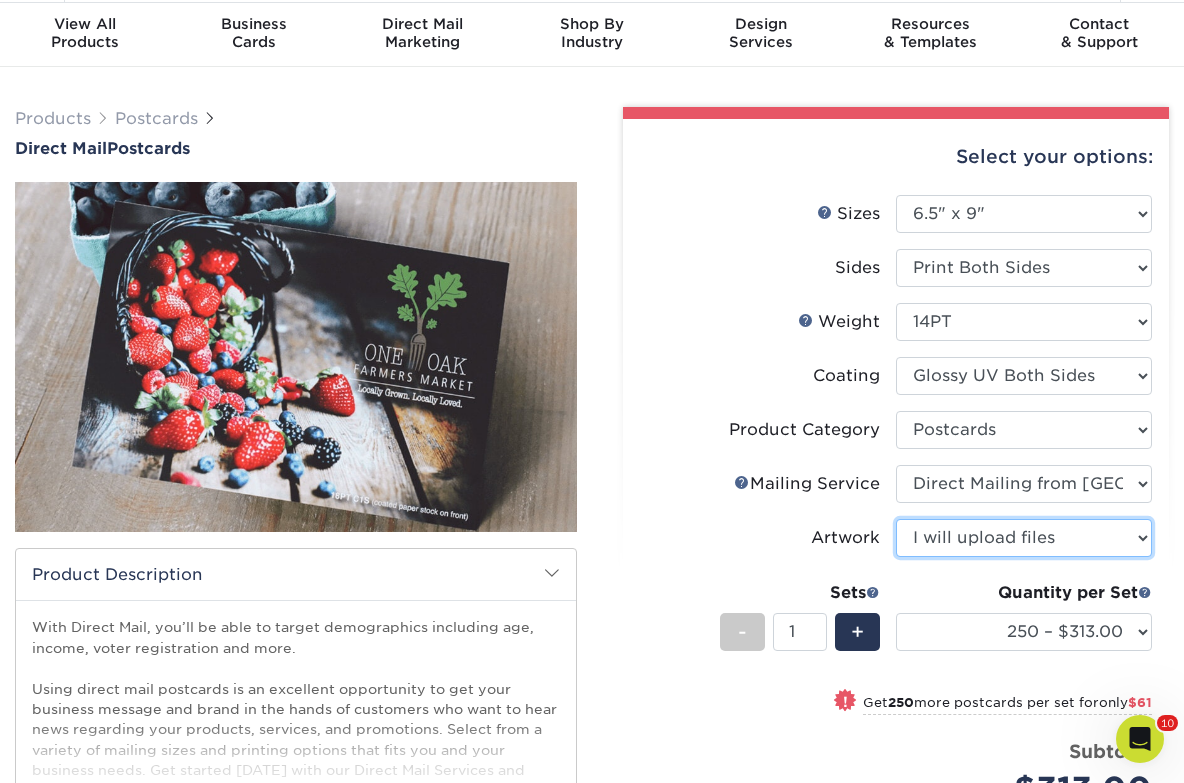 scroll, scrollTop: 66, scrollLeft: 0, axis: vertical 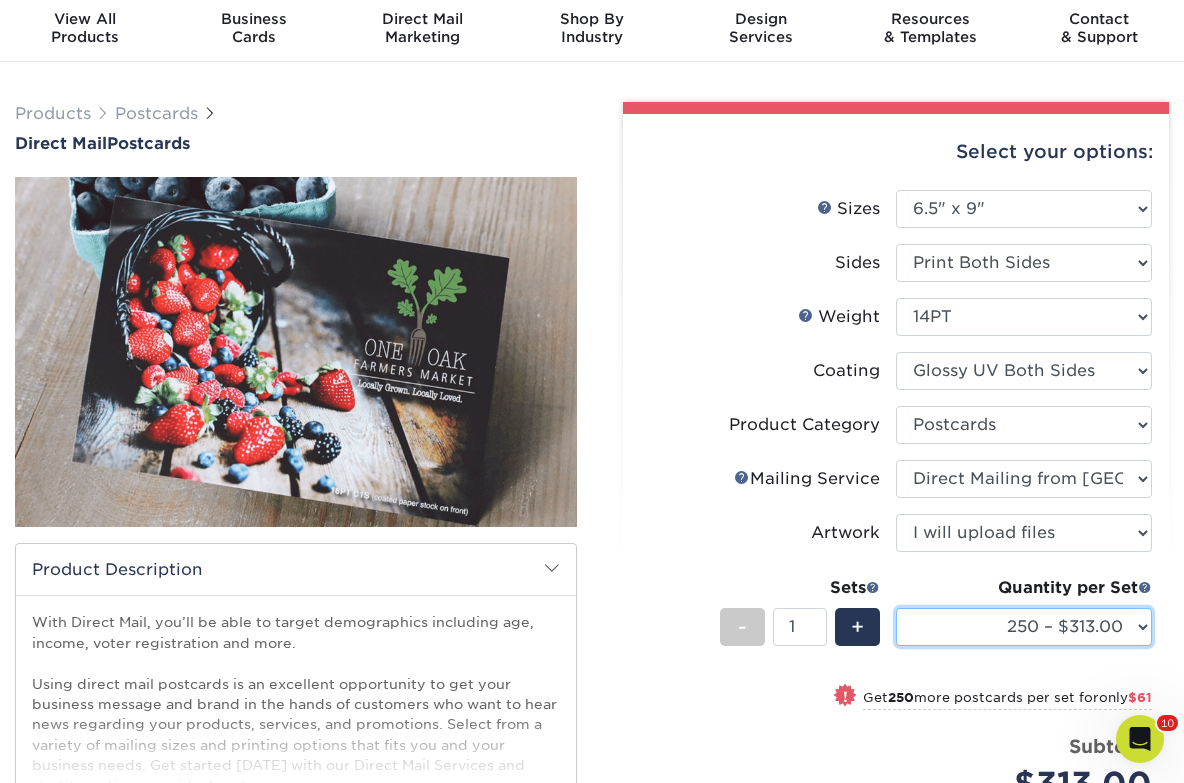 select on "1500 – $533.00" 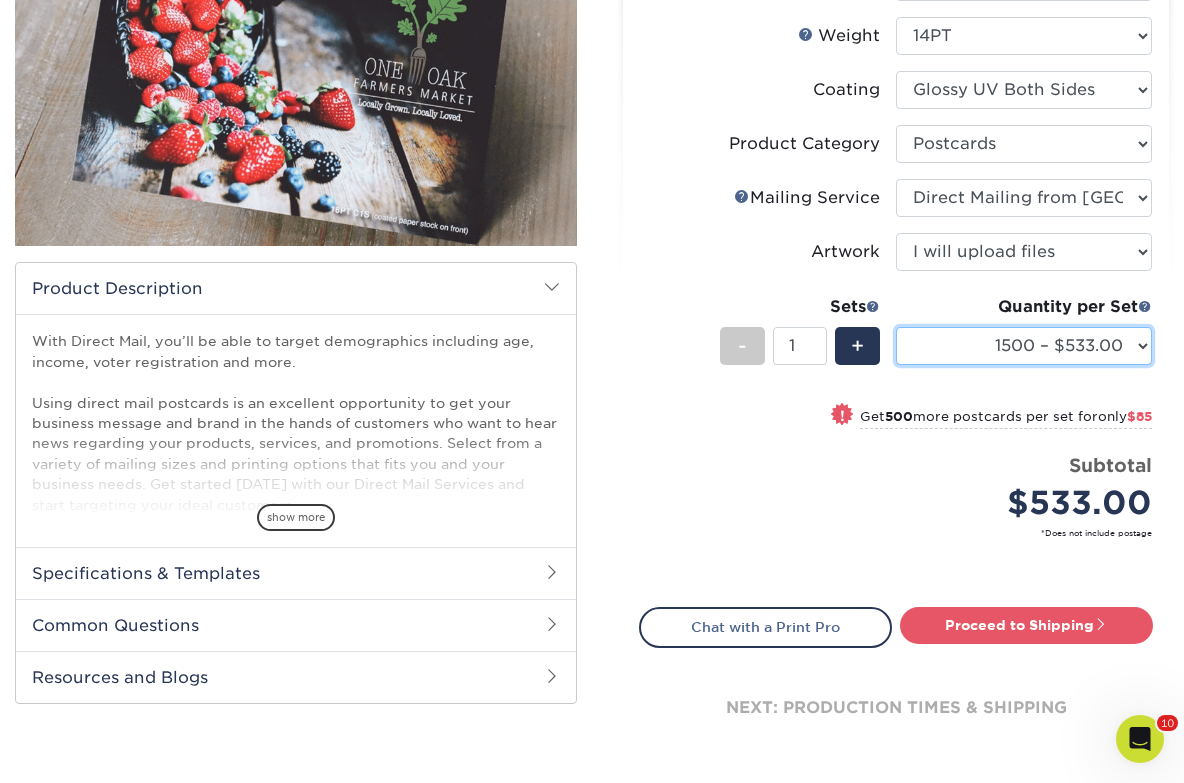 scroll, scrollTop: 357, scrollLeft: 0, axis: vertical 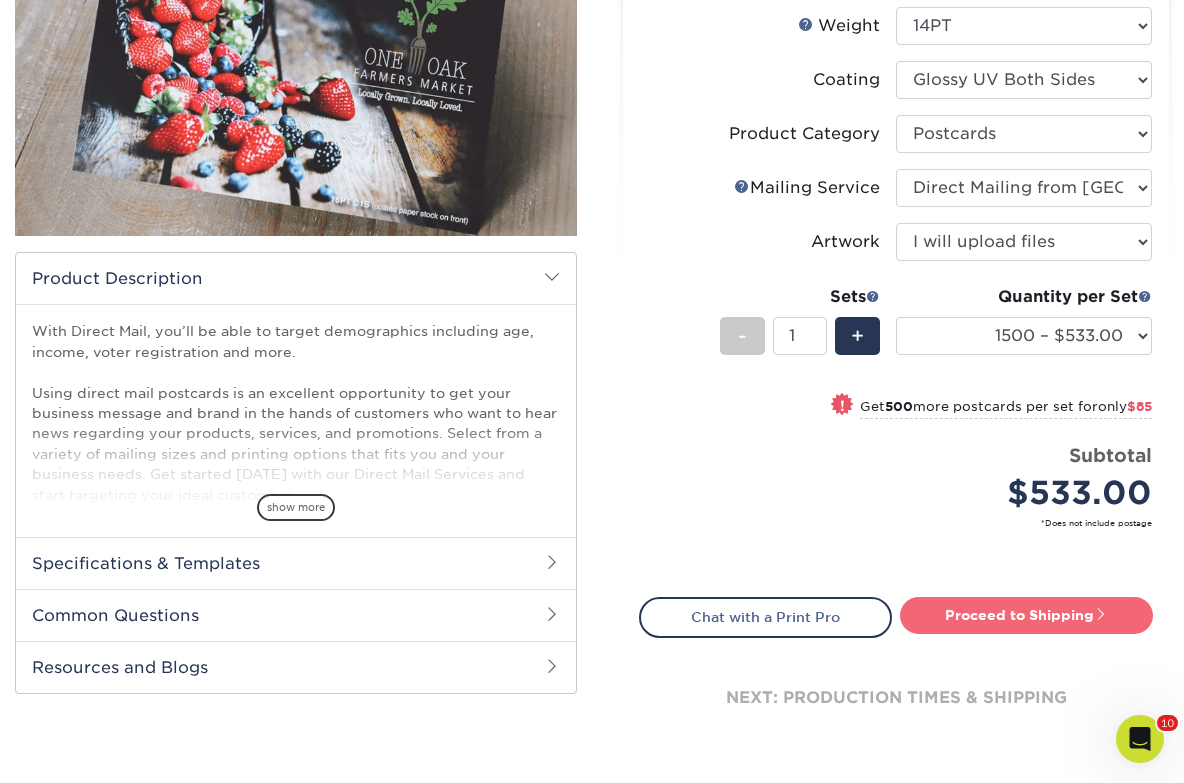 click on "Proceed to Shipping" at bounding box center [1026, 615] 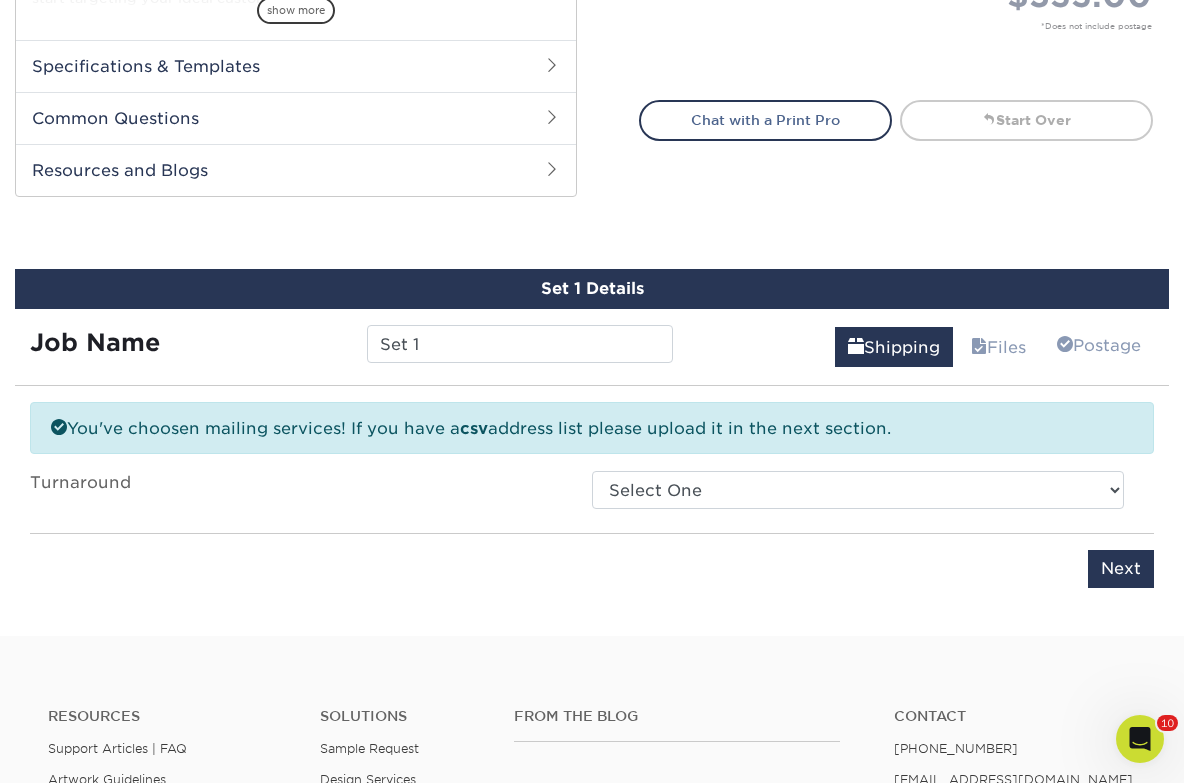 scroll, scrollTop: 1007, scrollLeft: 0, axis: vertical 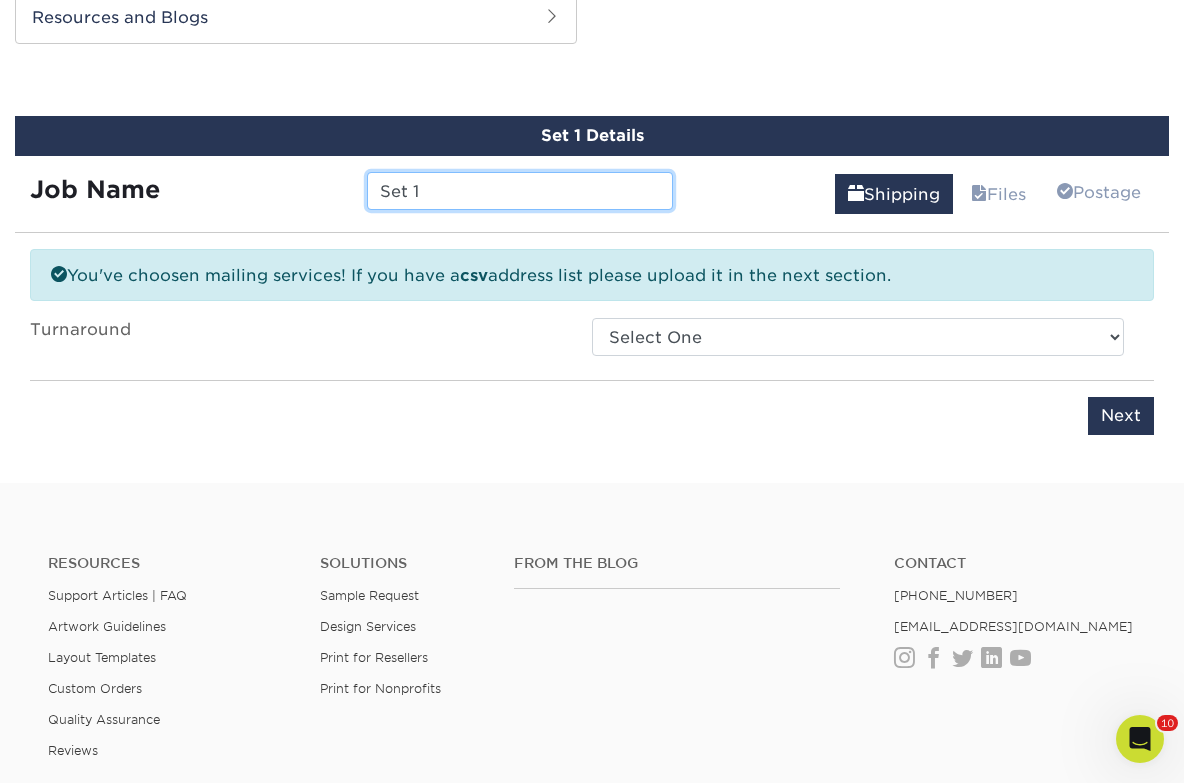 drag, startPoint x: 443, startPoint y: 183, endPoint x: 313, endPoint y: 181, distance: 130.01538 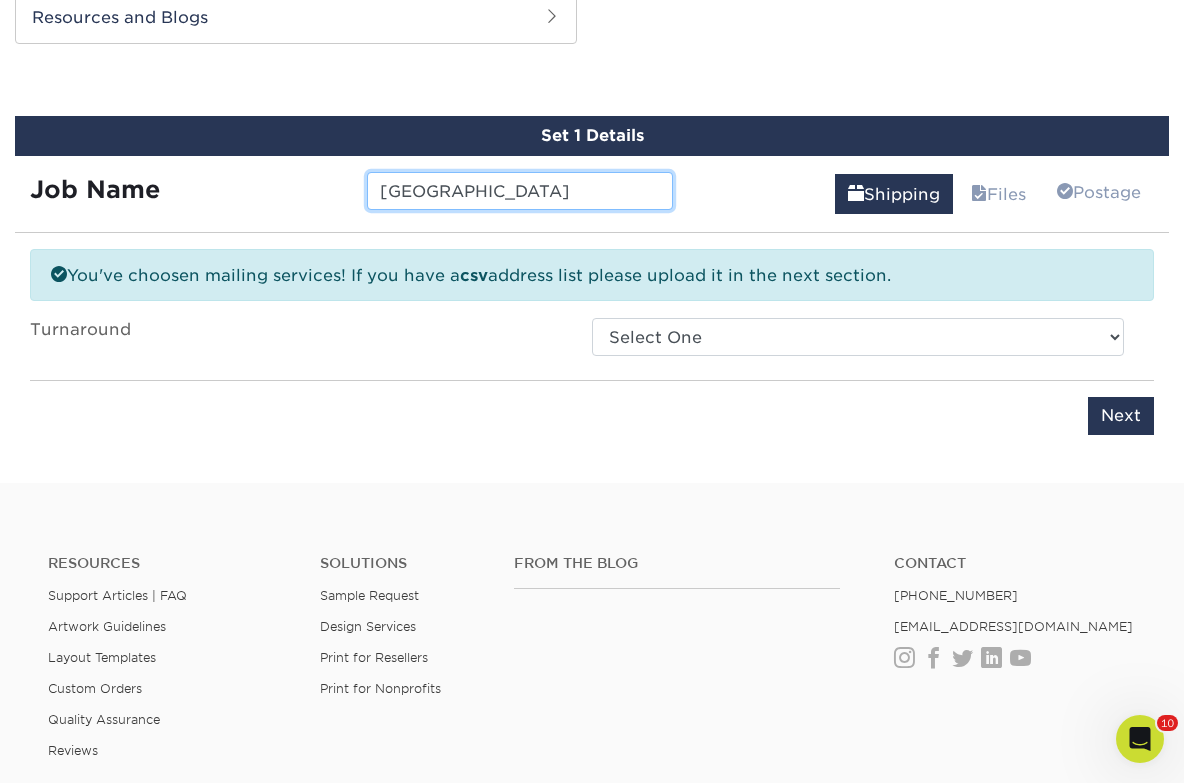 type on "Lacey's Town Center" 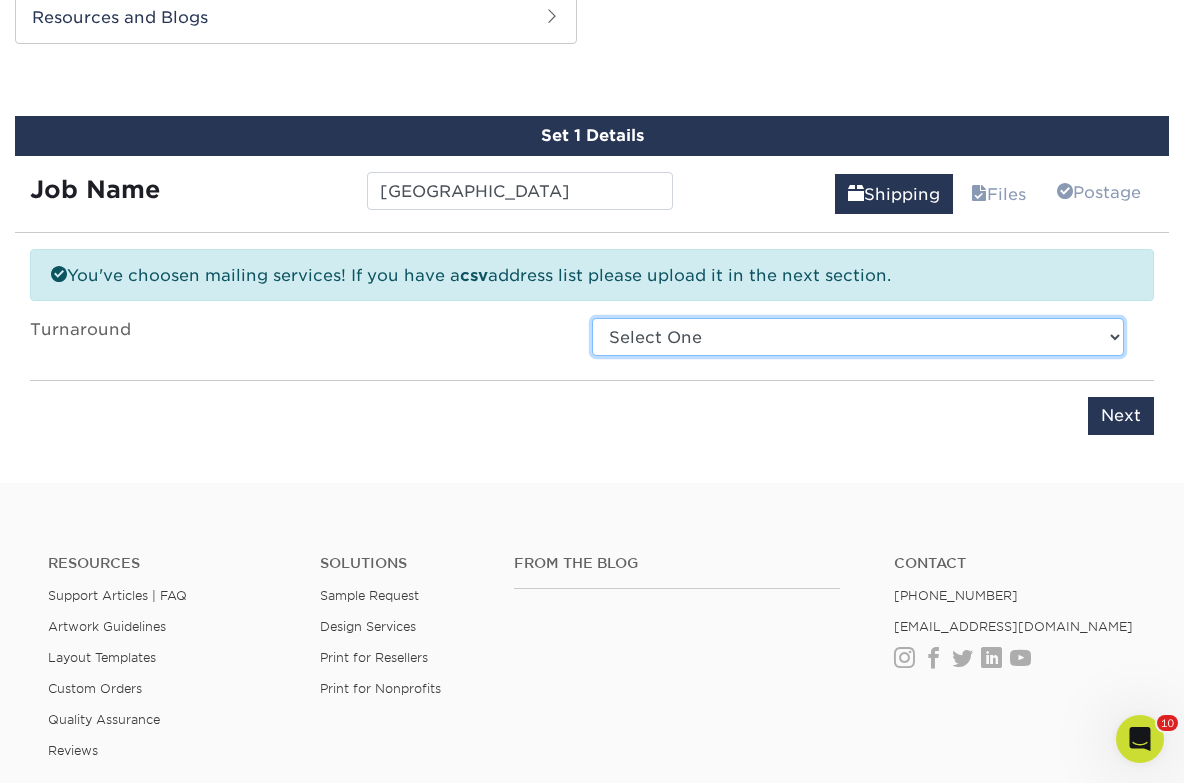 select on "72bee8d3-957d-40cc-aa8d-894338927f15" 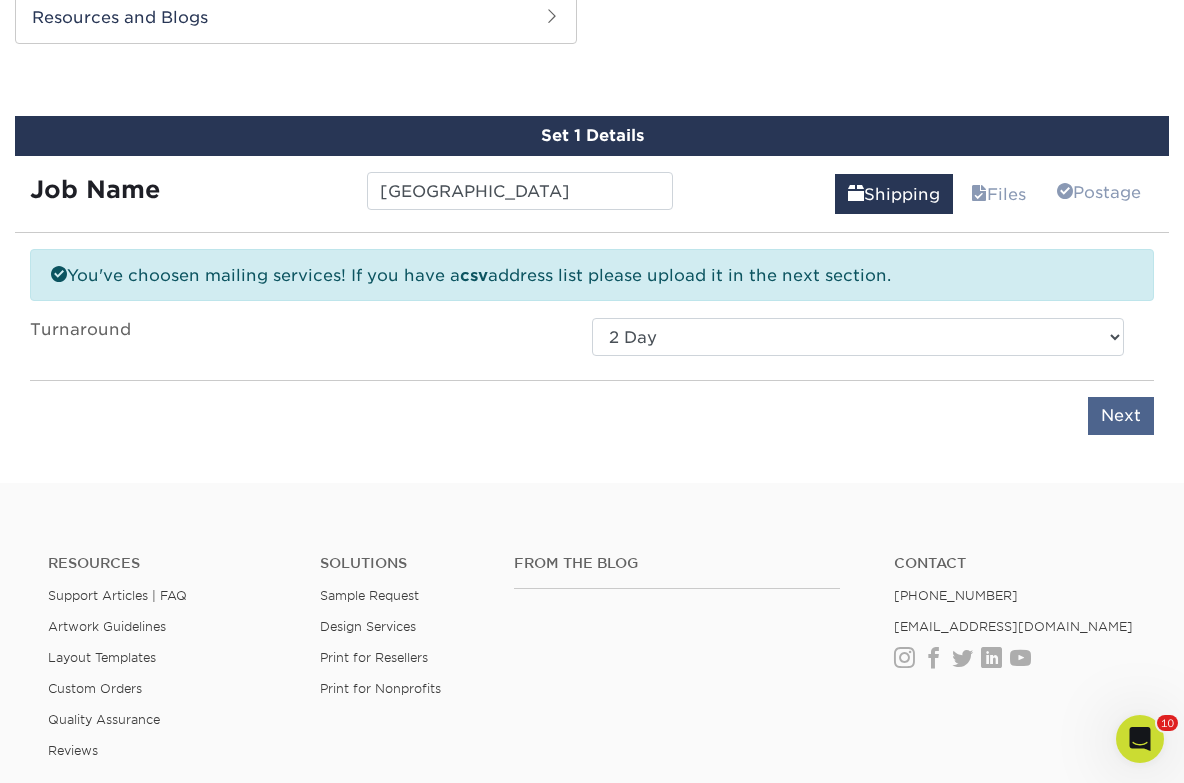 click on "Next" at bounding box center [1121, 416] 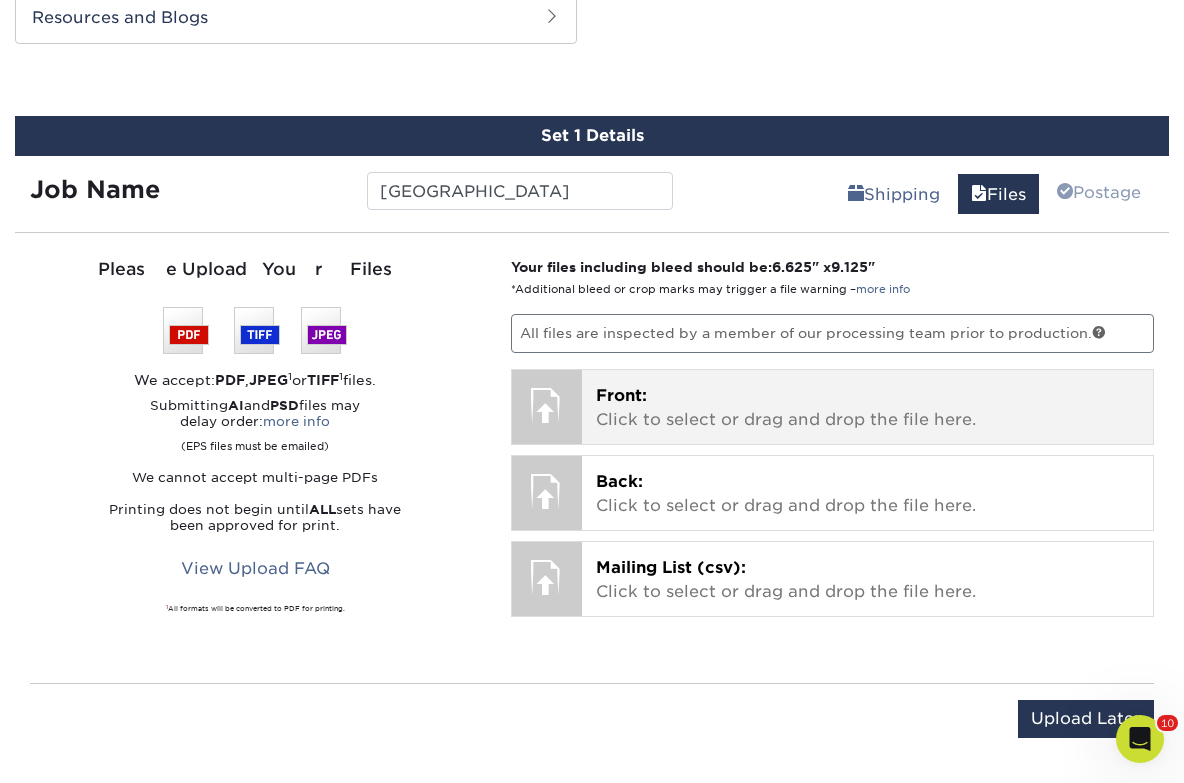 click on "Front: Click to select or drag and drop the file here." at bounding box center (867, 408) 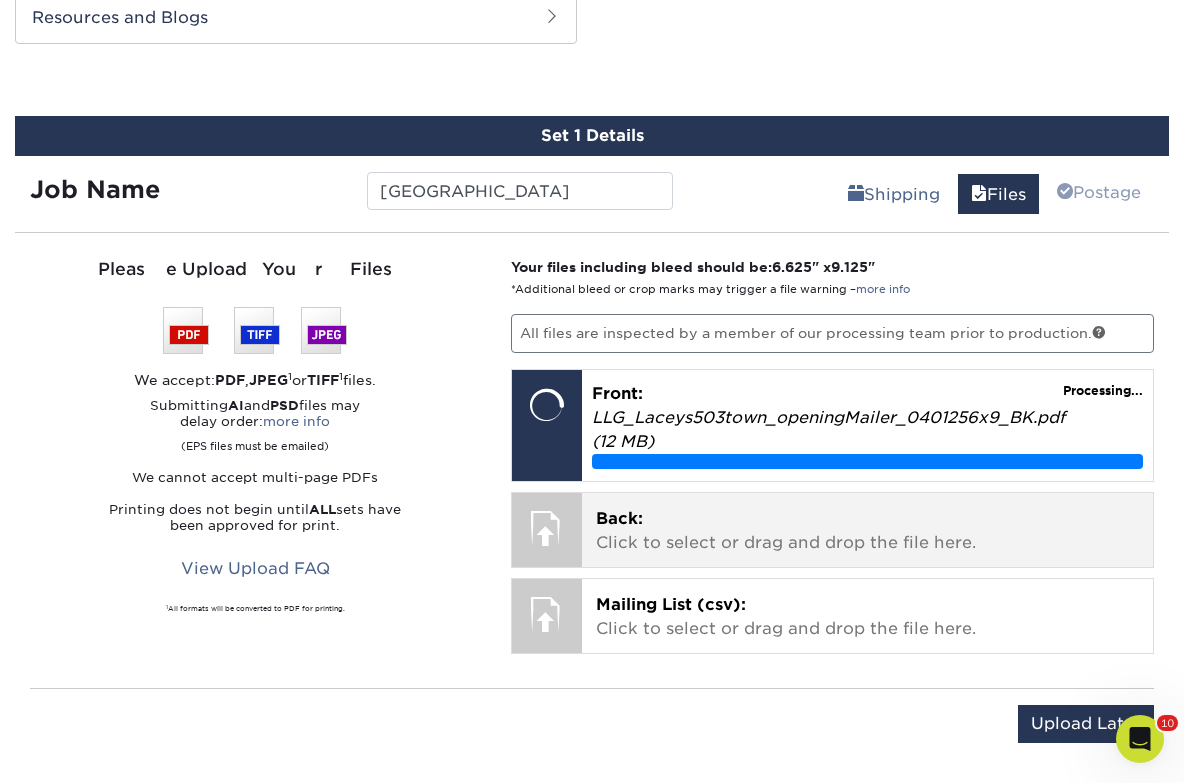 click on "Back: Click to select or drag and drop the file here." at bounding box center (867, 531) 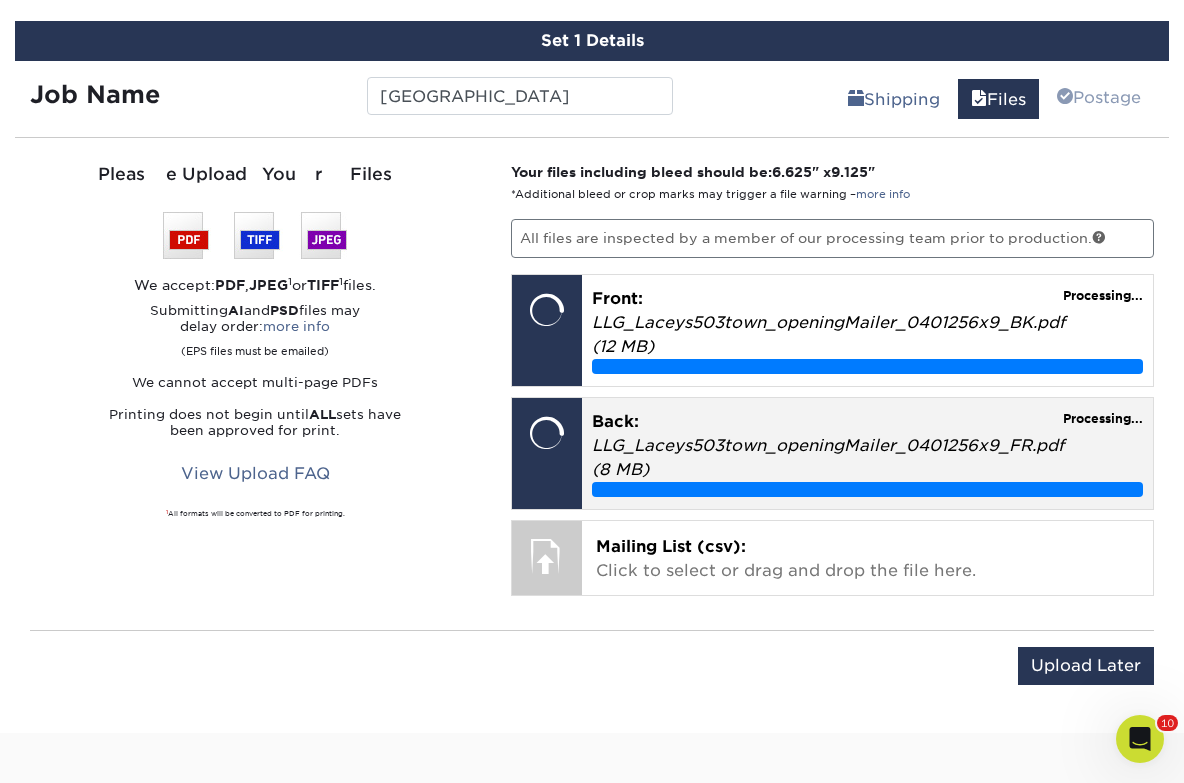 scroll, scrollTop: 1102, scrollLeft: 0, axis: vertical 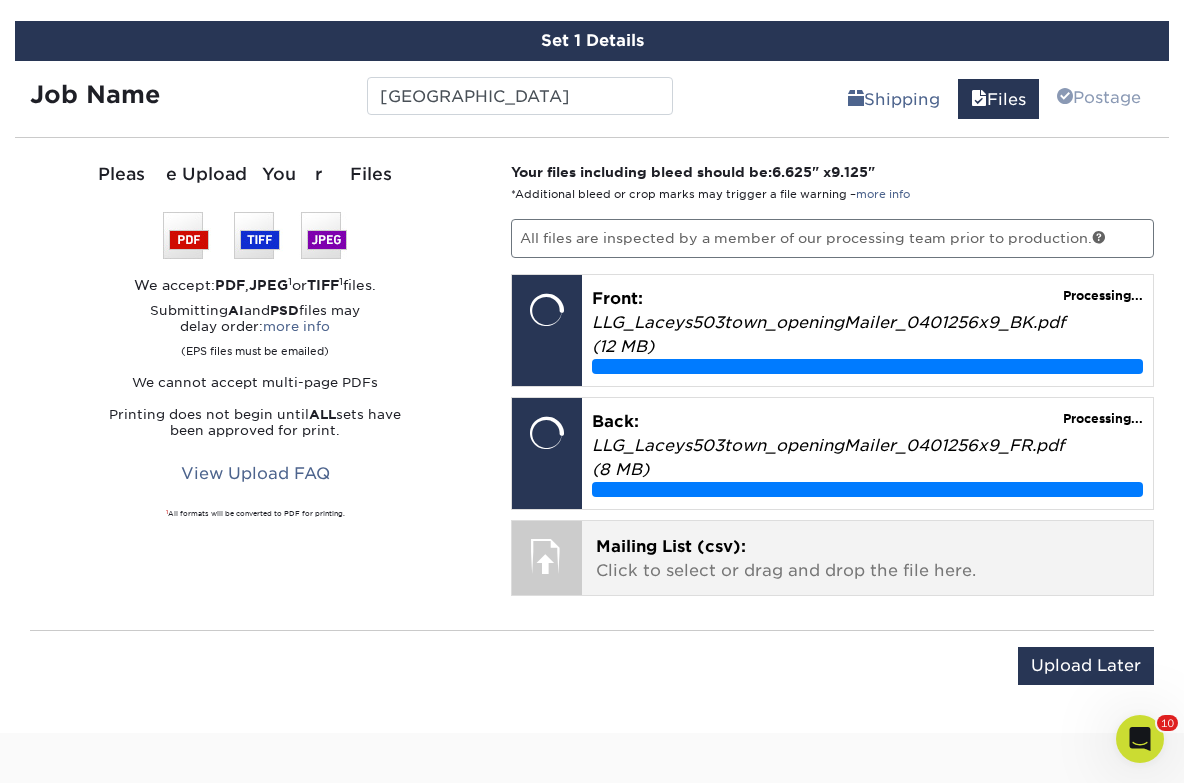click on "Mailing List (csv): Click to select or drag and drop the file here." at bounding box center (867, 559) 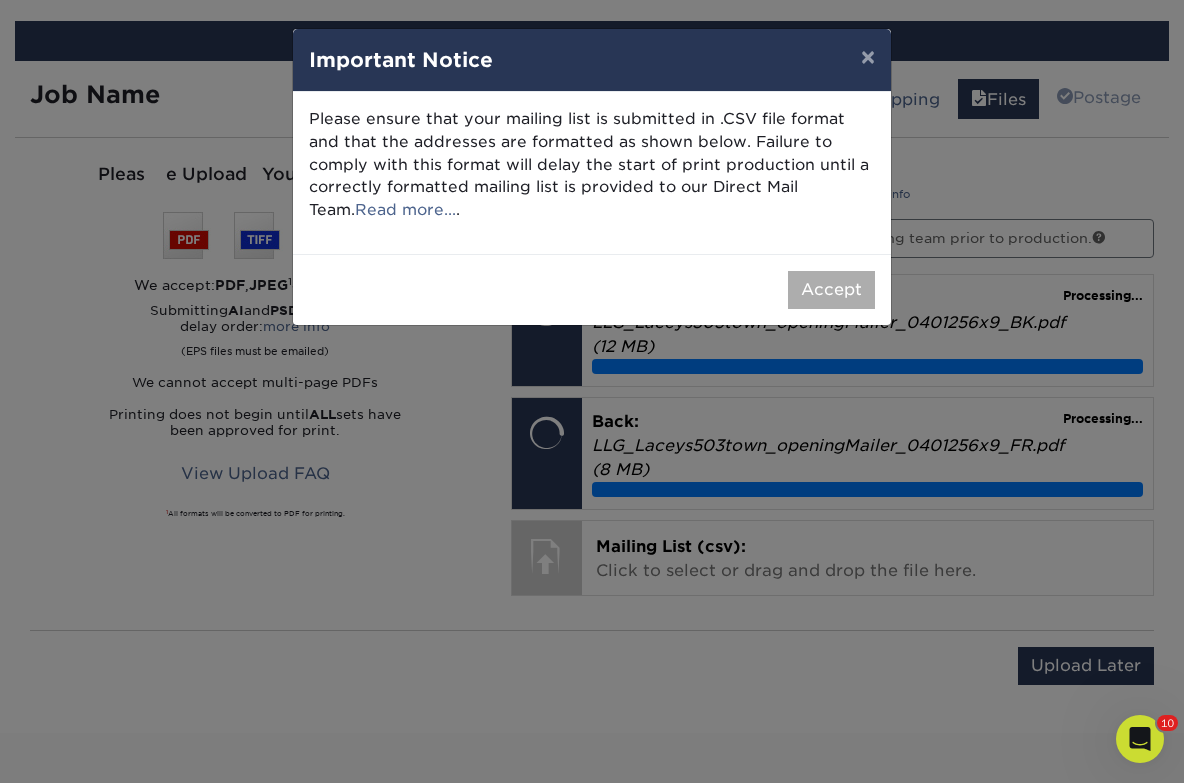 click on "Accept" at bounding box center (831, 290) 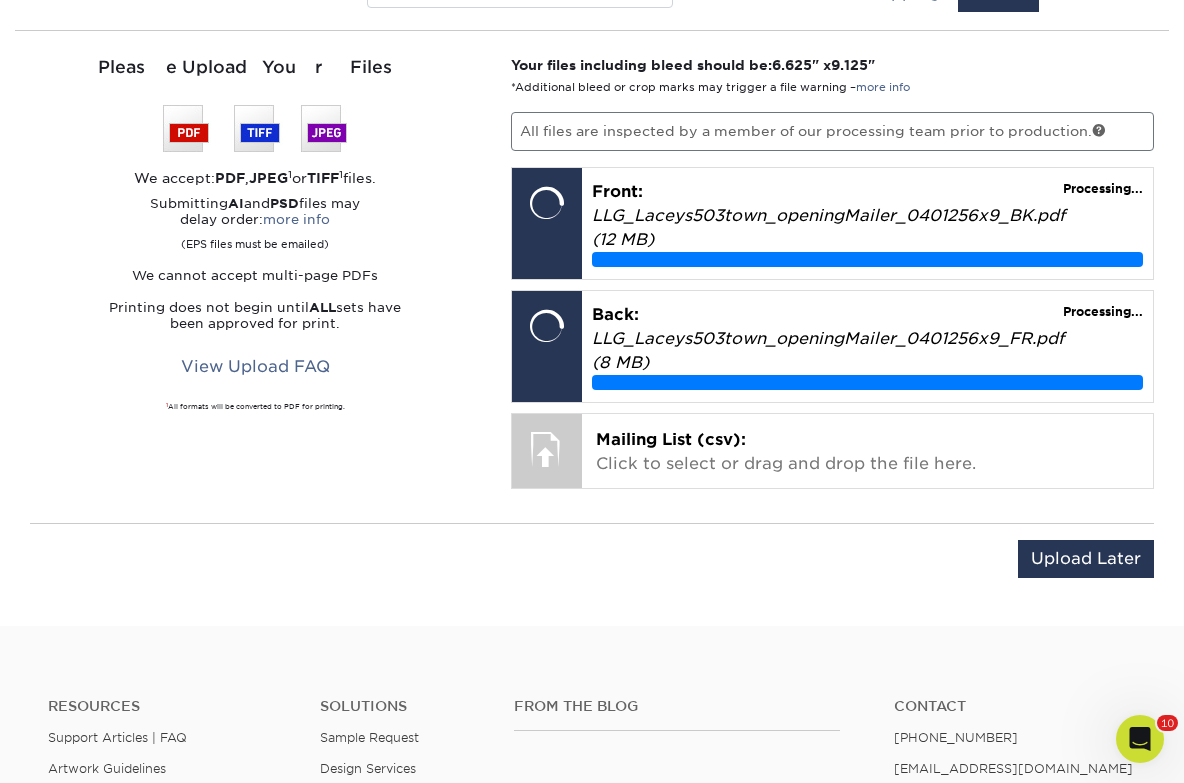 scroll, scrollTop: 1209, scrollLeft: 0, axis: vertical 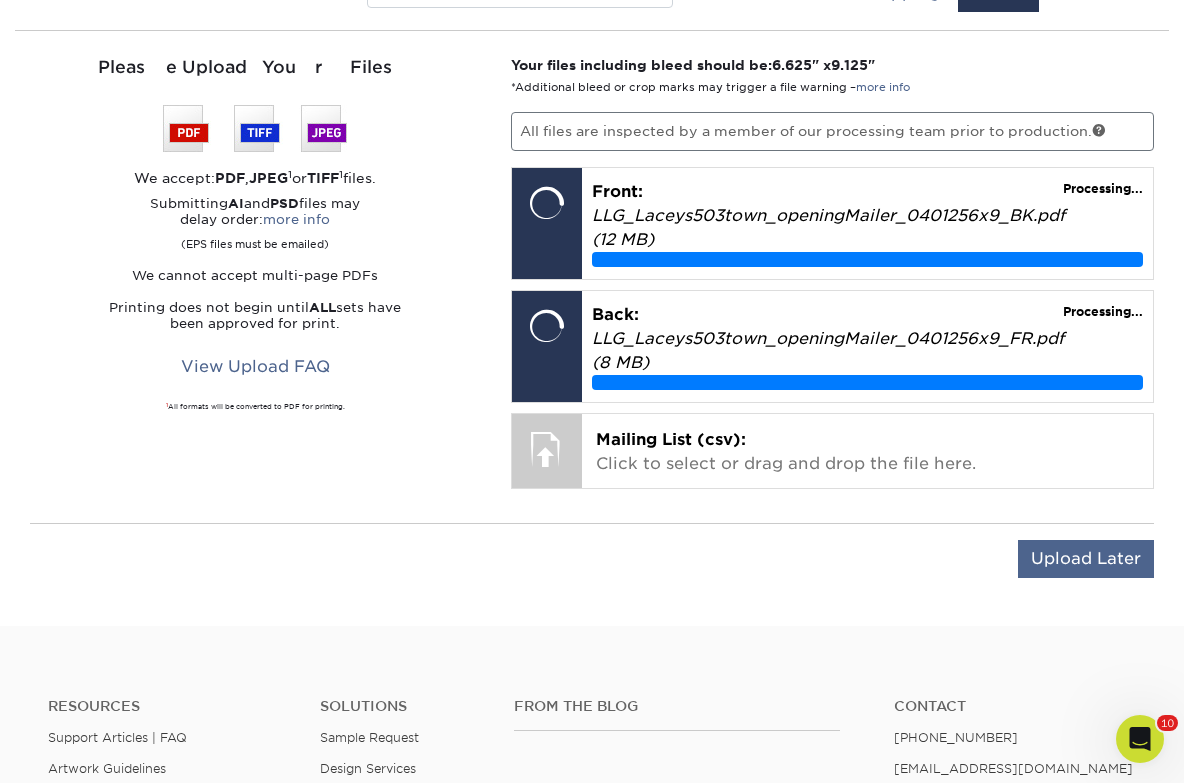 click on "Upload Later" at bounding box center (1086, 559) 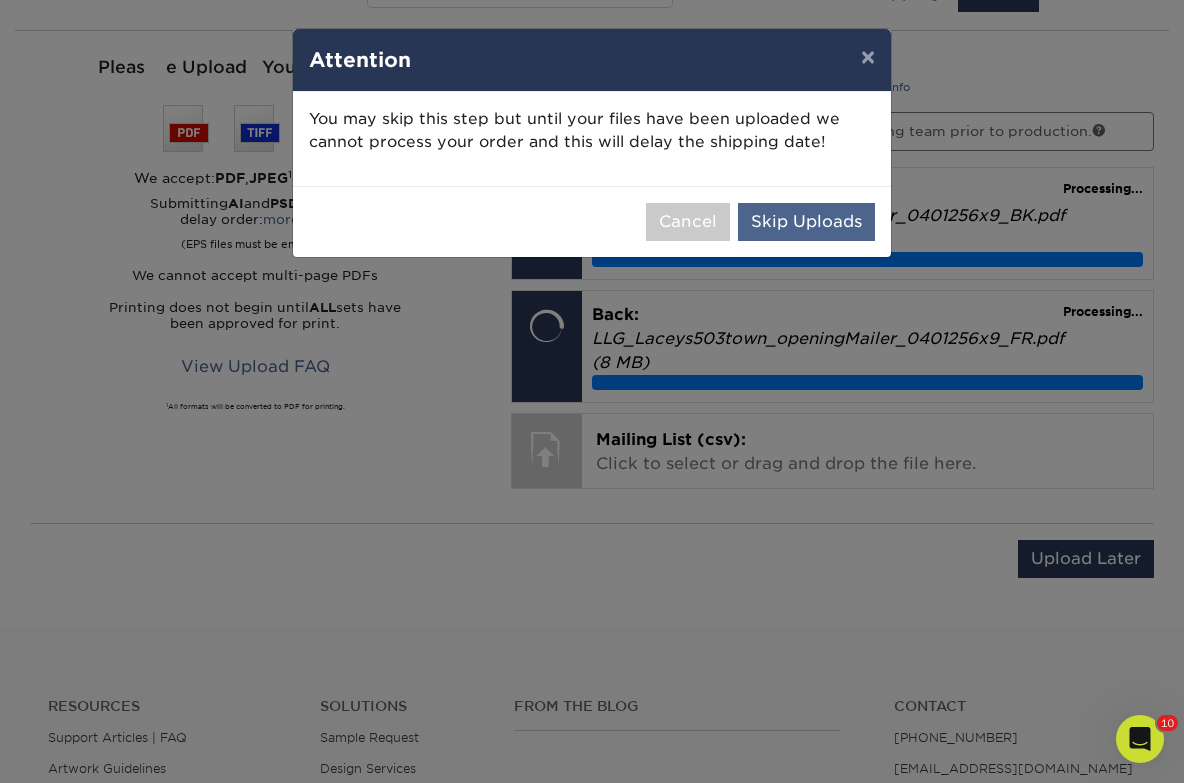click on "Skip Uploads" at bounding box center (806, 222) 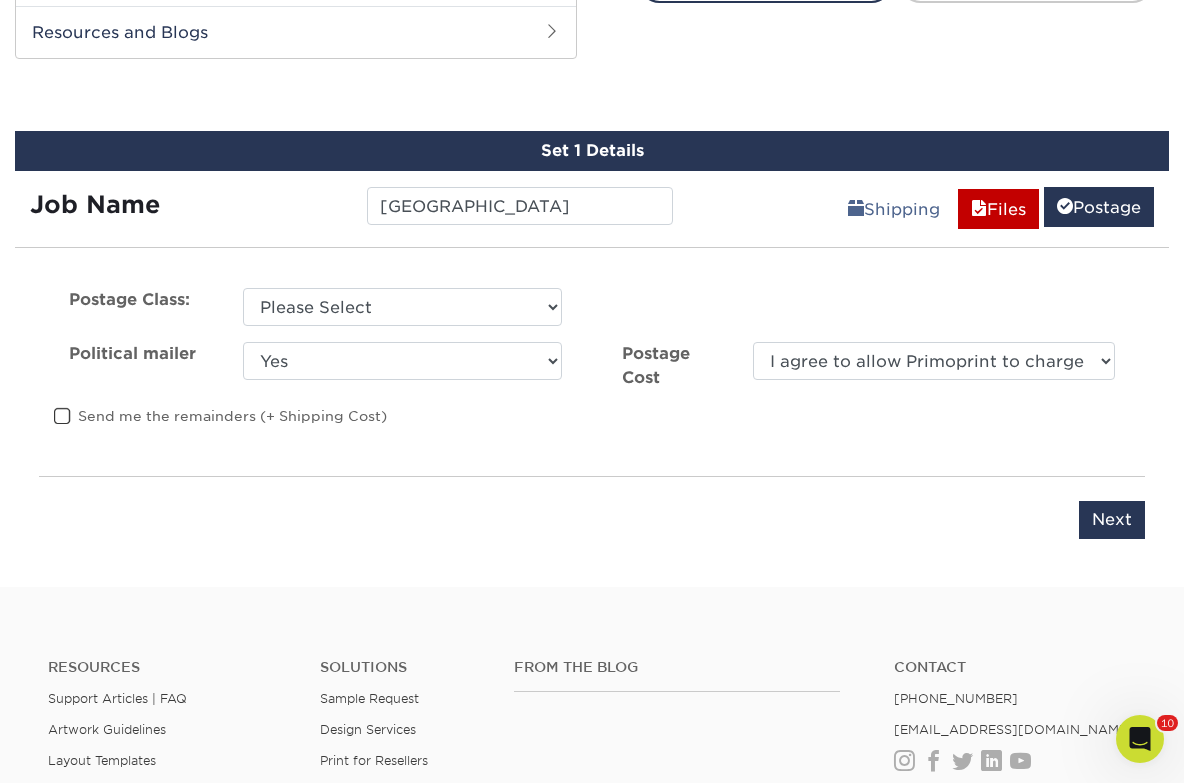 scroll, scrollTop: 992, scrollLeft: 0, axis: vertical 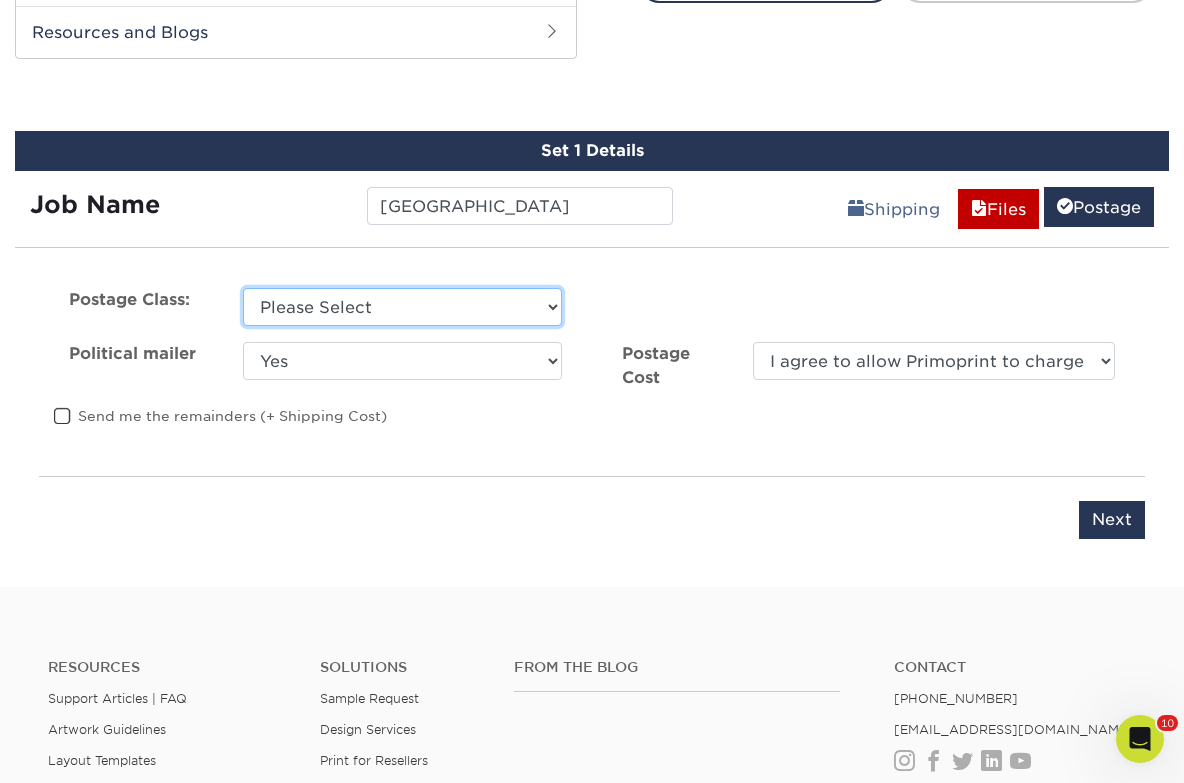 select on "standard" 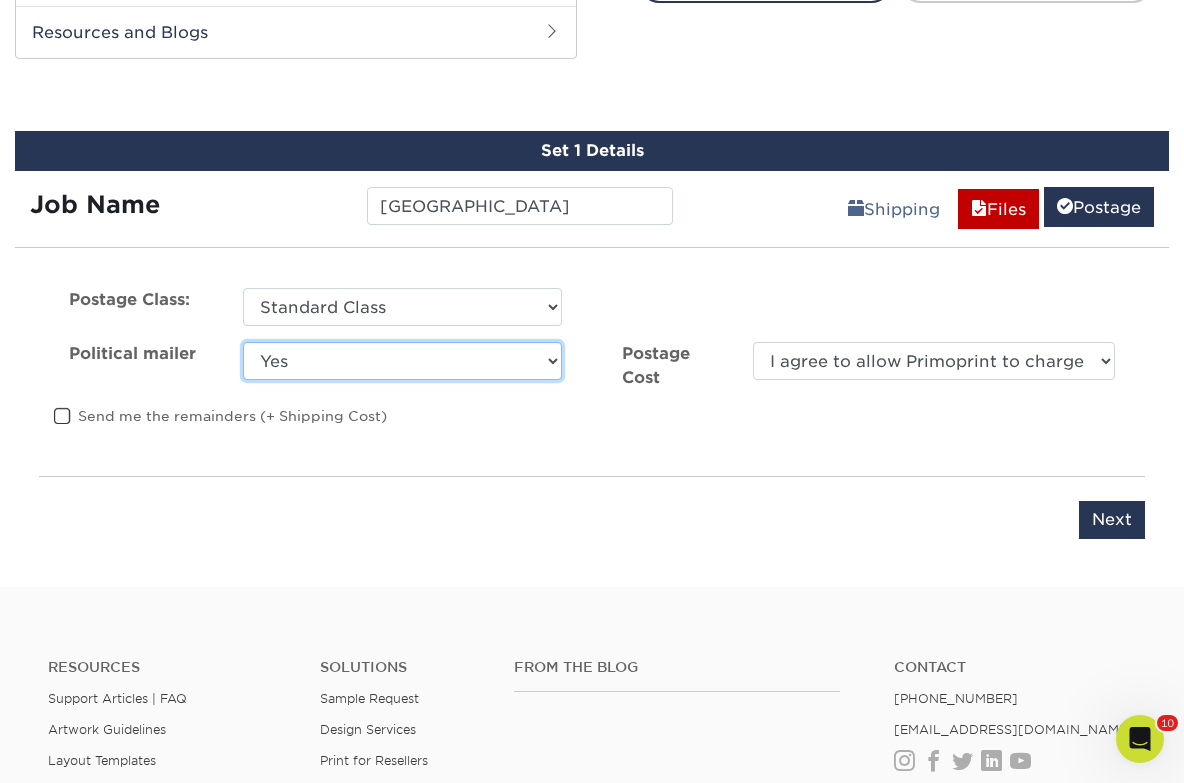 select on "0" 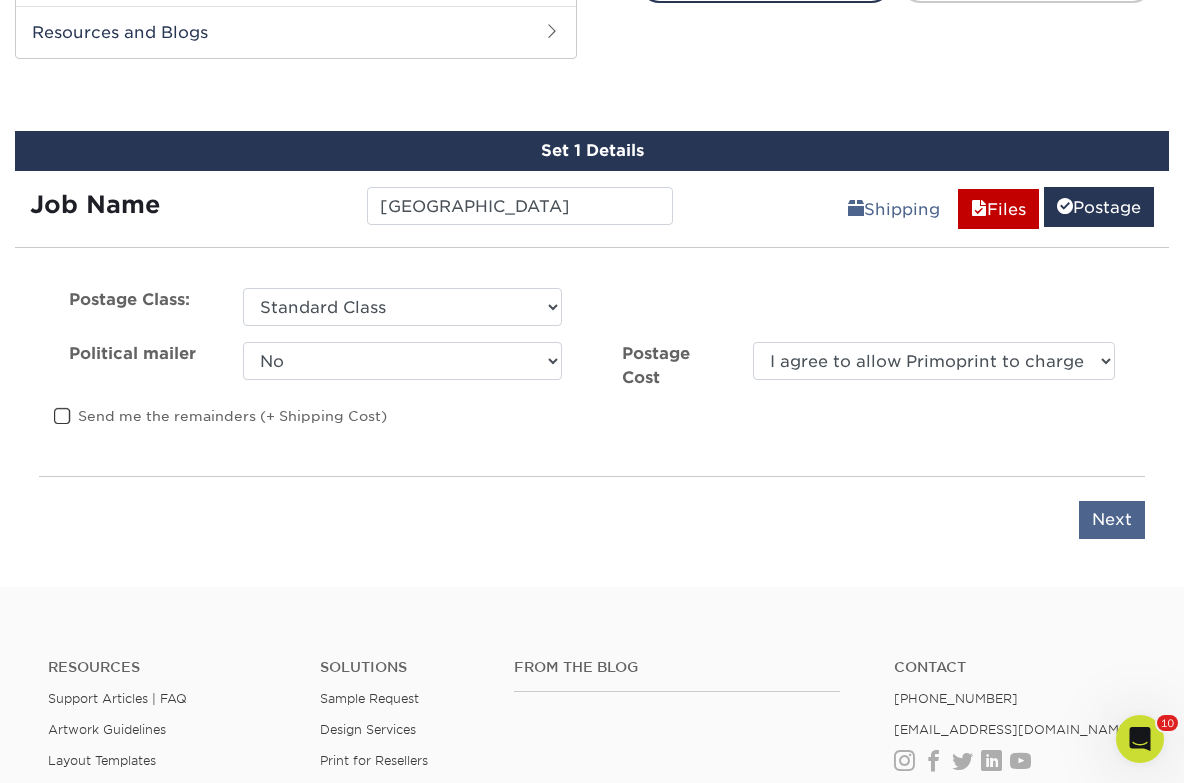 click on "Next" at bounding box center (1112, 520) 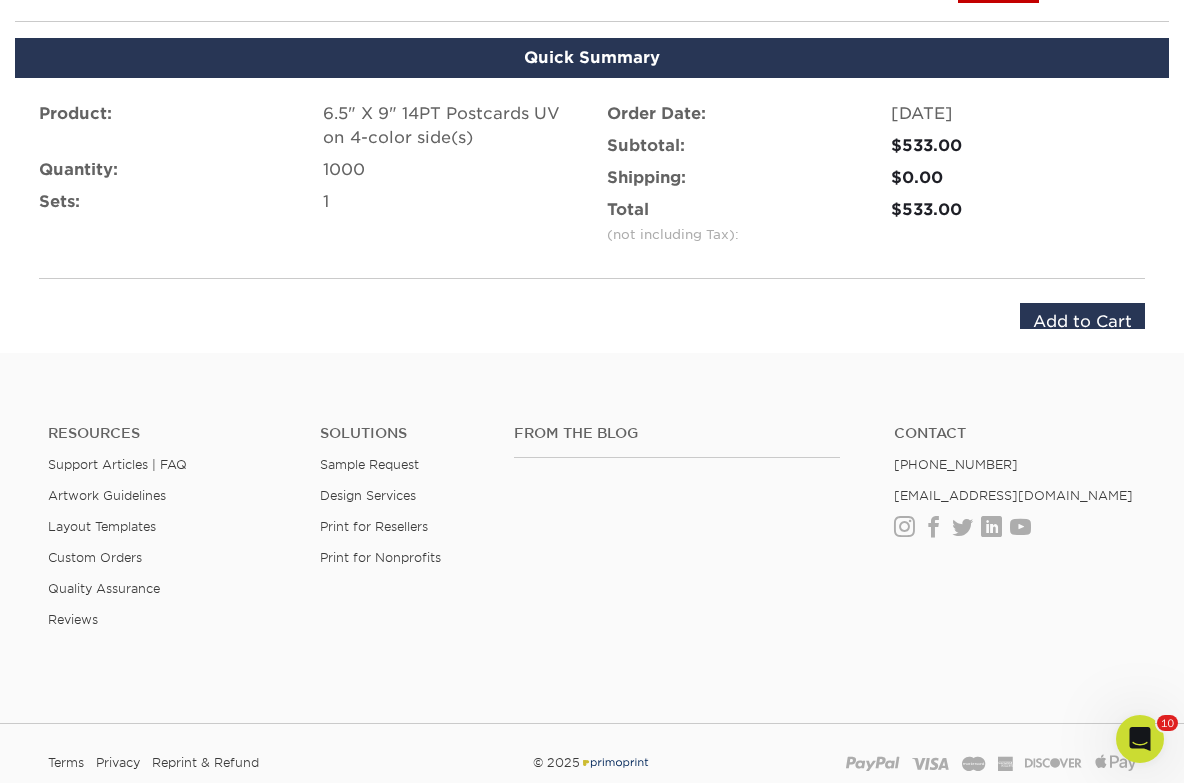 scroll, scrollTop: 1230, scrollLeft: 0, axis: vertical 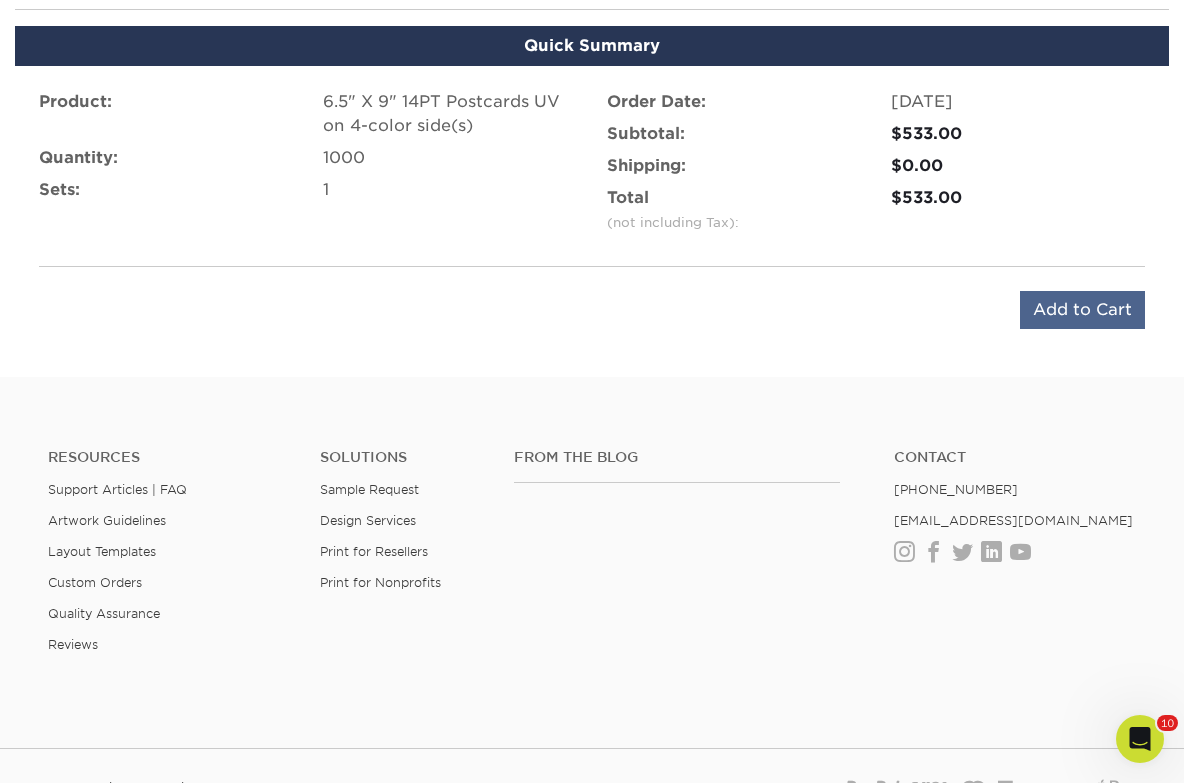 click on "Add to Cart" at bounding box center [1082, 310] 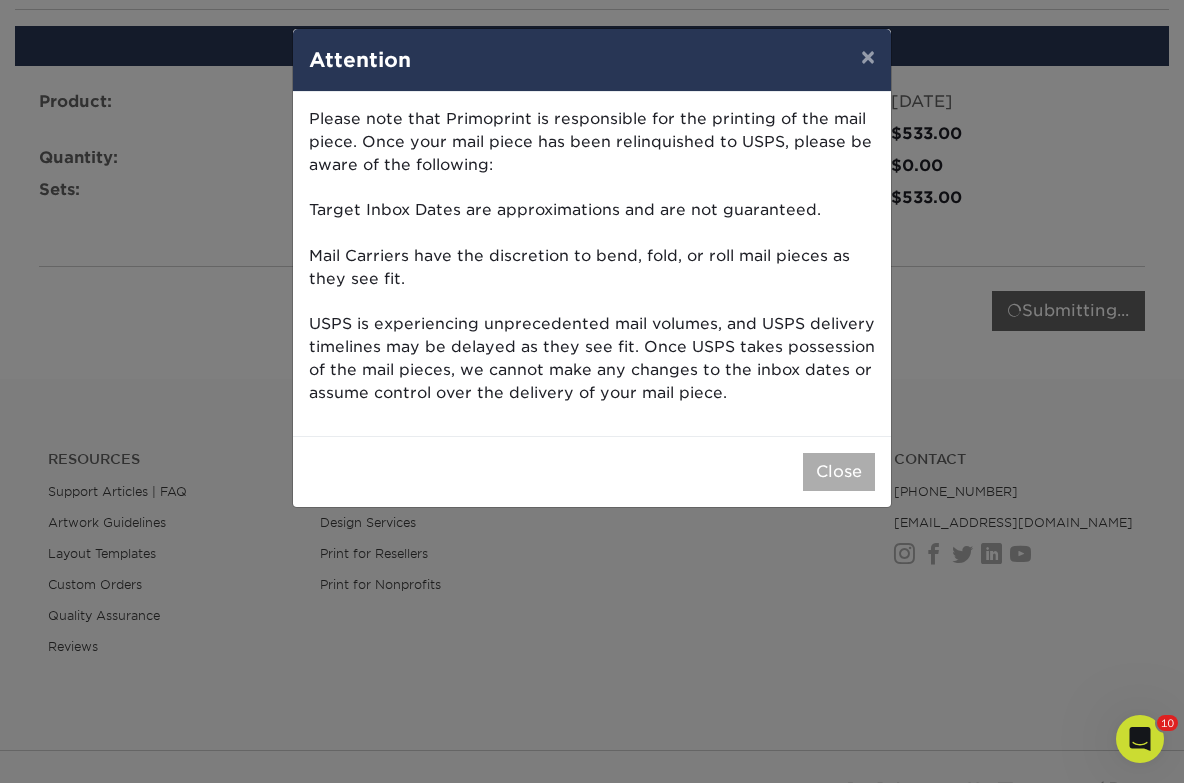 click on "Close" at bounding box center [839, 472] 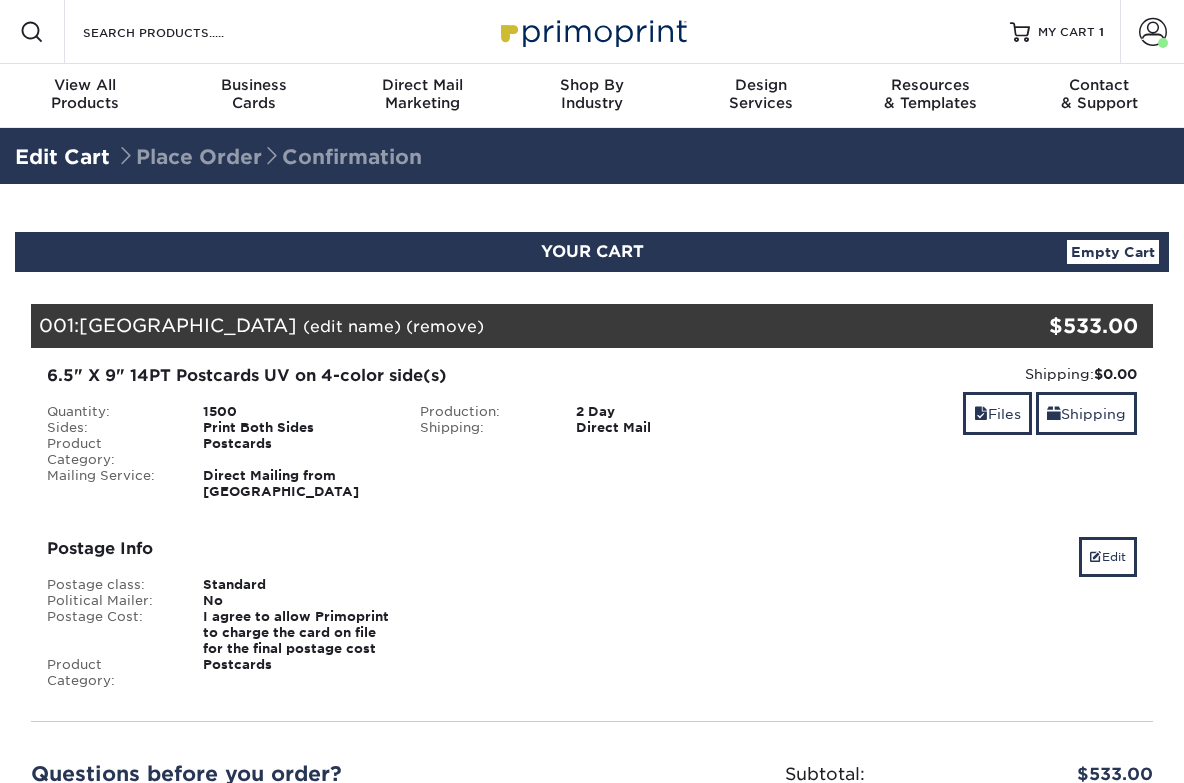 scroll, scrollTop: 0, scrollLeft: 0, axis: both 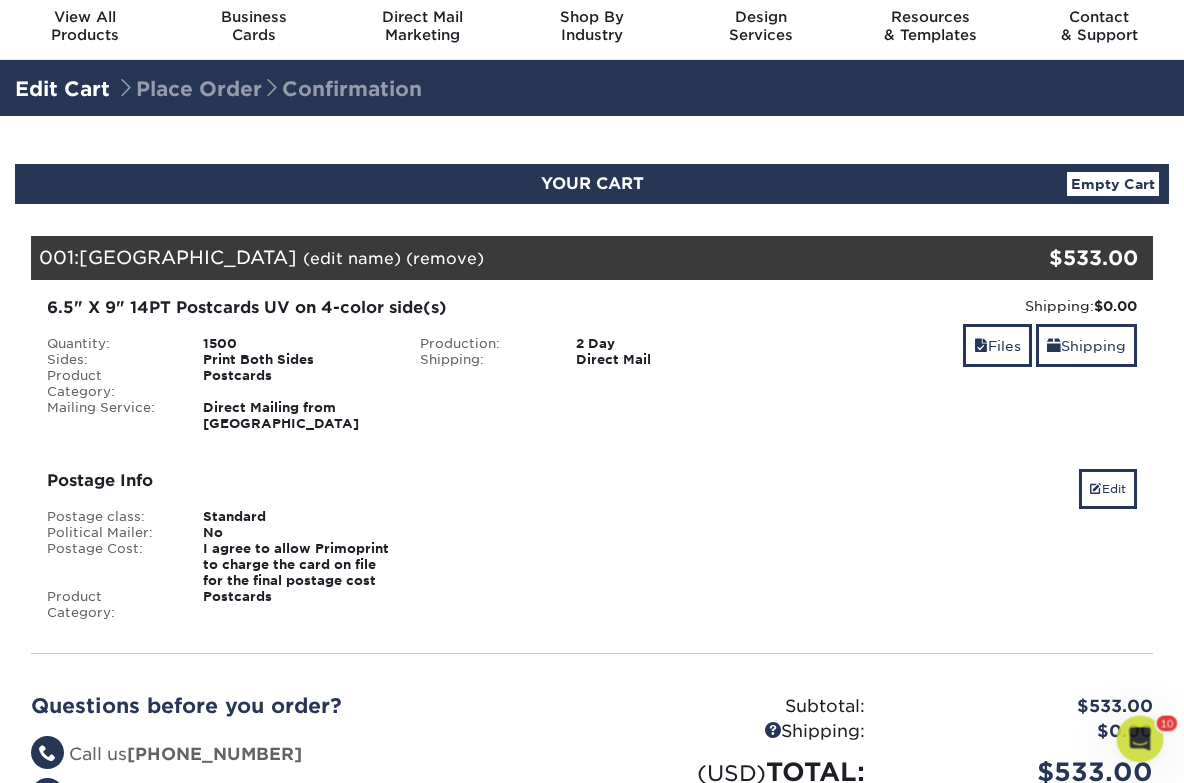 click on "Empty Cart" at bounding box center (1113, 184) 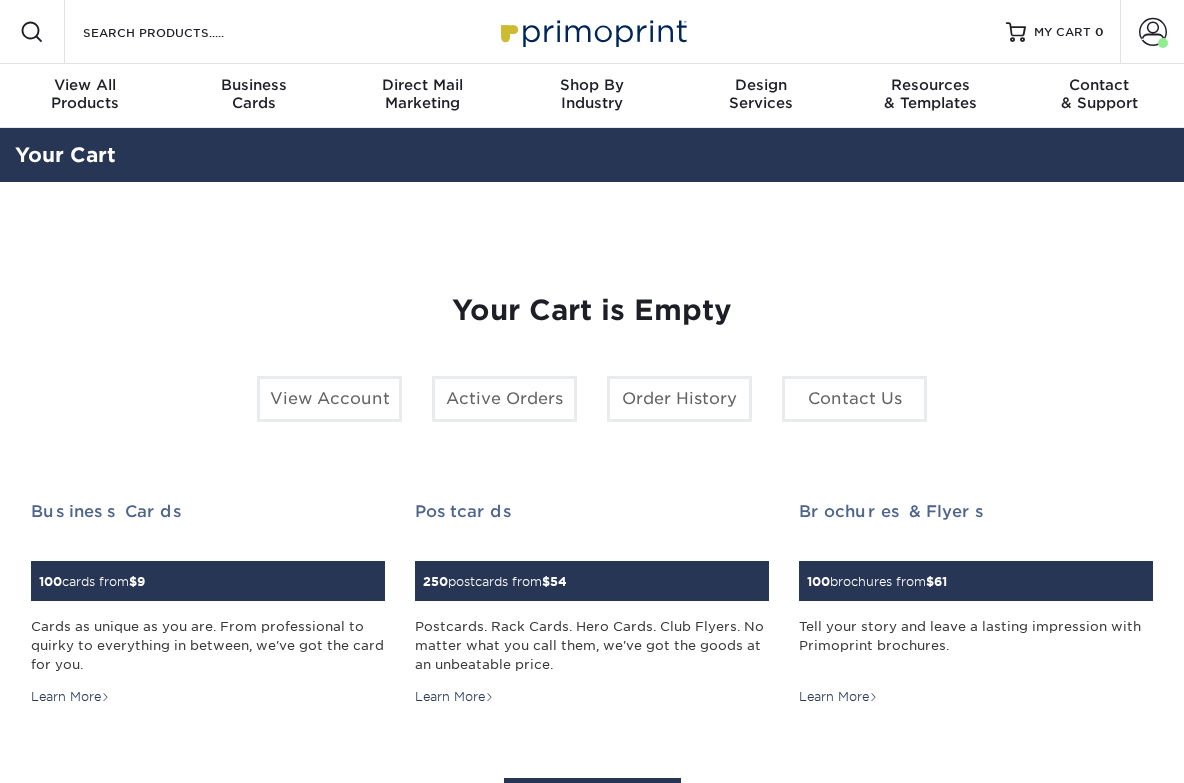 scroll, scrollTop: 0, scrollLeft: 0, axis: both 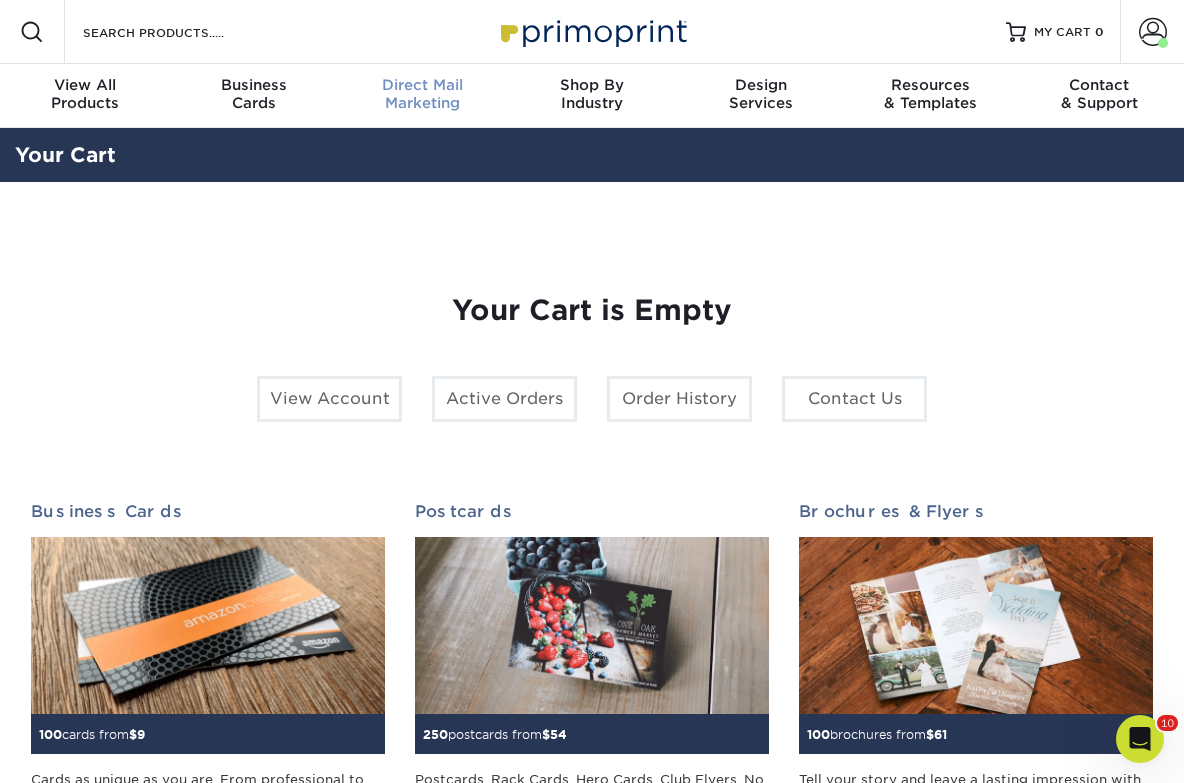 click on "Direct Mail" at bounding box center [422, 85] 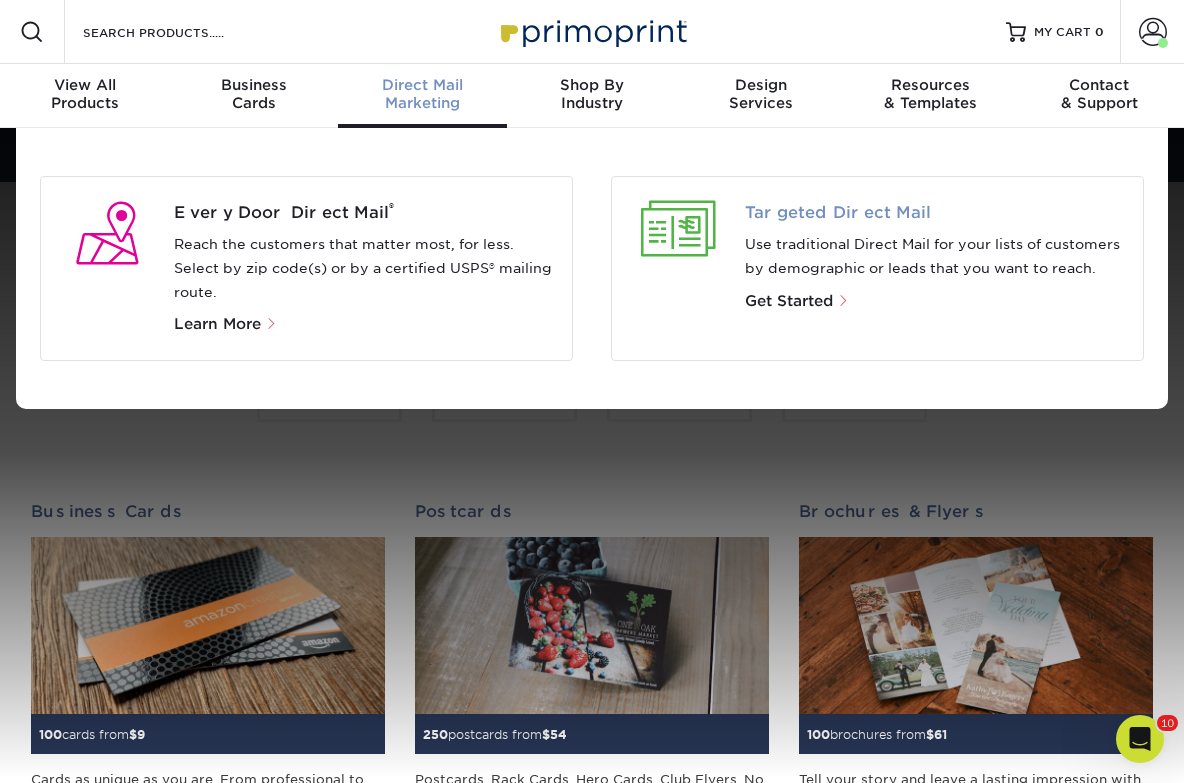 click on "Targeted Direct Mail" at bounding box center (936, 213) 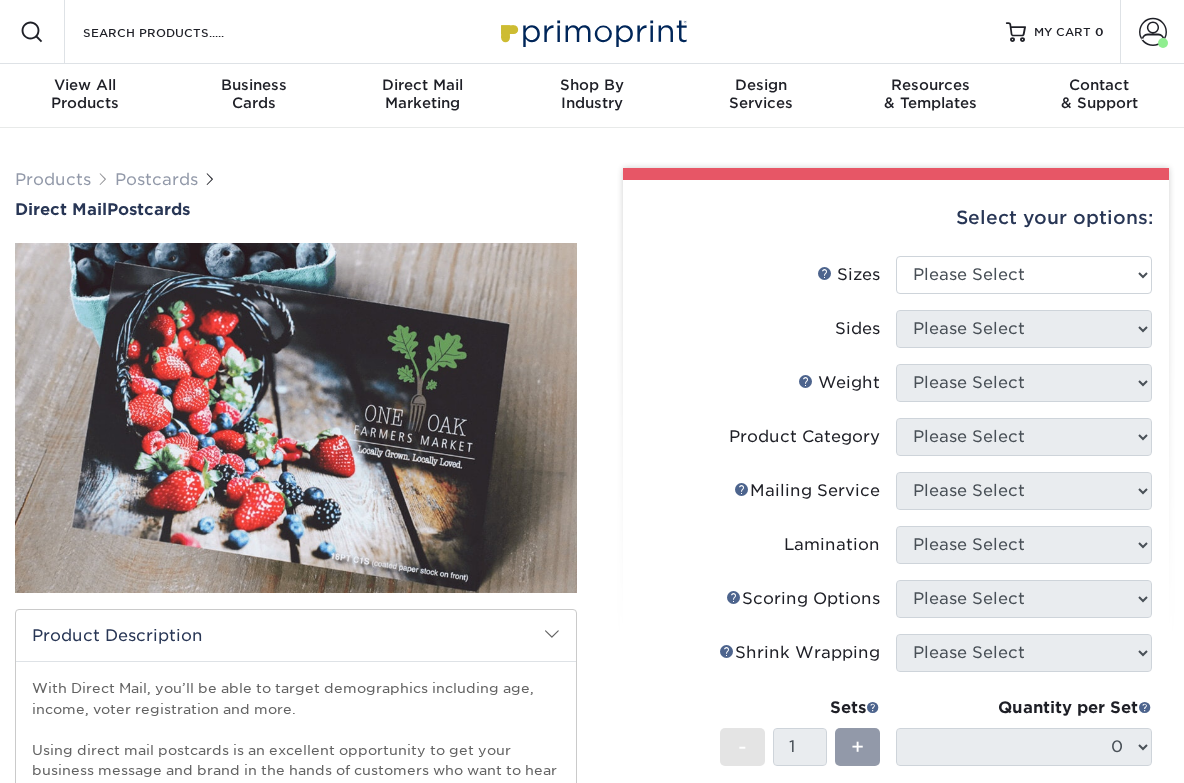 scroll, scrollTop: 0, scrollLeft: 0, axis: both 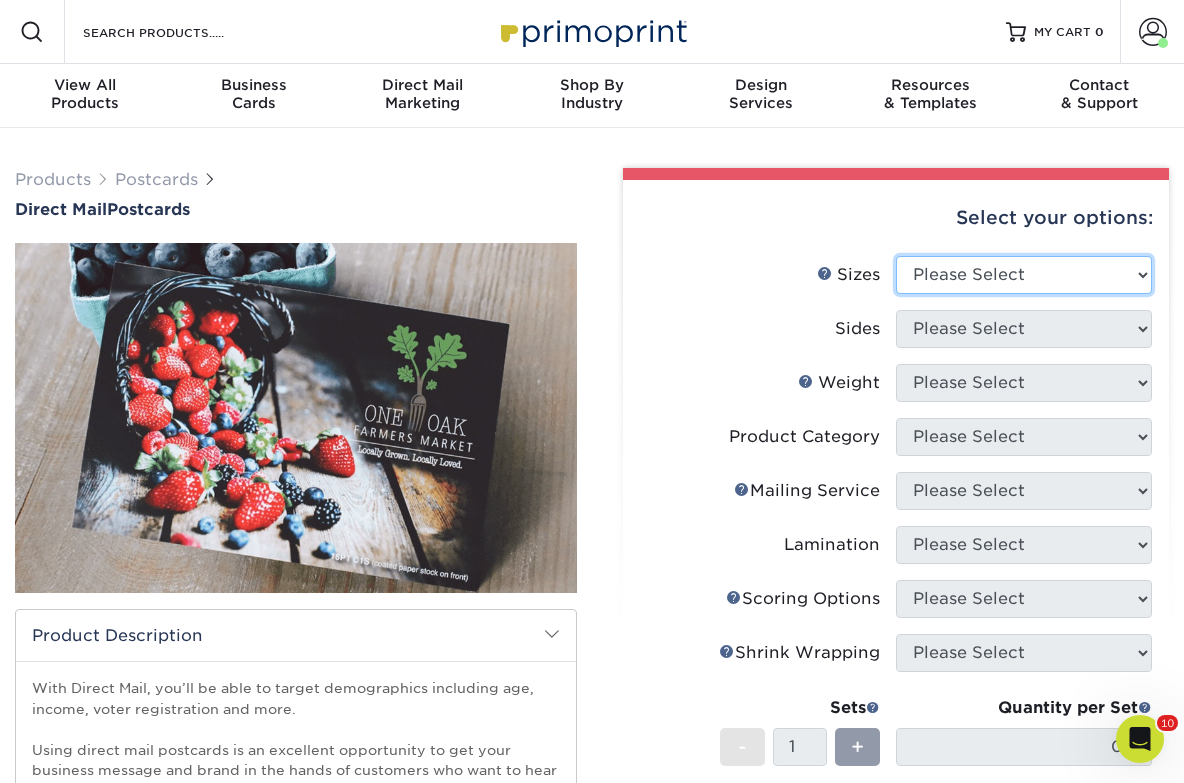 select on "6.50x9.00" 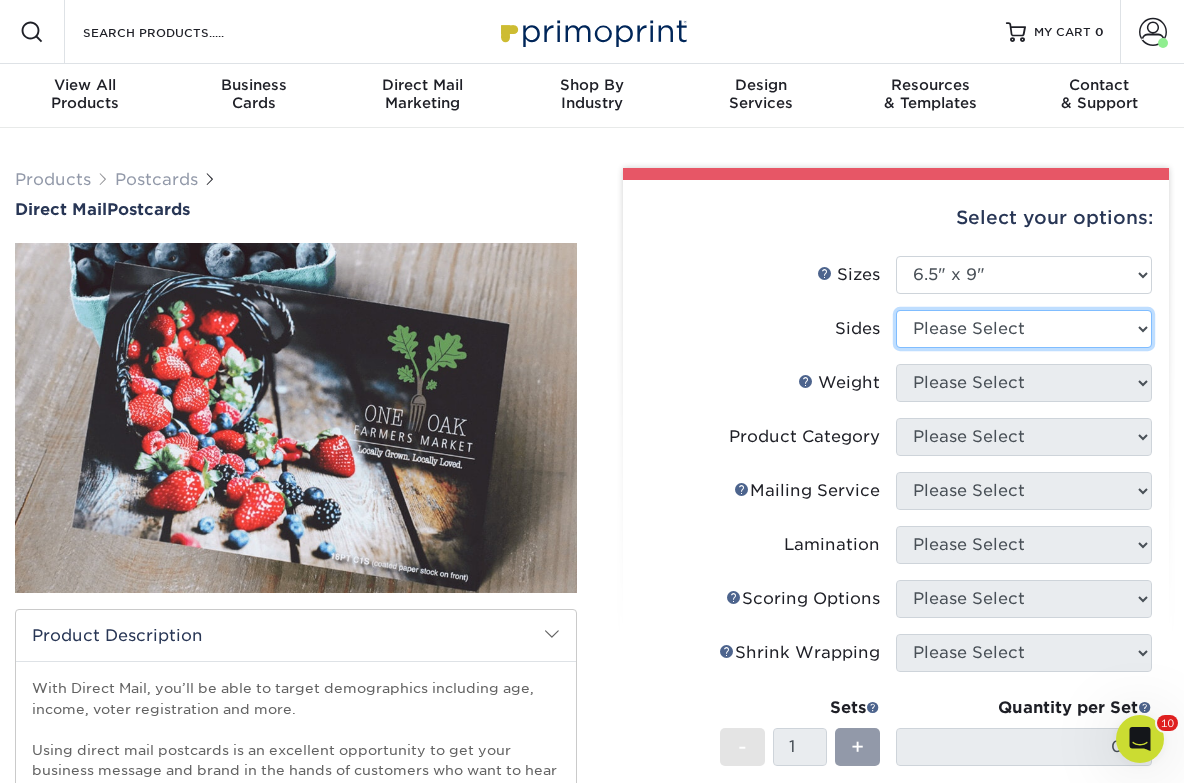 select on "13abbda7-1d64-4f25-8bb2-c179b224825d" 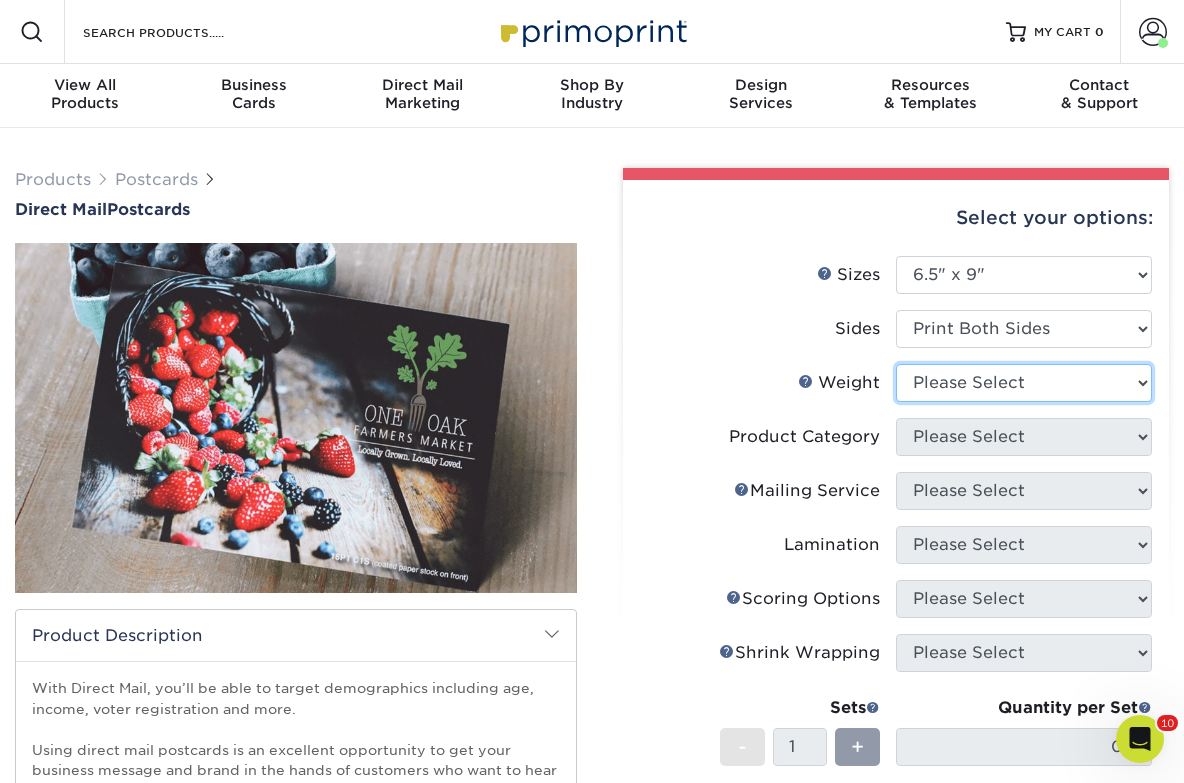 select on "14PT" 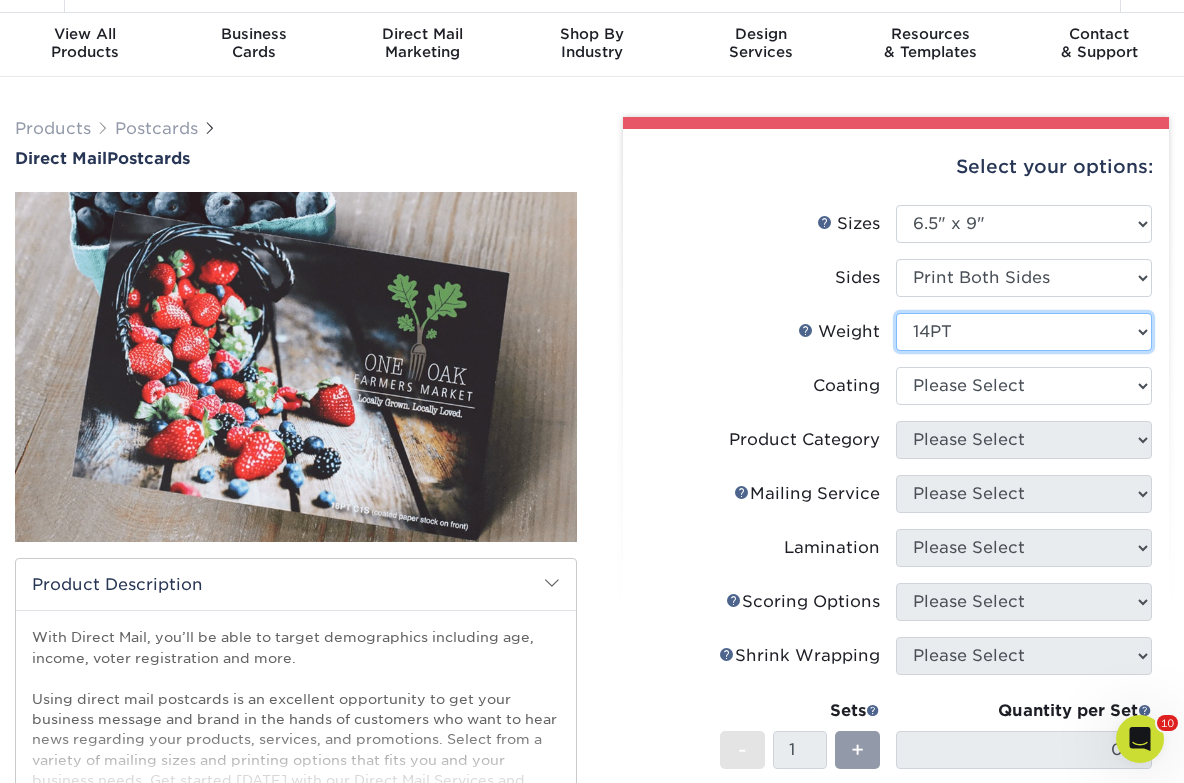 scroll, scrollTop: 48, scrollLeft: 0, axis: vertical 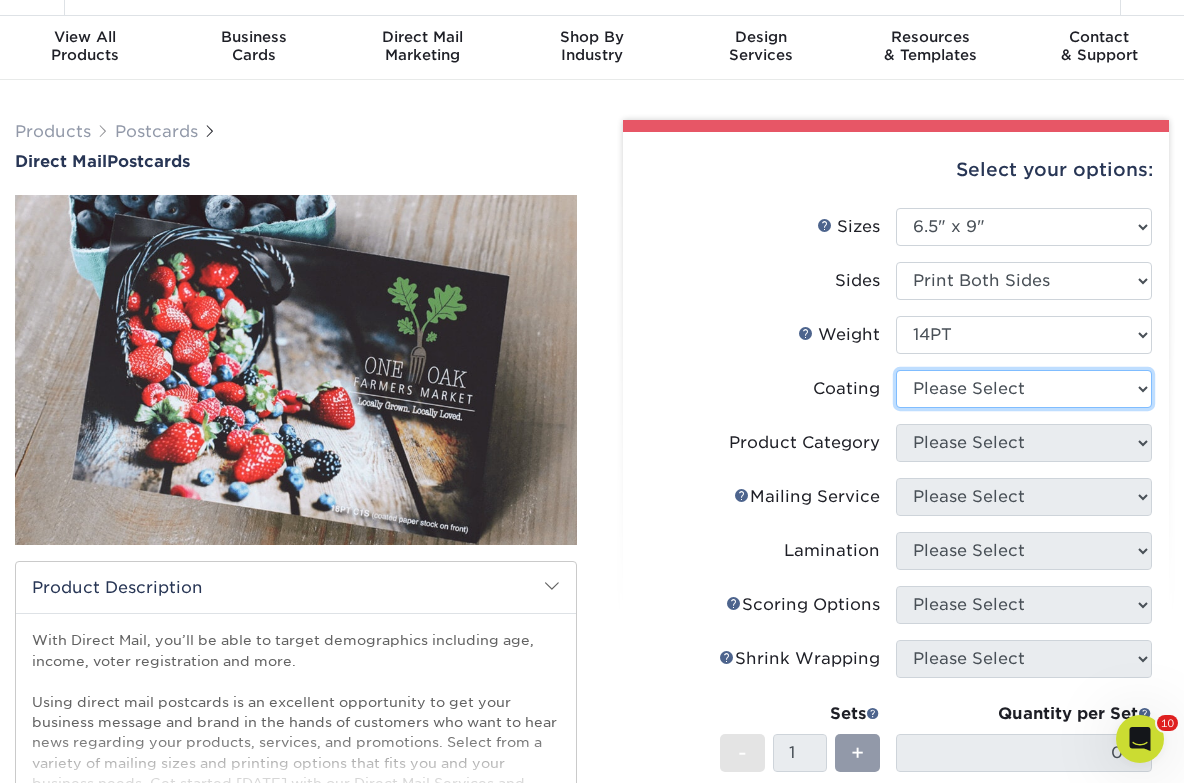 select on "1e8116af-acfc-44b1-83dc-8181aa338834" 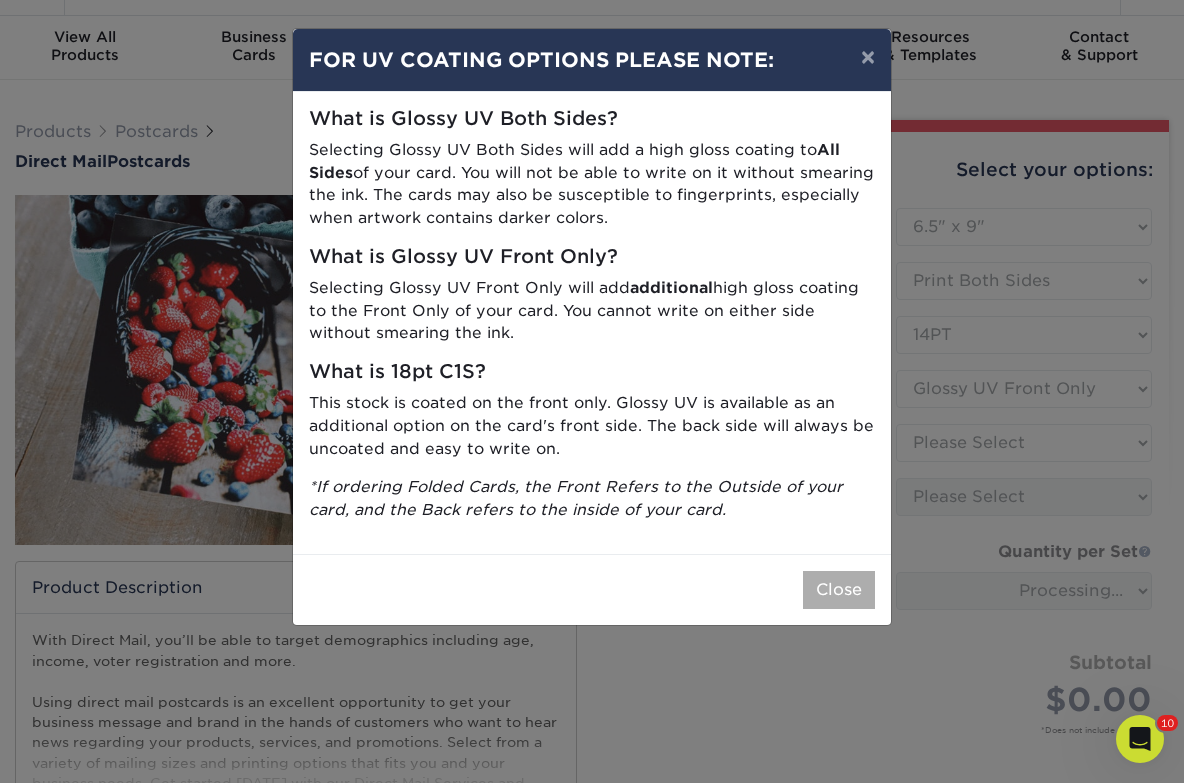 click on "Close" at bounding box center (839, 590) 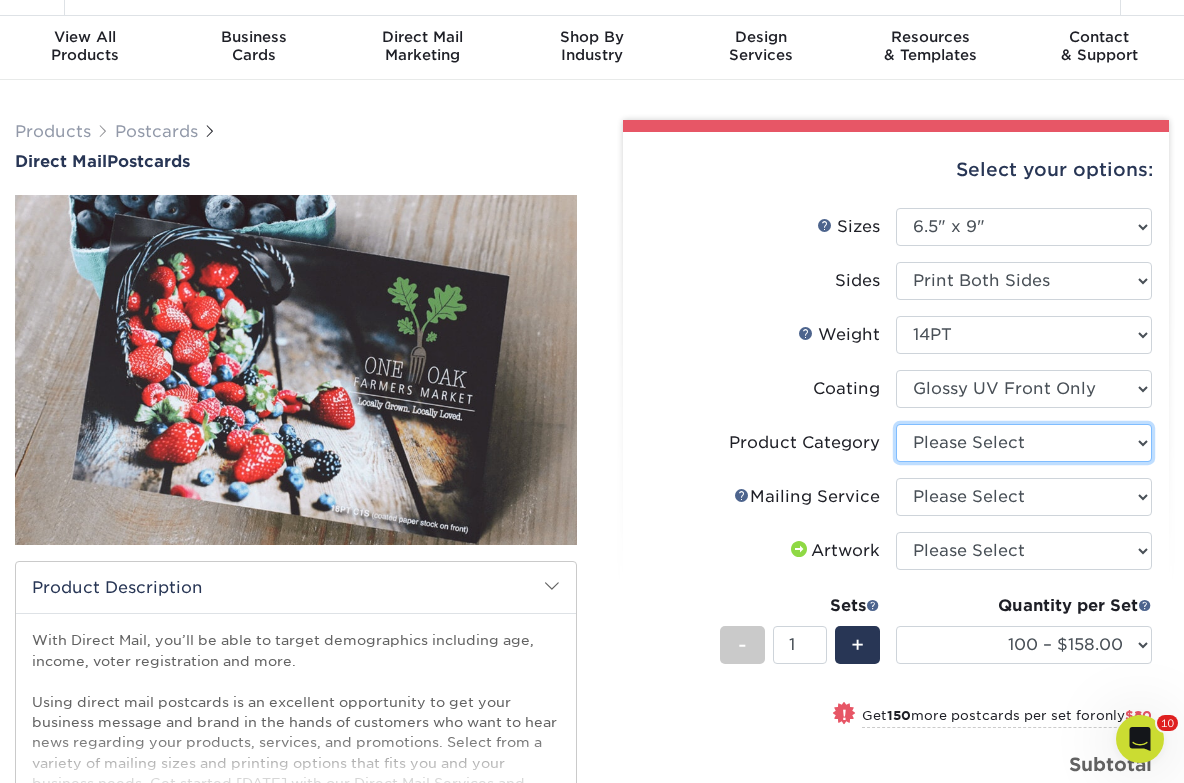 select on "9b7272e0-d6c8-4c3c-8e97-d3a1bcdab858" 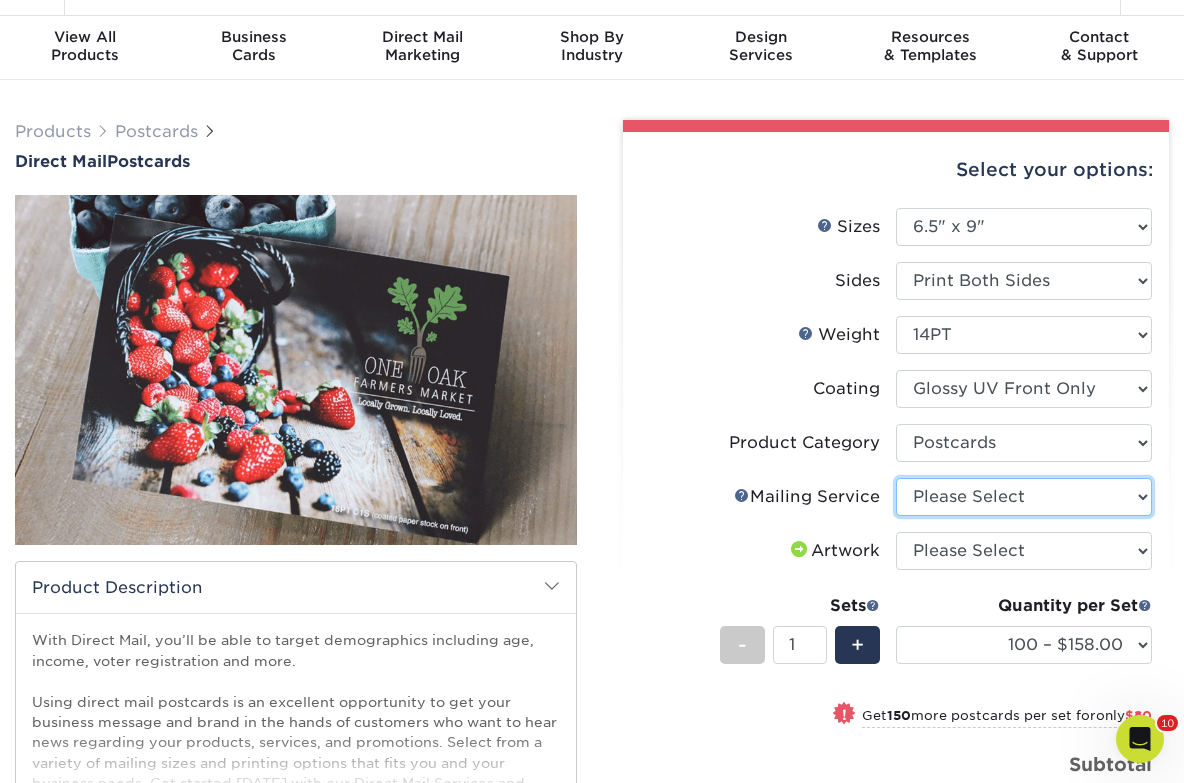 select on "d3cc0d54-e72f-41ce-80c5-e8486bf2cdb8" 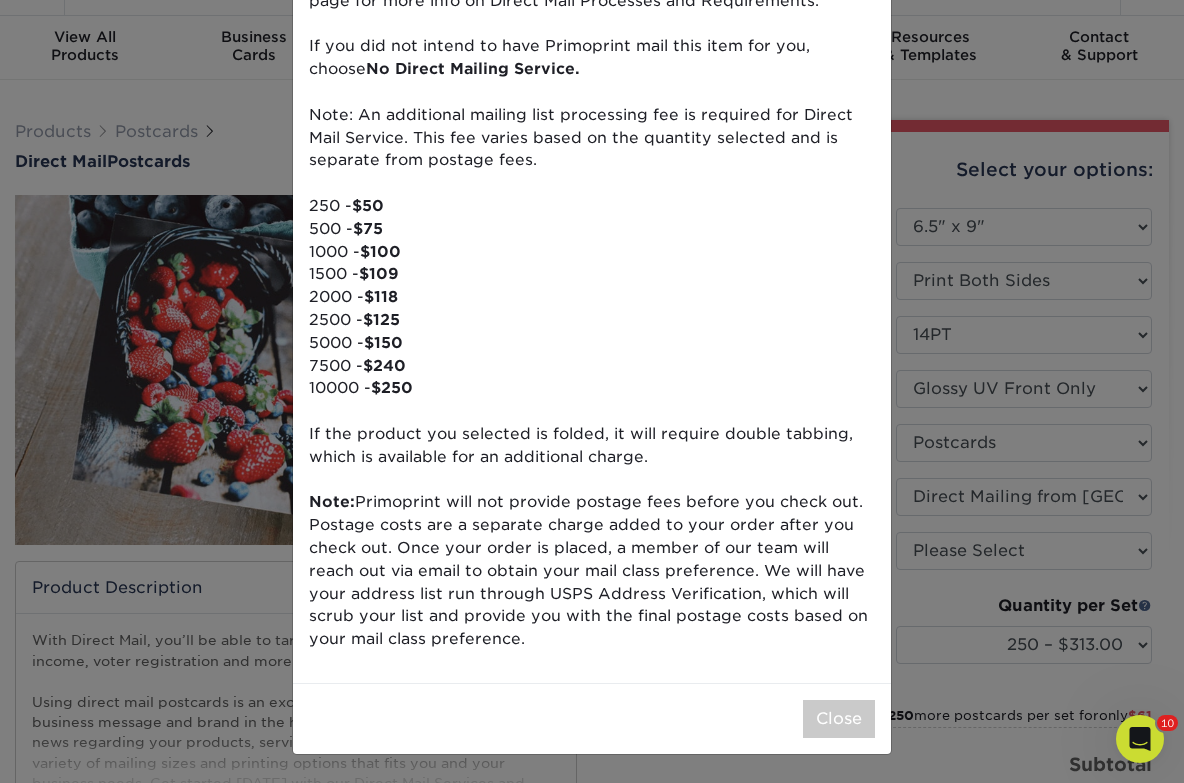 scroll, scrollTop: 117, scrollLeft: 0, axis: vertical 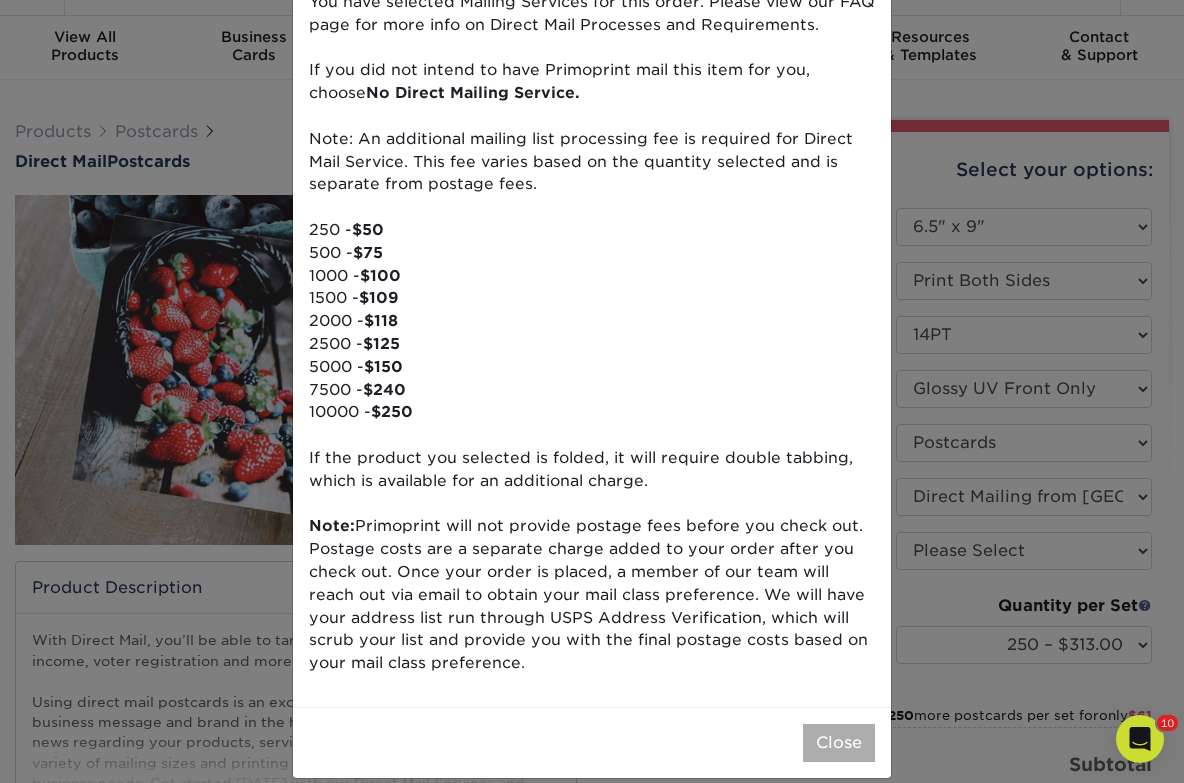 click on "Close" at bounding box center [839, 743] 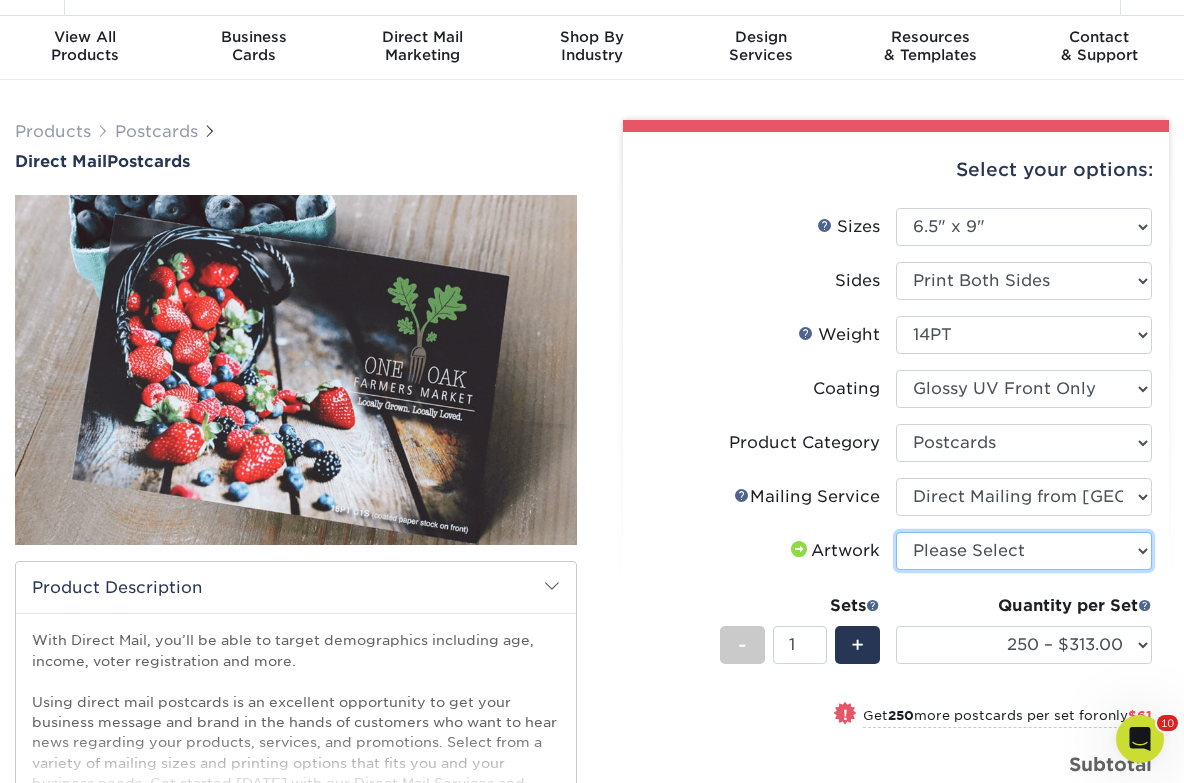 select on "upload" 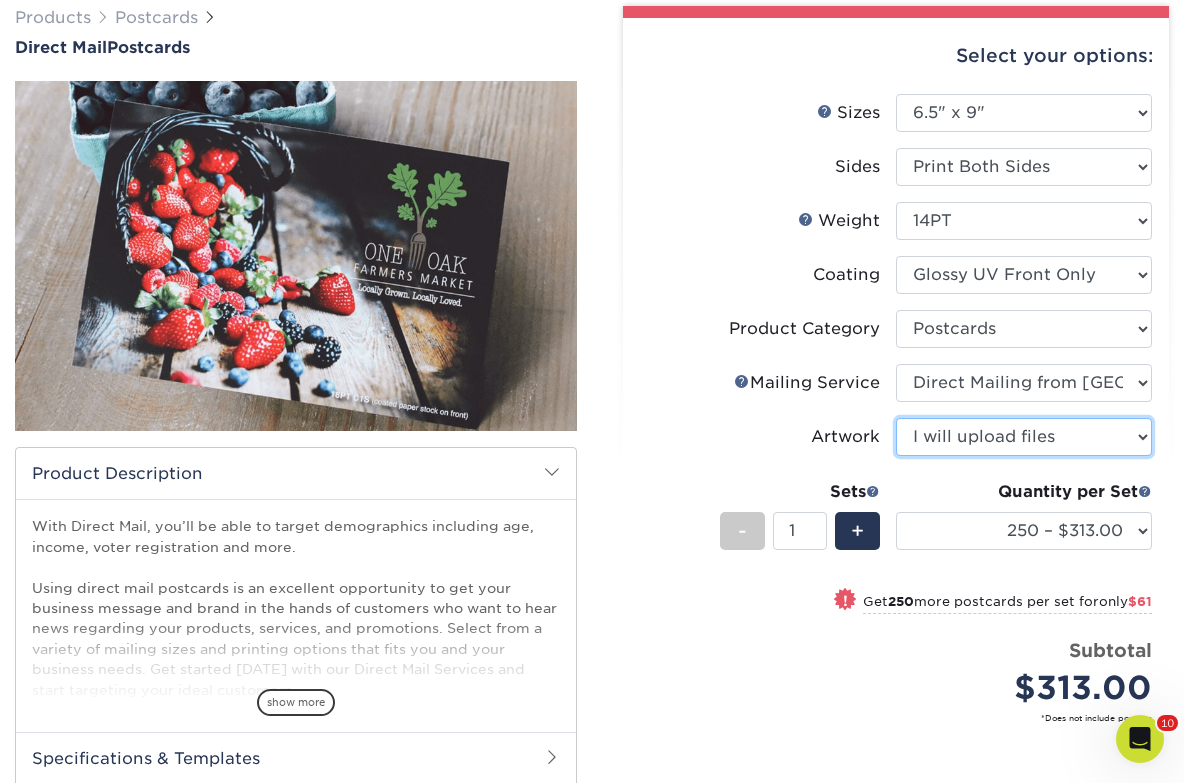 scroll, scrollTop: 146, scrollLeft: 0, axis: vertical 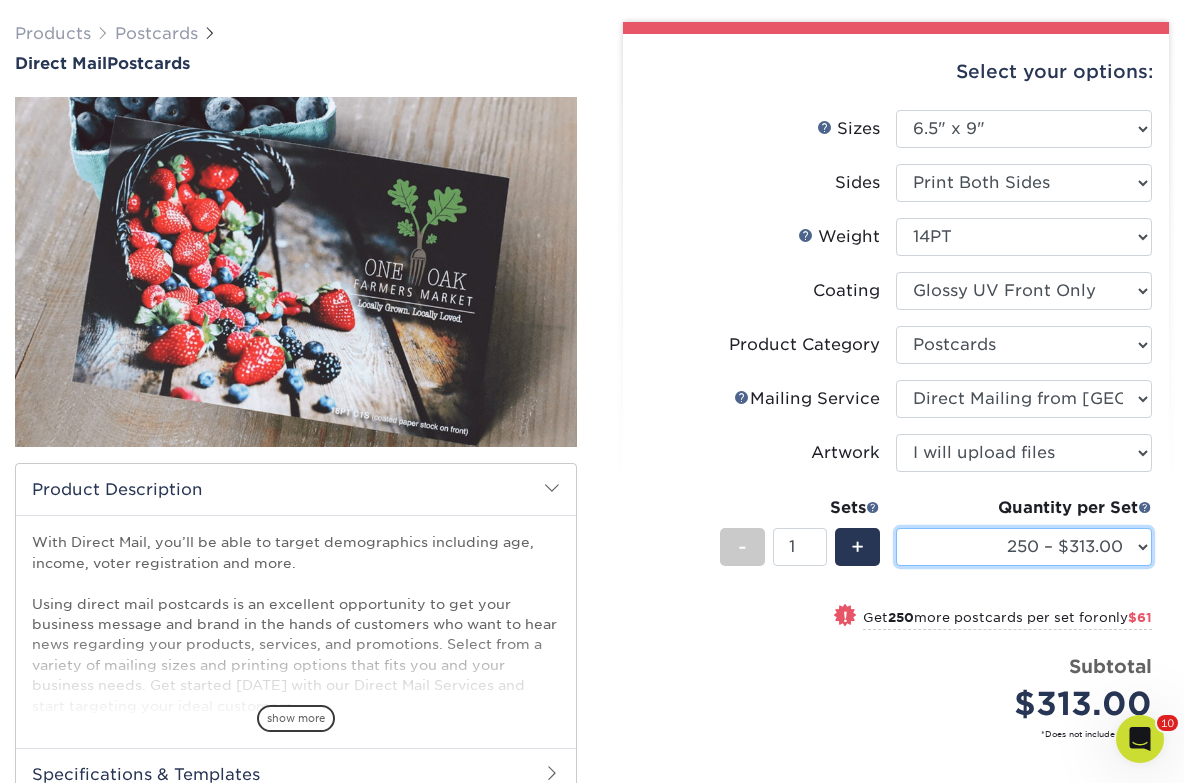 select on "1500 – $533.00" 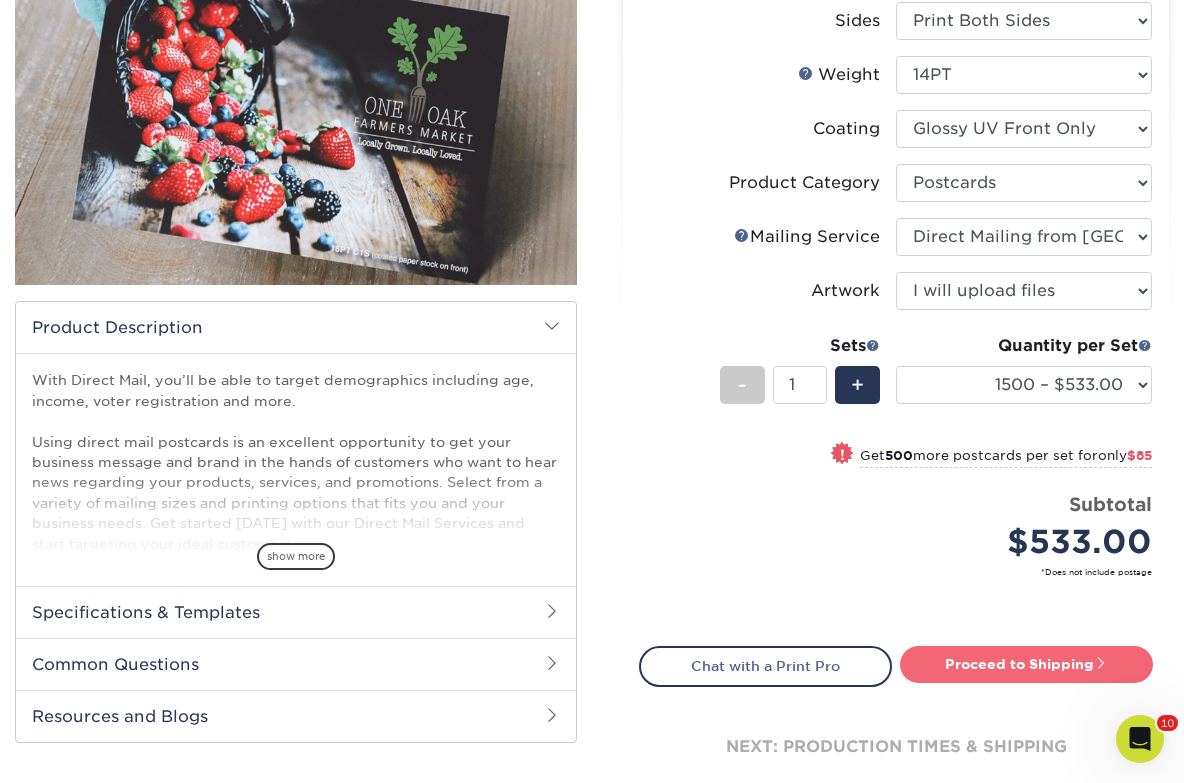 click on "Proceed to Shipping" at bounding box center (1026, 664) 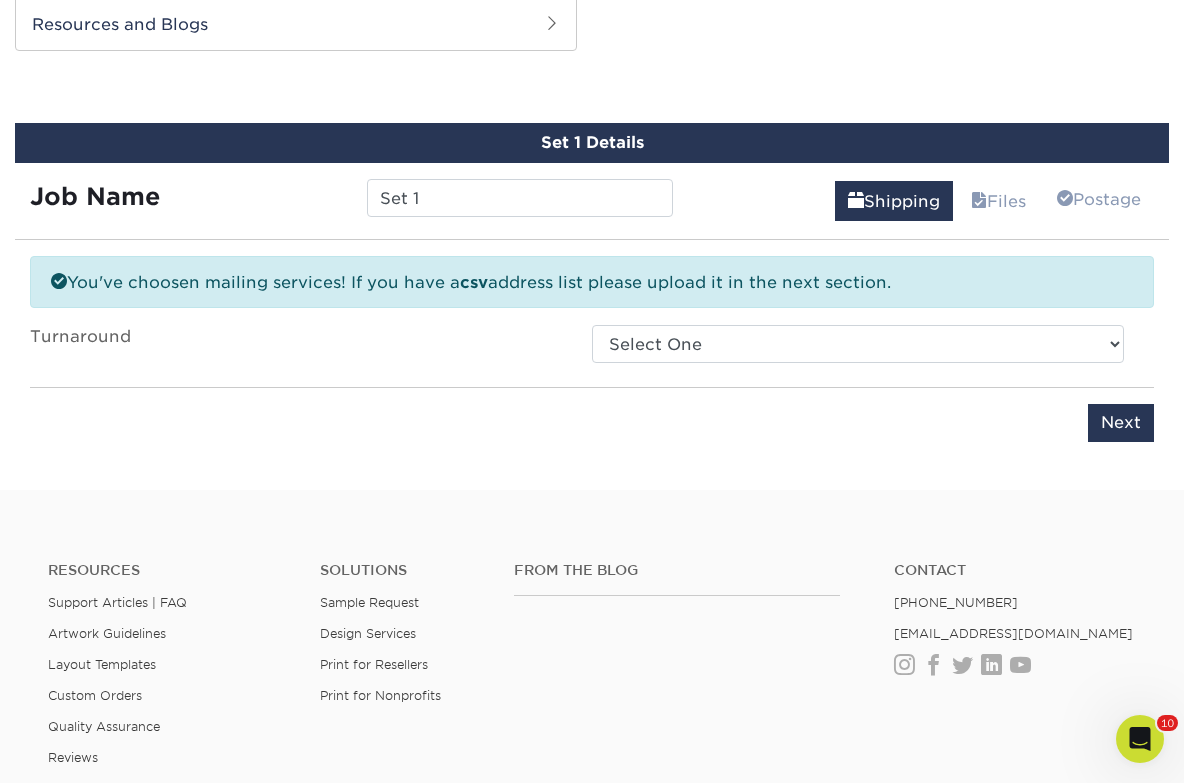 scroll, scrollTop: 1007, scrollLeft: 0, axis: vertical 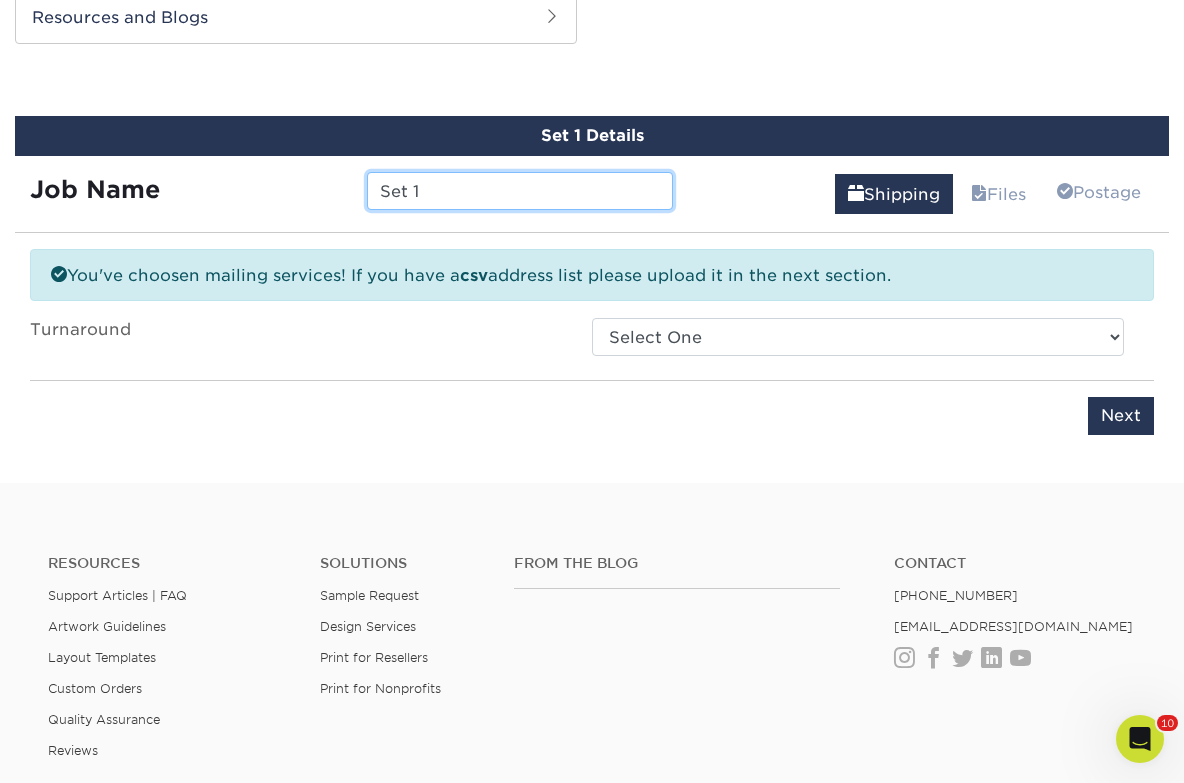 drag, startPoint x: 423, startPoint y: 192, endPoint x: 345, endPoint y: 179, distance: 79.07591 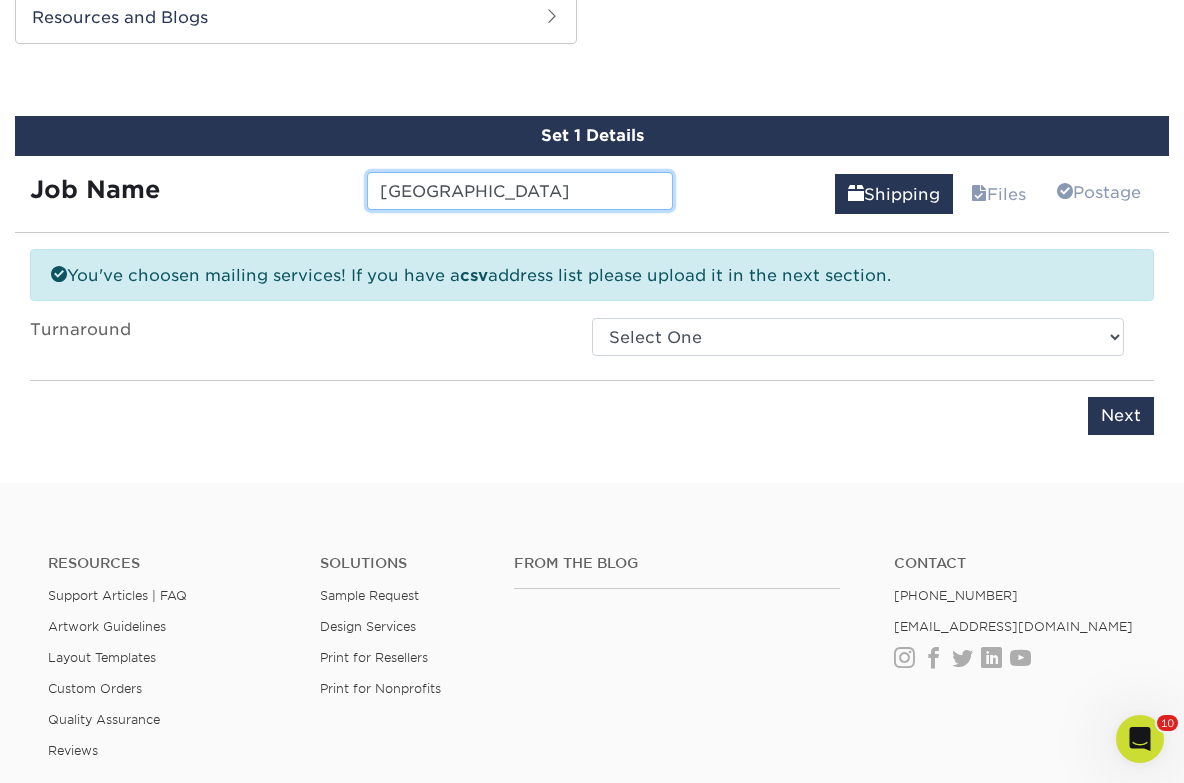 type on "Lacey's Town Center" 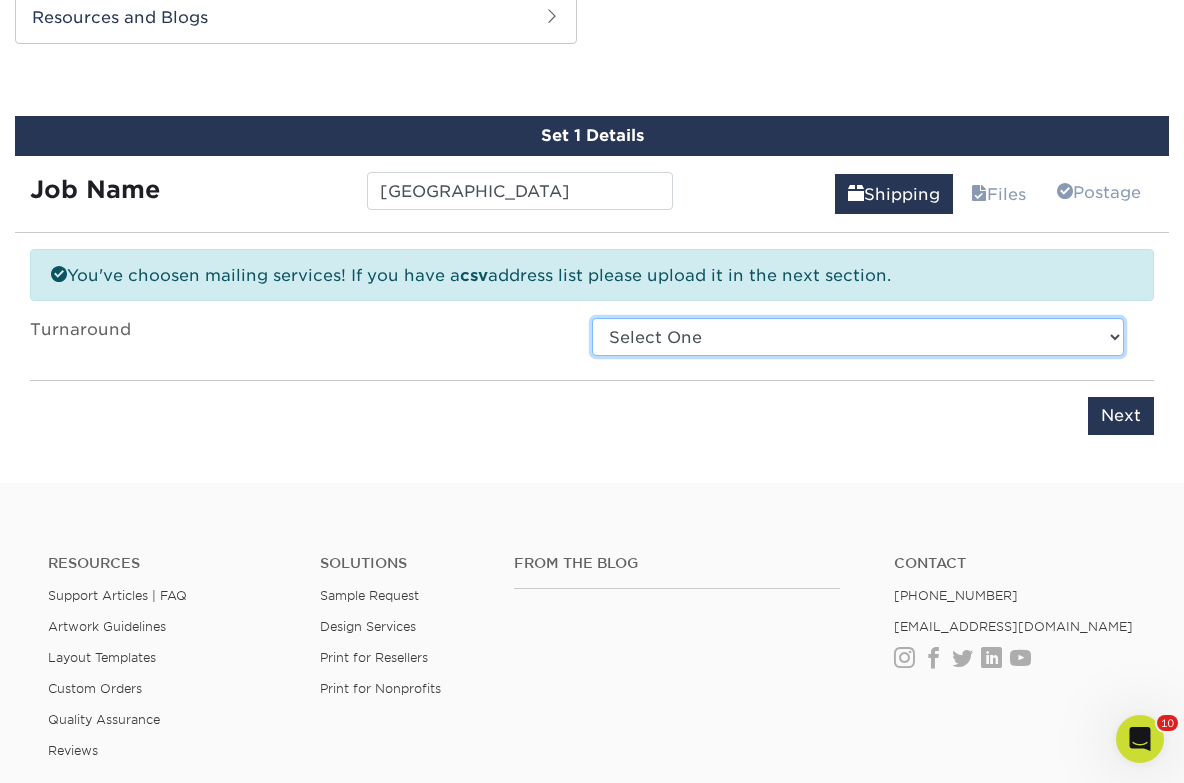 select on "8ab89917-fa6b-4a1c-bcb5-ccc8453ac5fa" 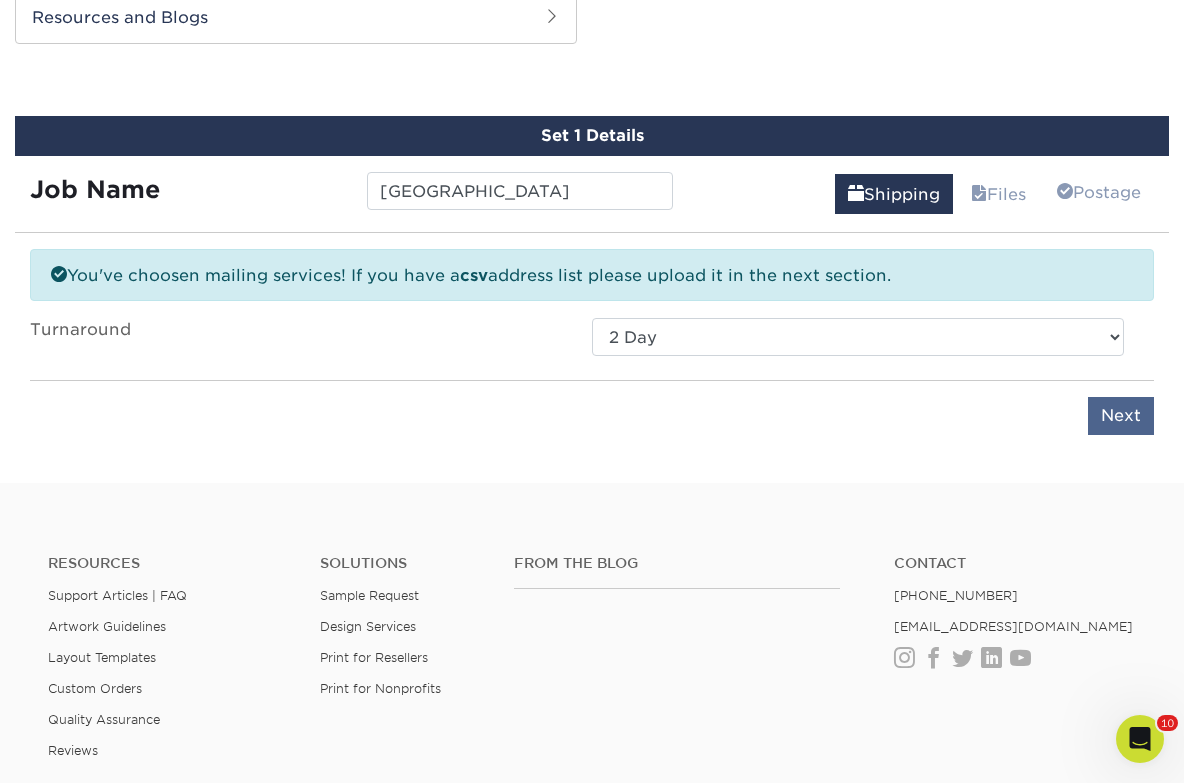 click on "Next" at bounding box center [1121, 416] 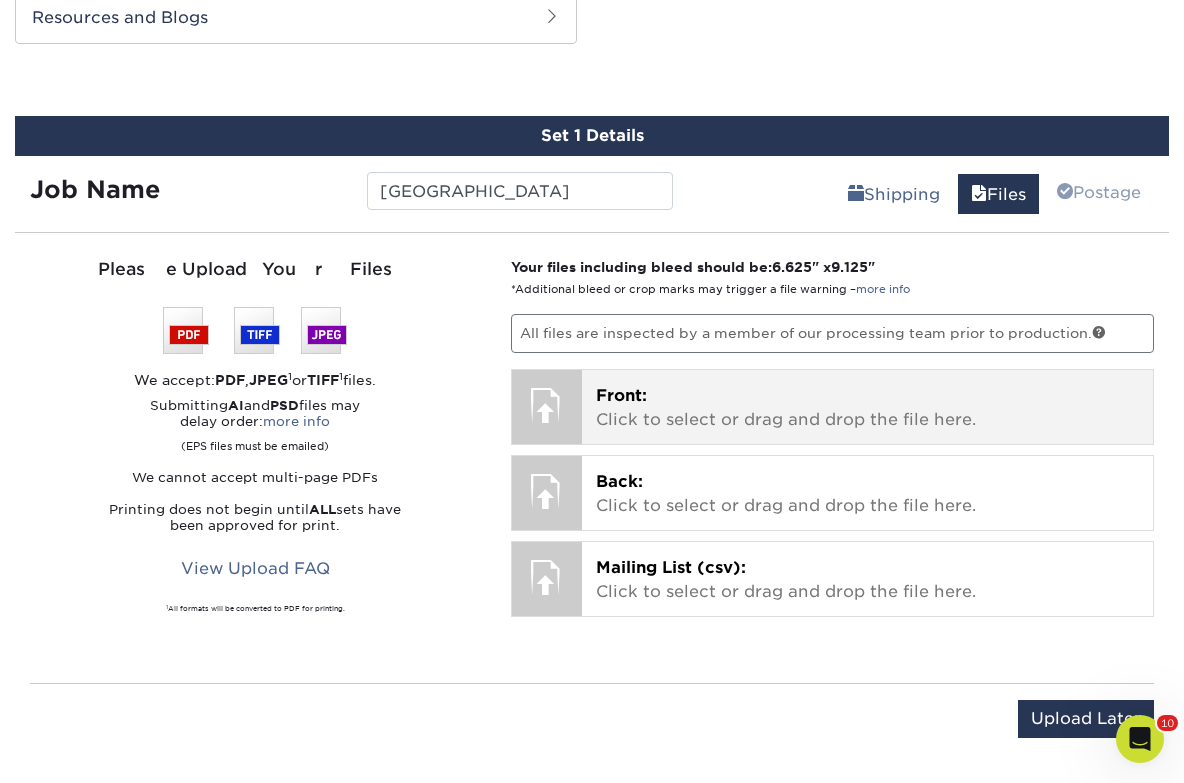 click on "Front: Click to select or drag and drop the file here." at bounding box center [867, 408] 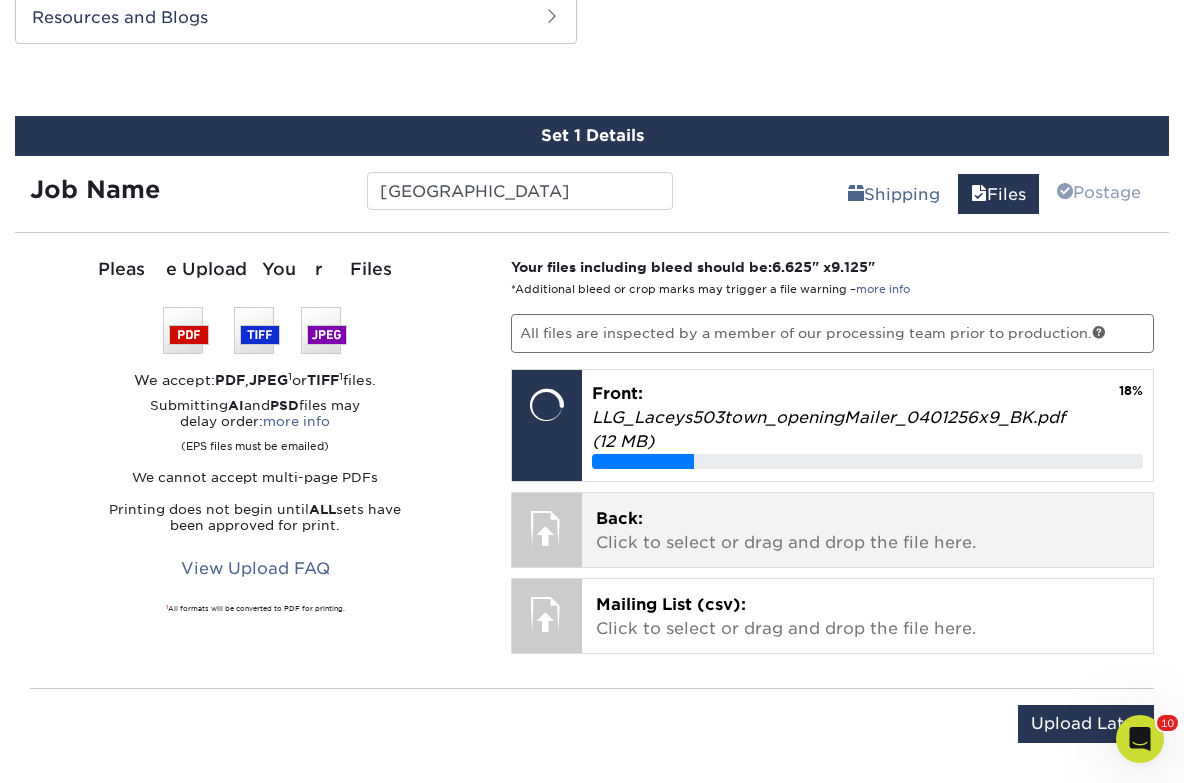 click on "Back: Click to select or drag and drop the file here.
Choose file" at bounding box center [867, 530] 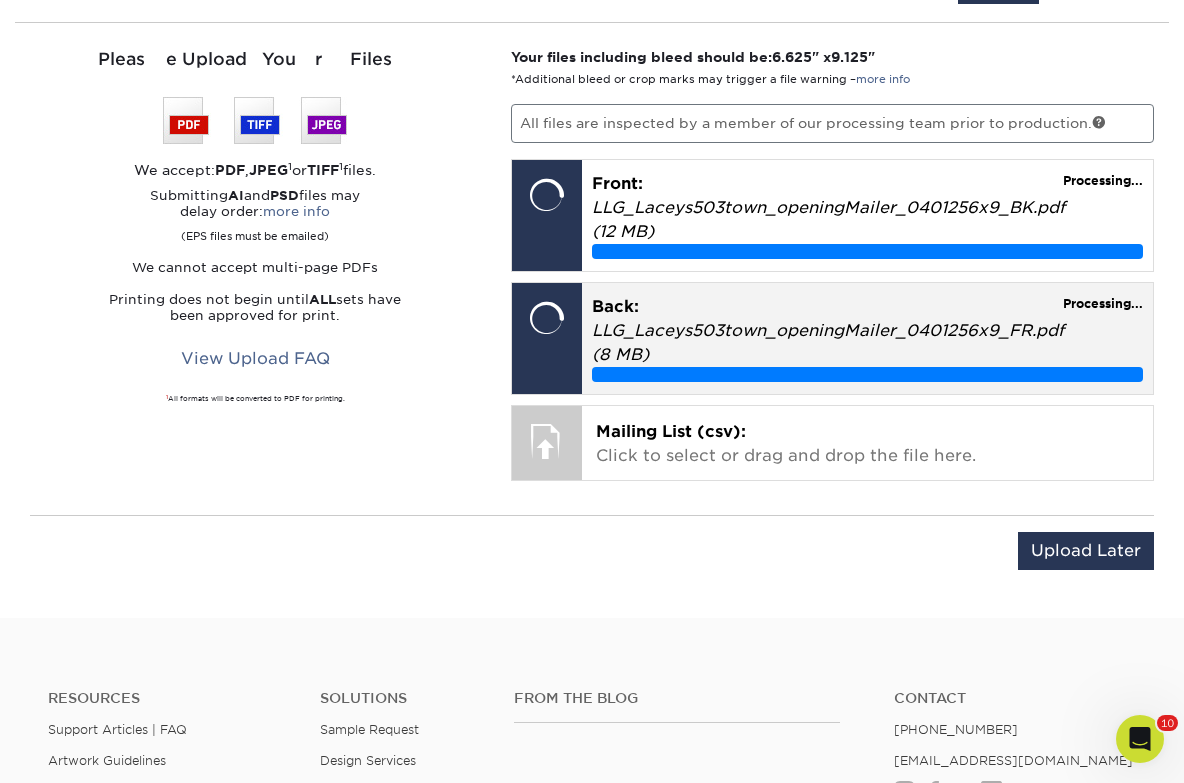 scroll, scrollTop: 1227, scrollLeft: 0, axis: vertical 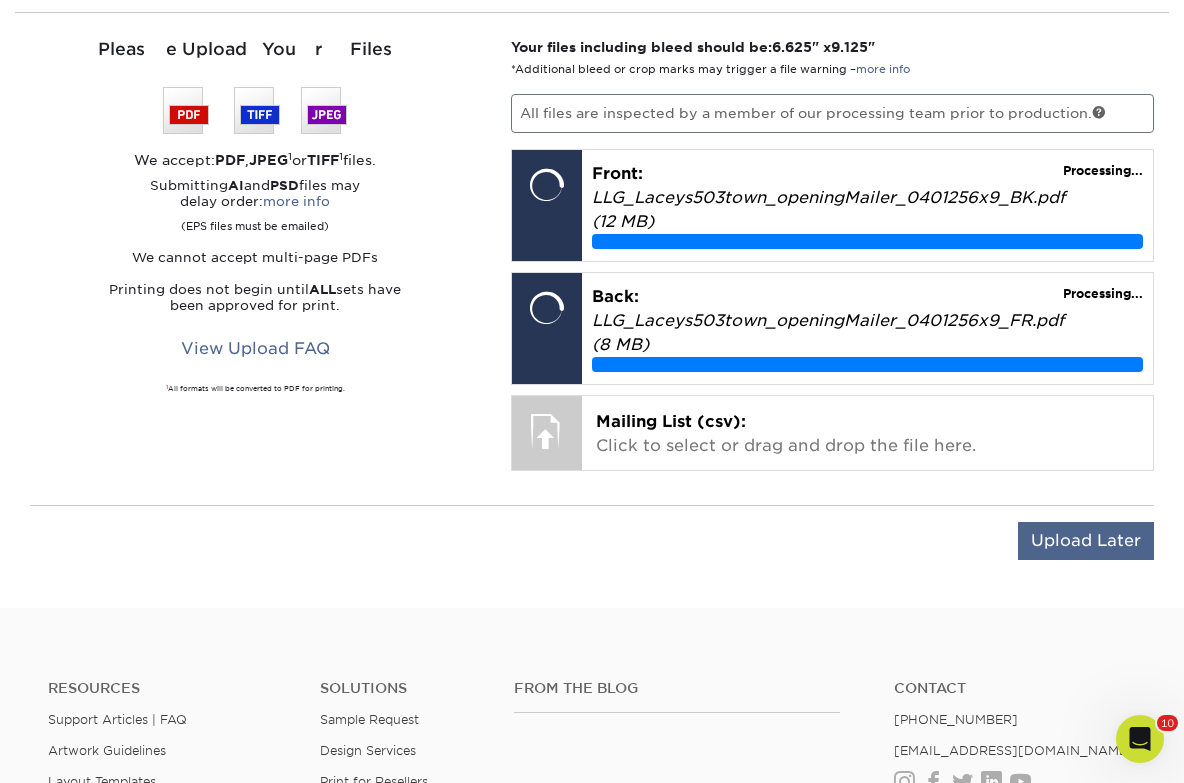 click on "Upload Later" at bounding box center (1086, 541) 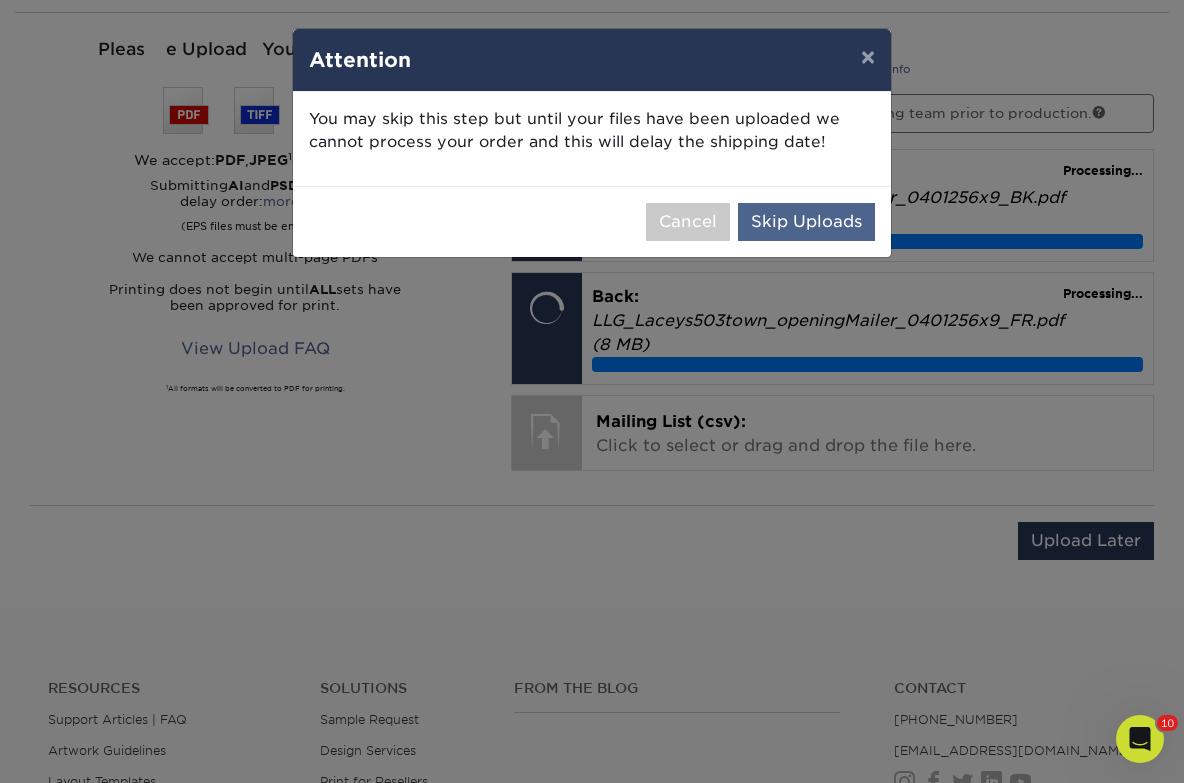 click on "Skip Uploads" at bounding box center (806, 222) 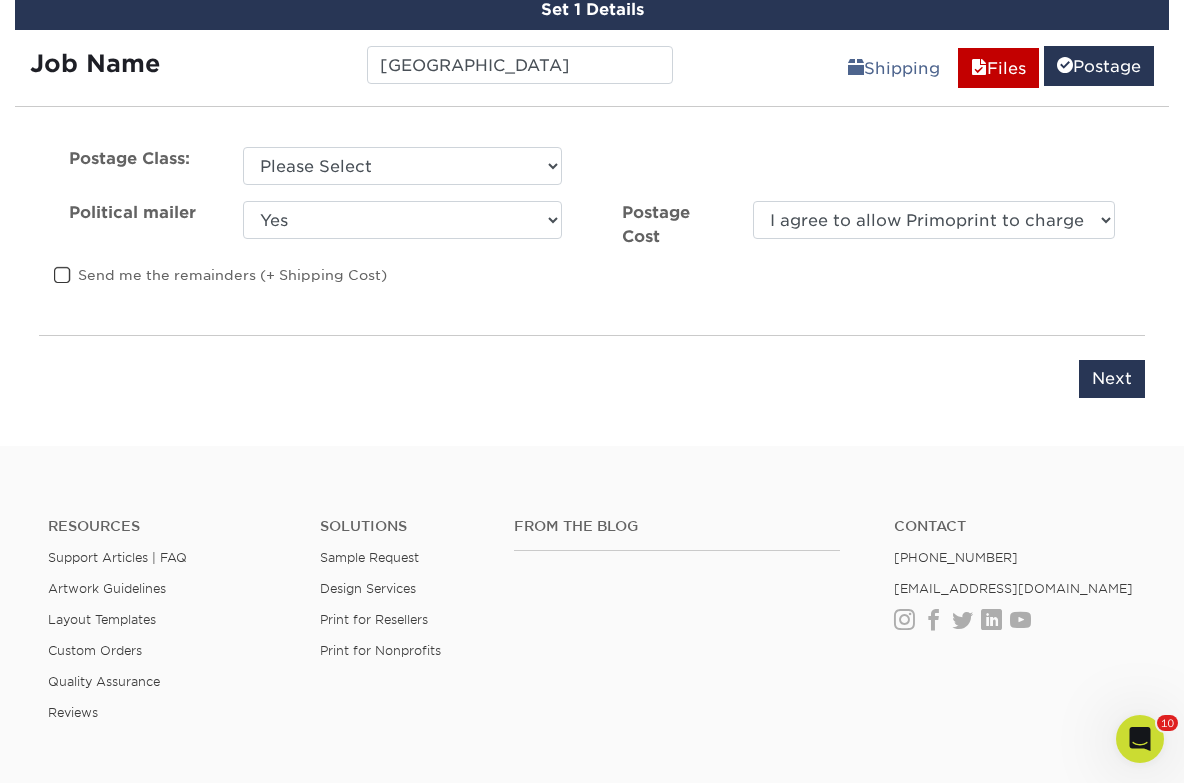 scroll, scrollTop: 1122, scrollLeft: 0, axis: vertical 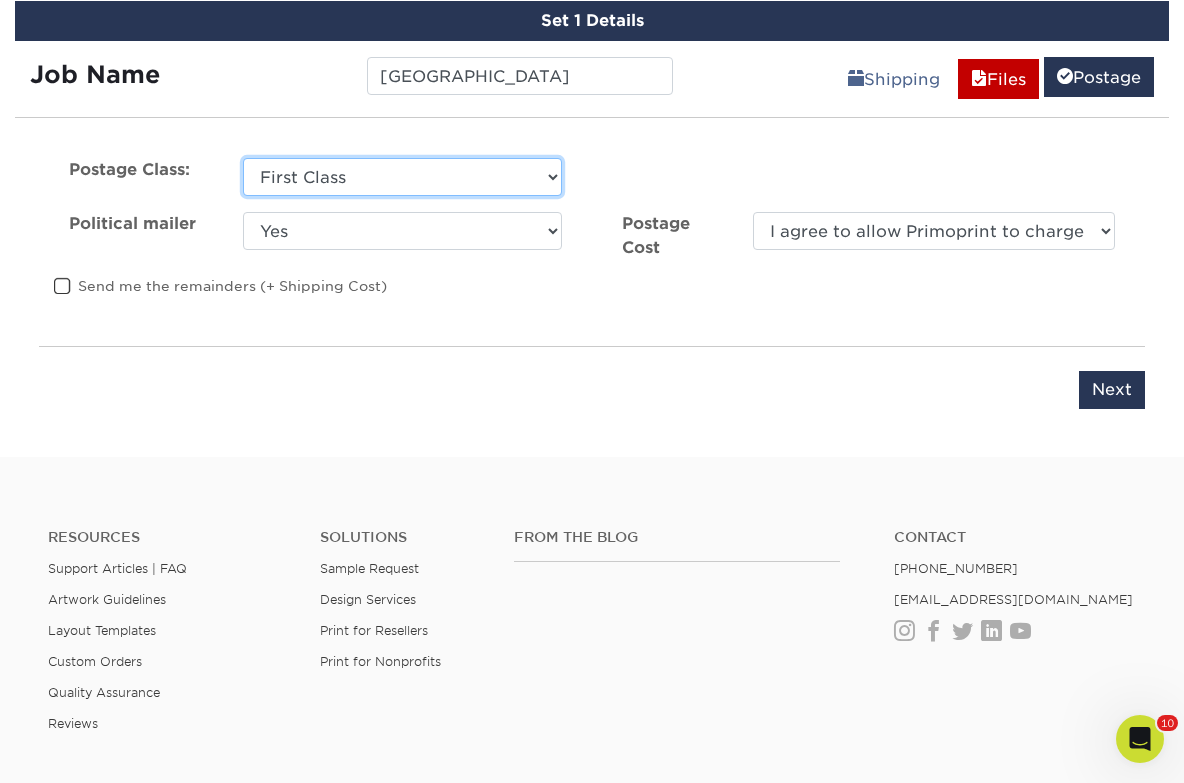 select on "standard" 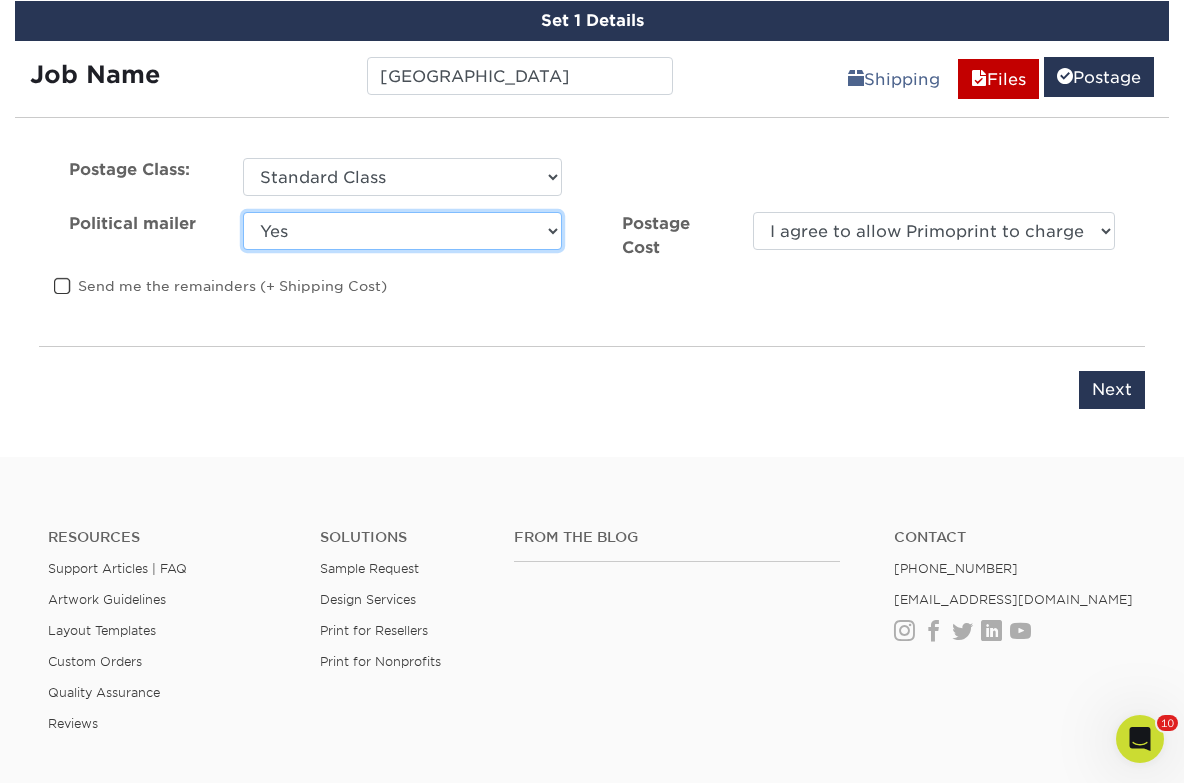 select on "0" 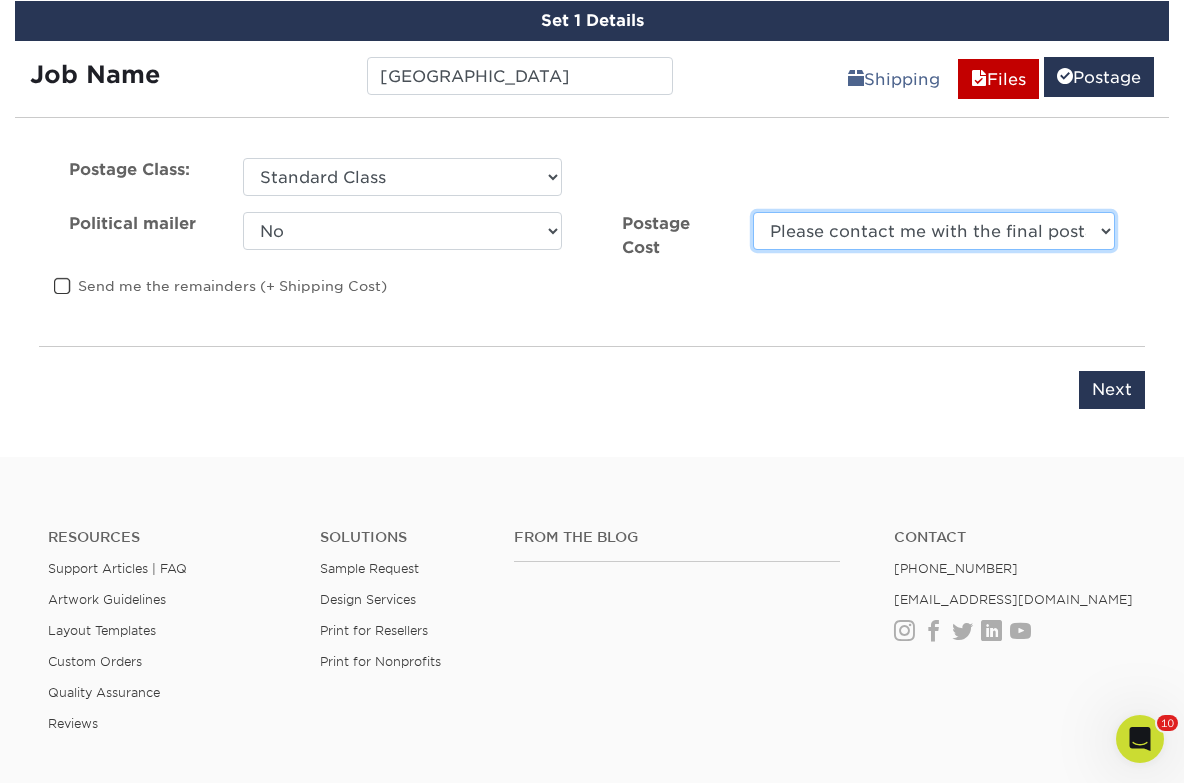 select on "1" 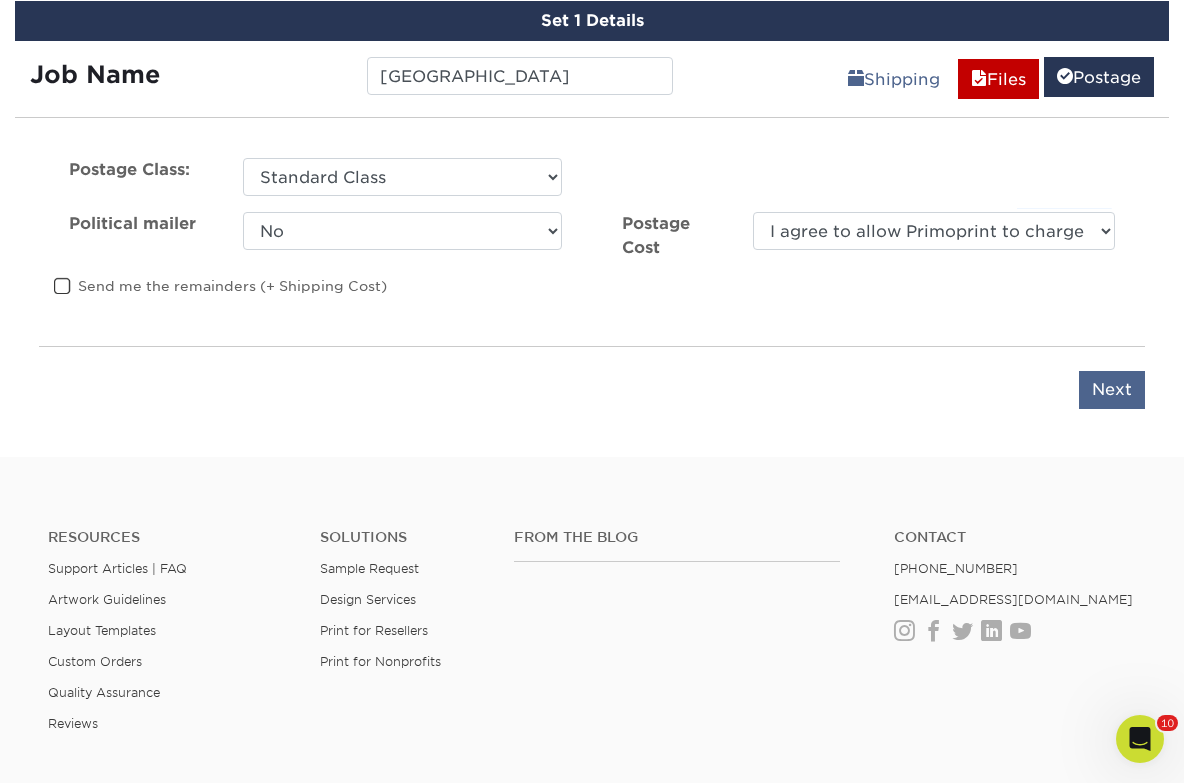 click on "Next" at bounding box center (1112, 390) 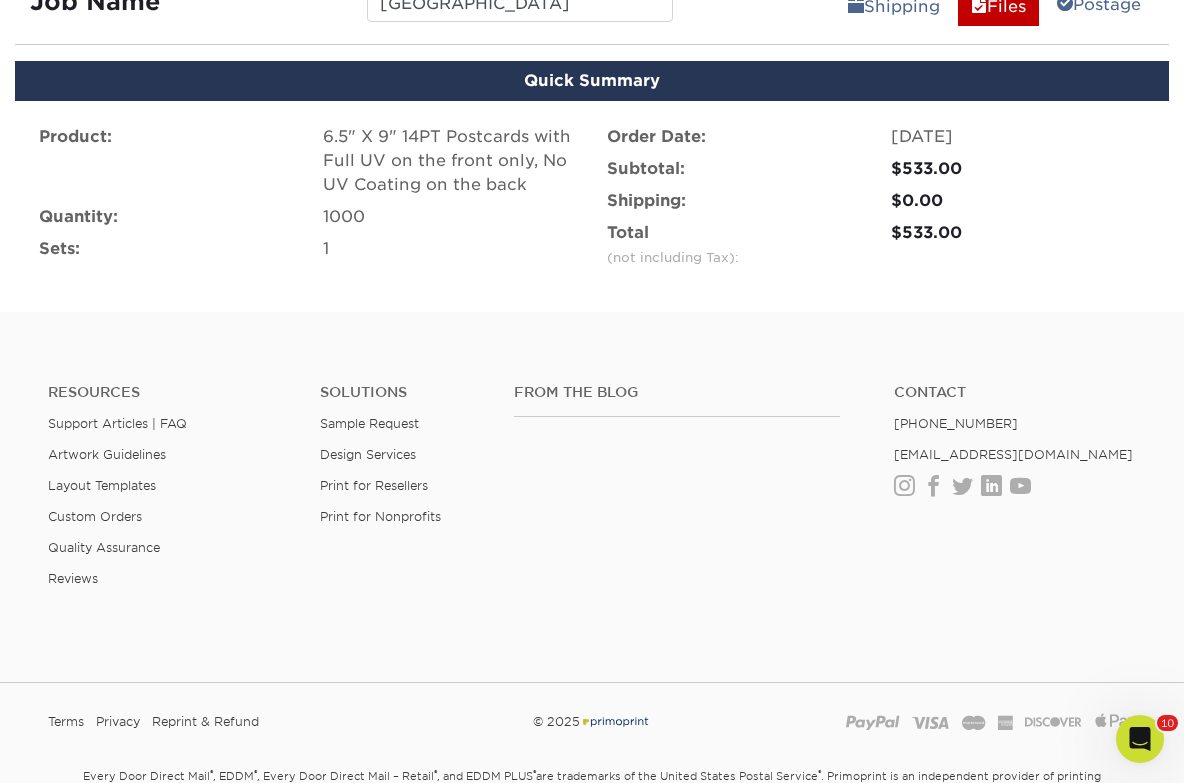 scroll, scrollTop: 1230, scrollLeft: 0, axis: vertical 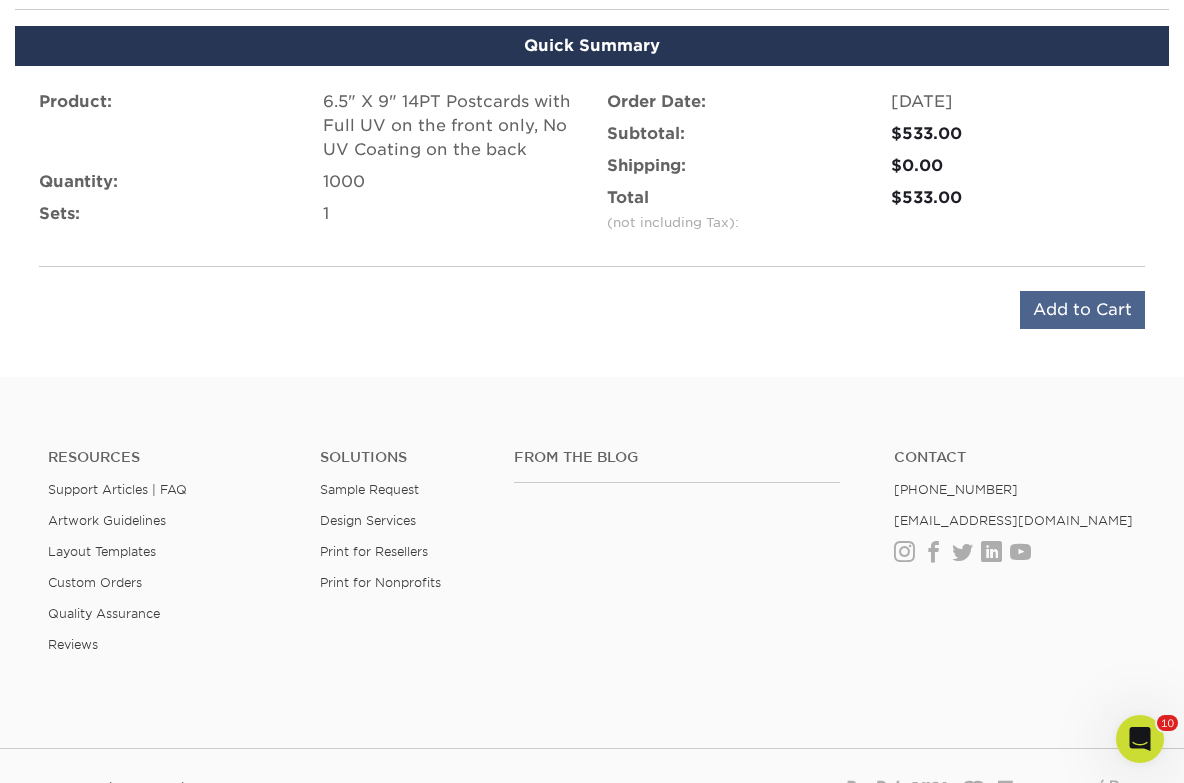 click on "Add to Cart" at bounding box center [1082, 310] 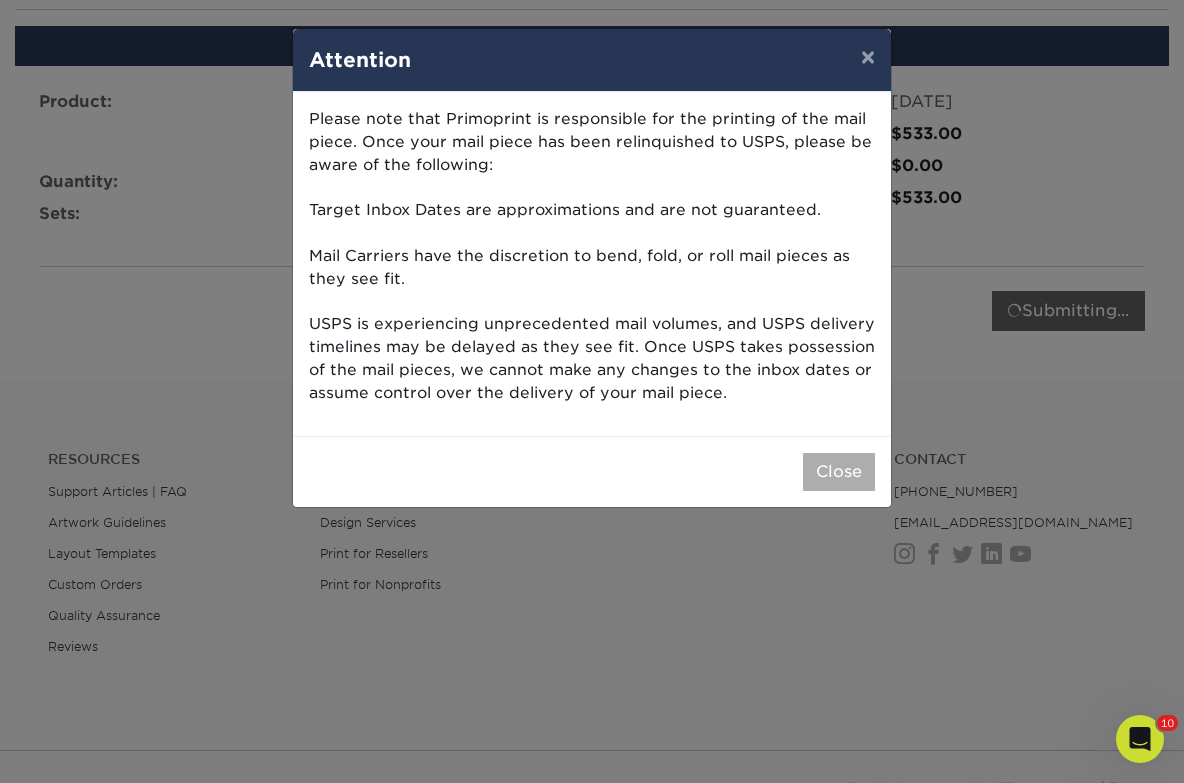 click on "Close" at bounding box center (839, 472) 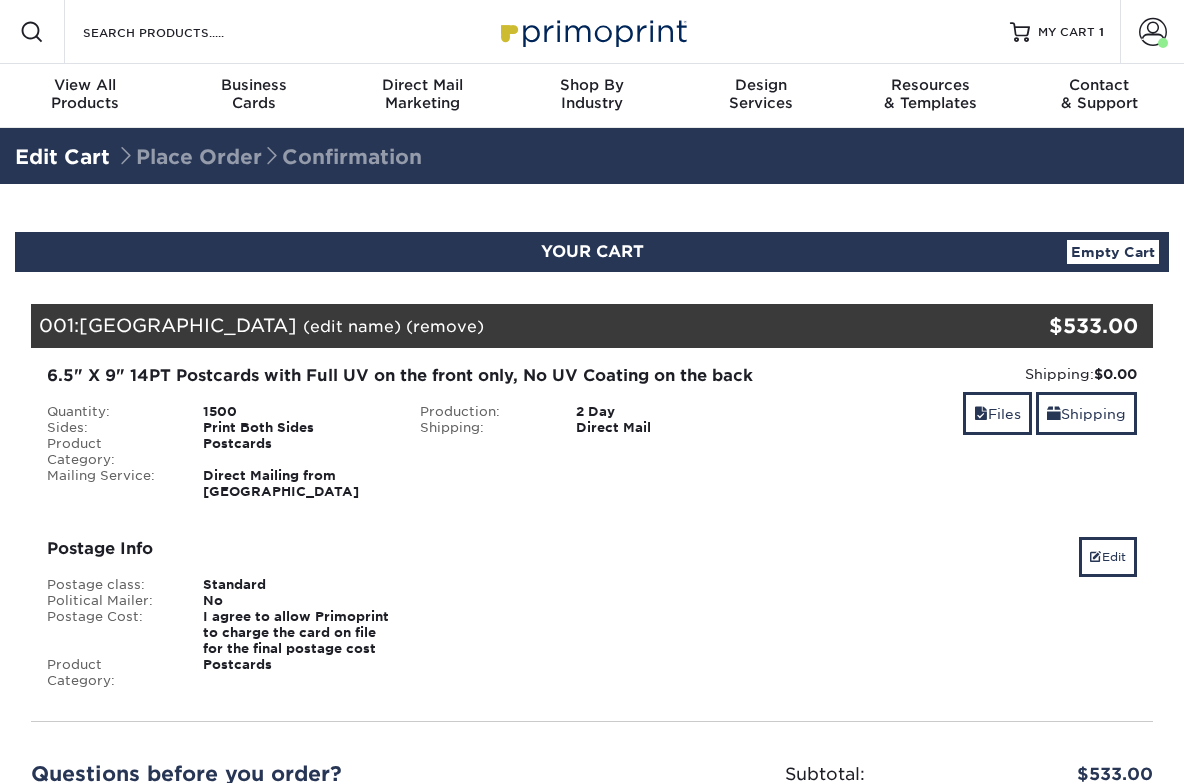 scroll, scrollTop: 0, scrollLeft: 0, axis: both 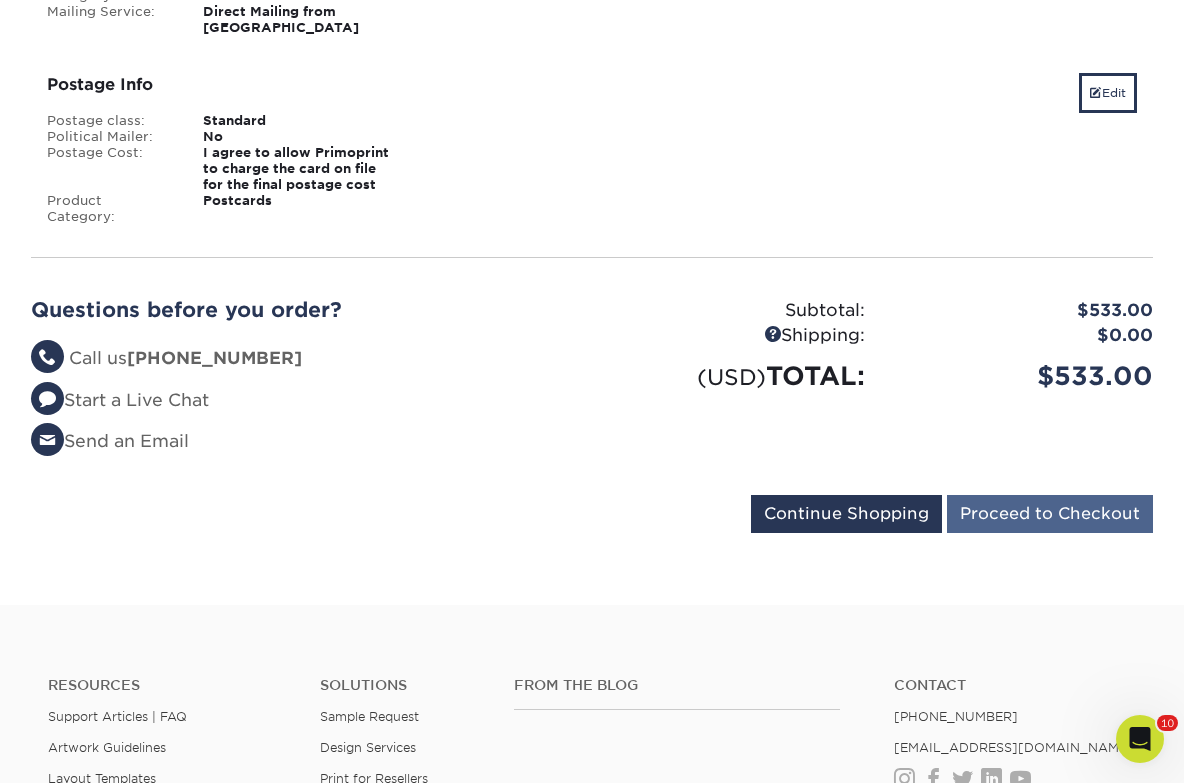 click on "Proceed to Checkout" at bounding box center (1050, 514) 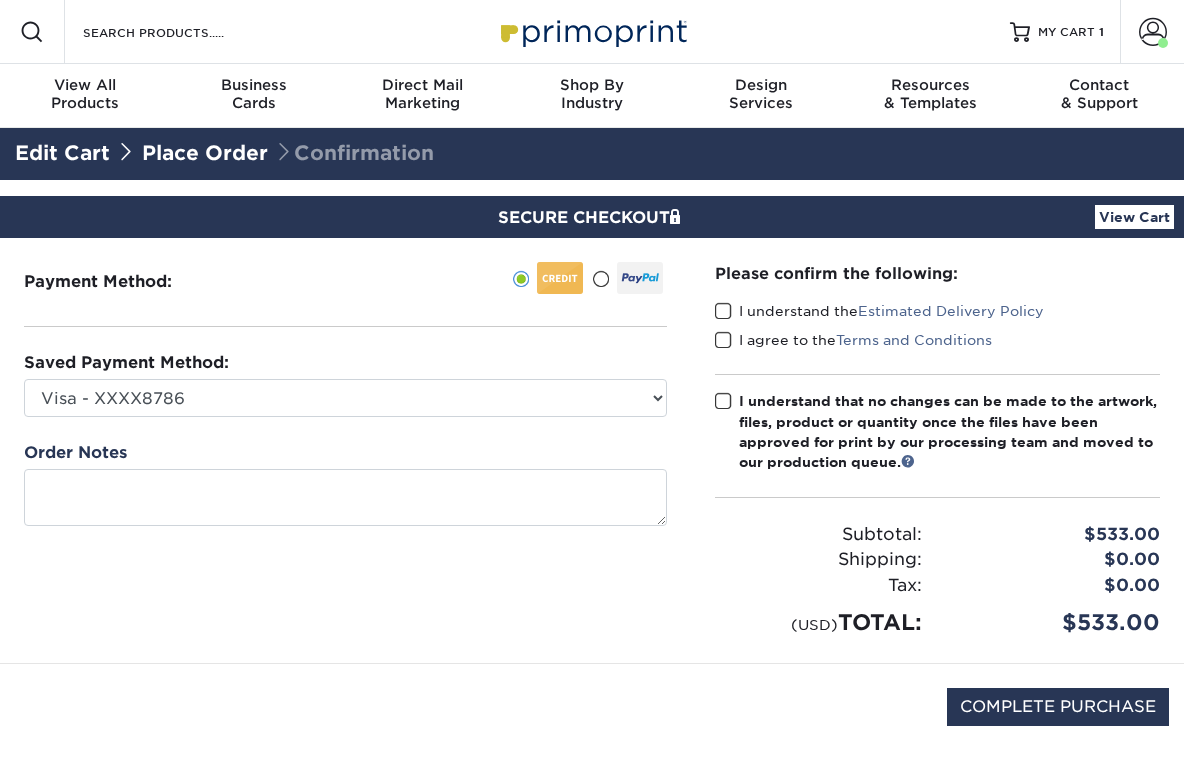 scroll, scrollTop: 0, scrollLeft: 0, axis: both 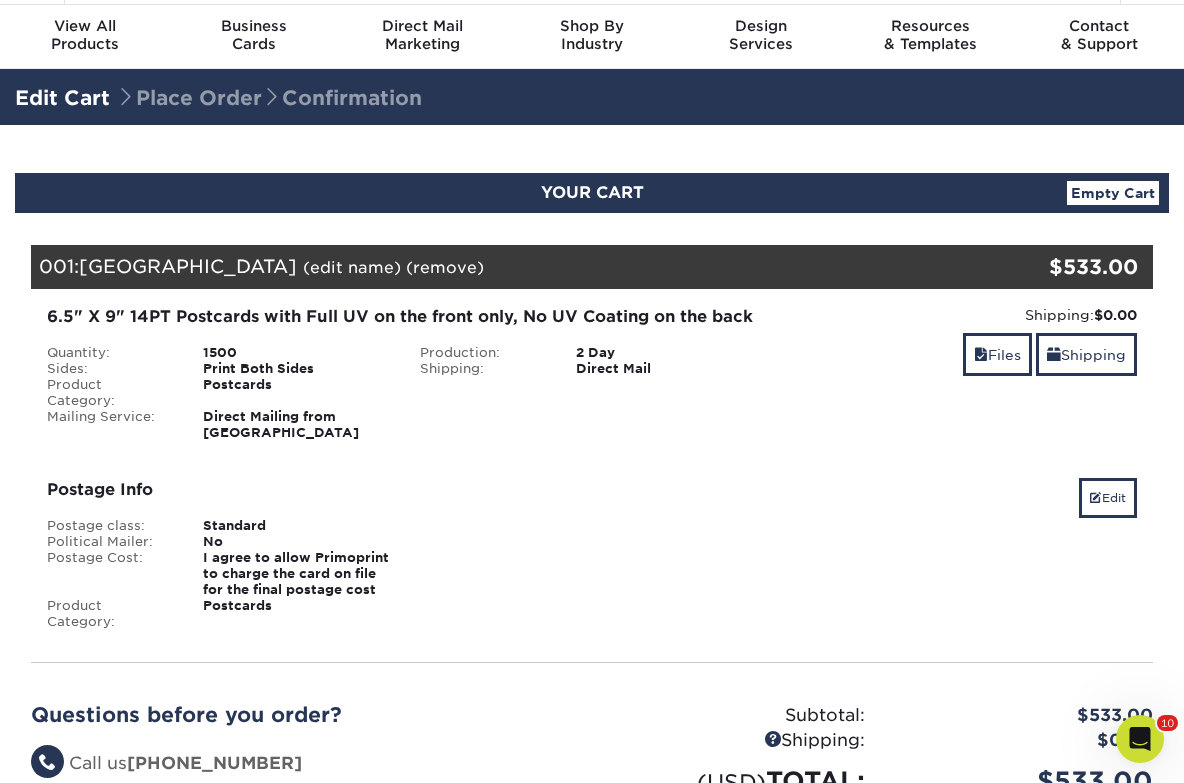 click on "Empty Cart" at bounding box center (1113, 193) 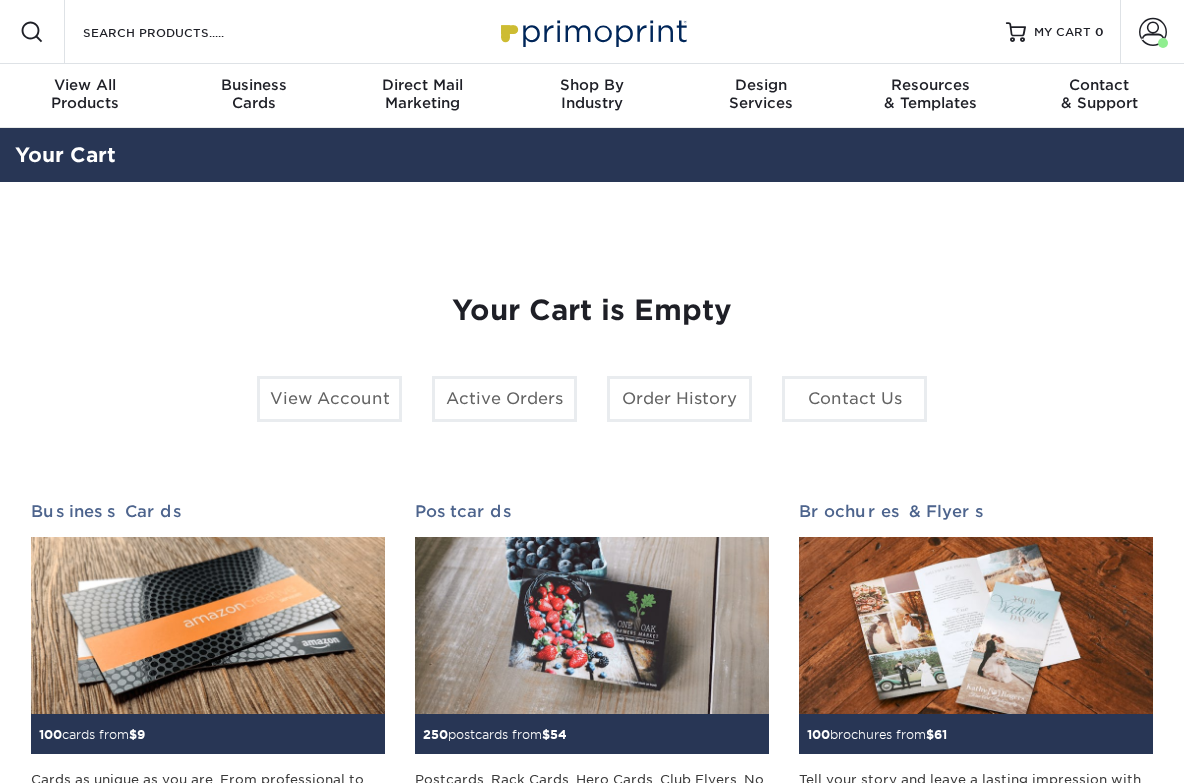 scroll, scrollTop: 0, scrollLeft: 0, axis: both 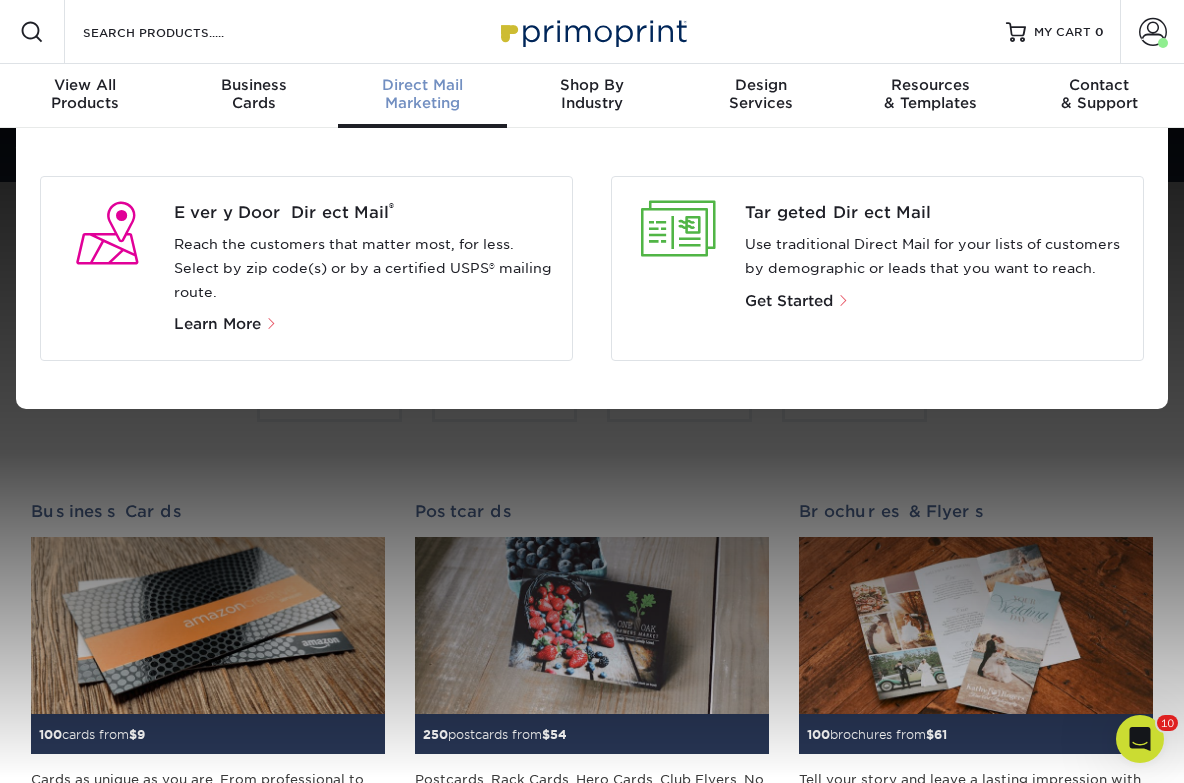 click at bounding box center (678, 229) 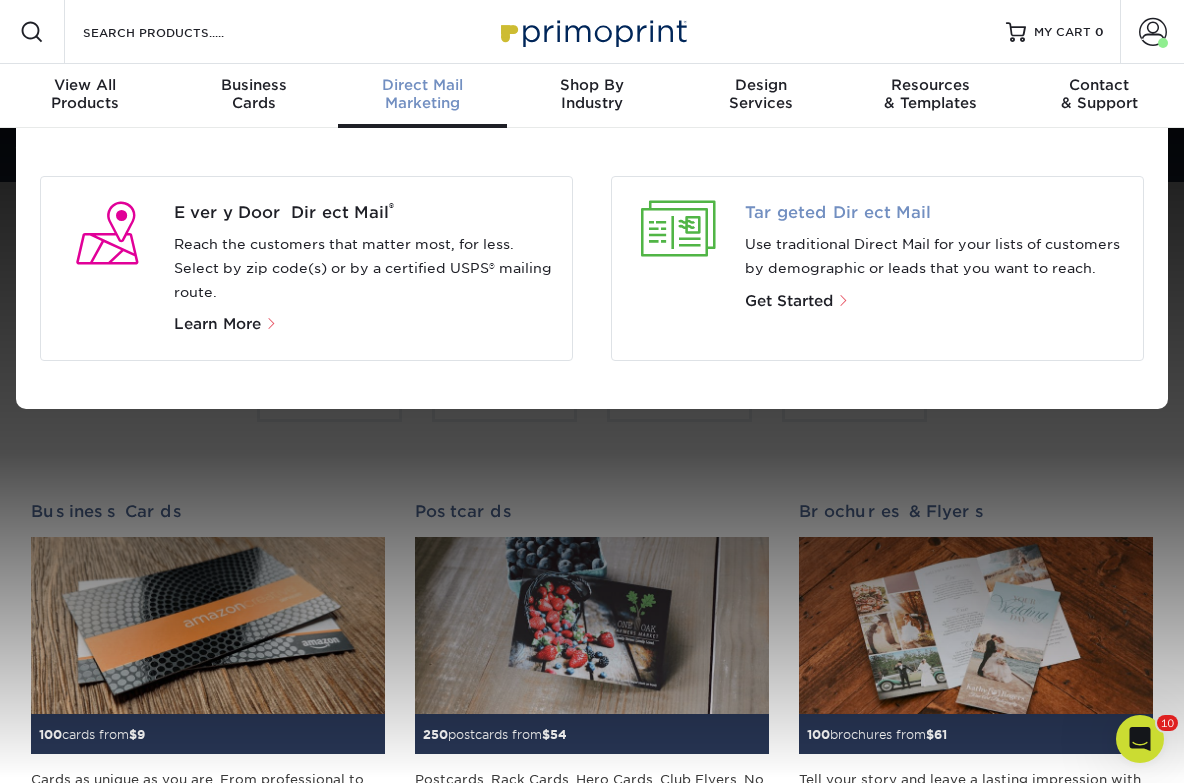 click on "Targeted Direct Mail" at bounding box center [936, 213] 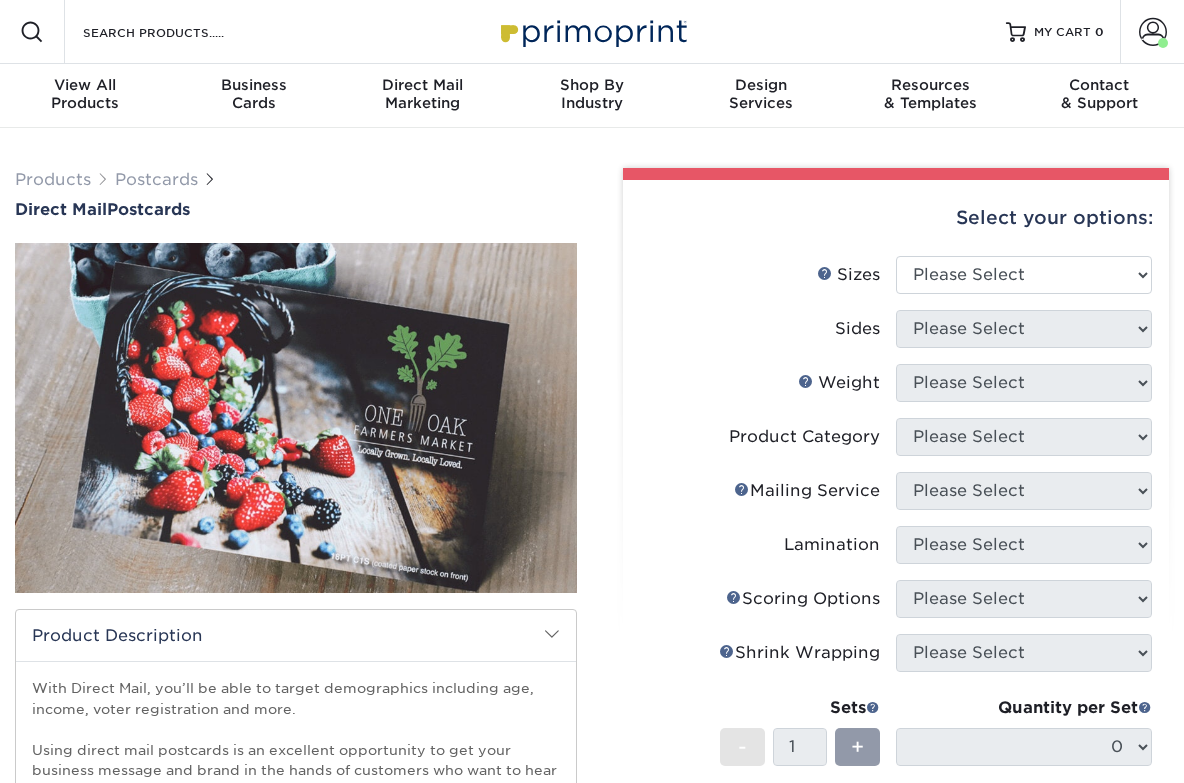 scroll, scrollTop: 0, scrollLeft: 0, axis: both 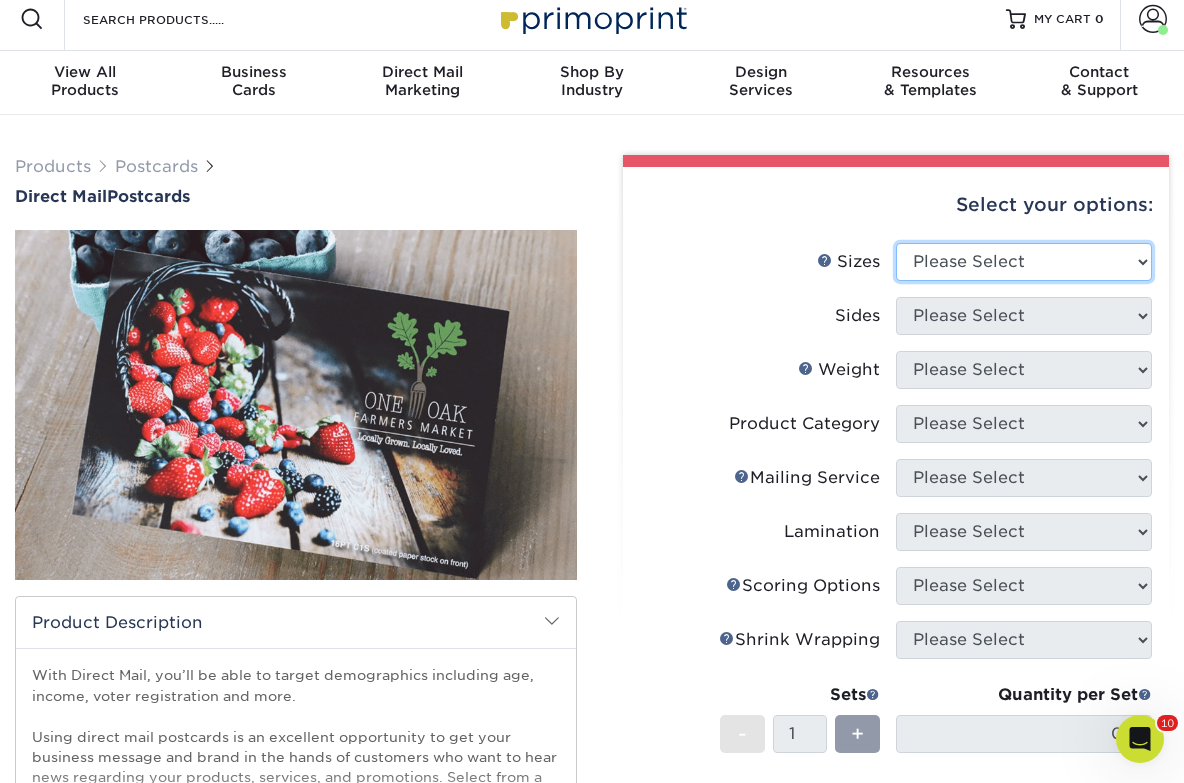 select on "6.50x9.00" 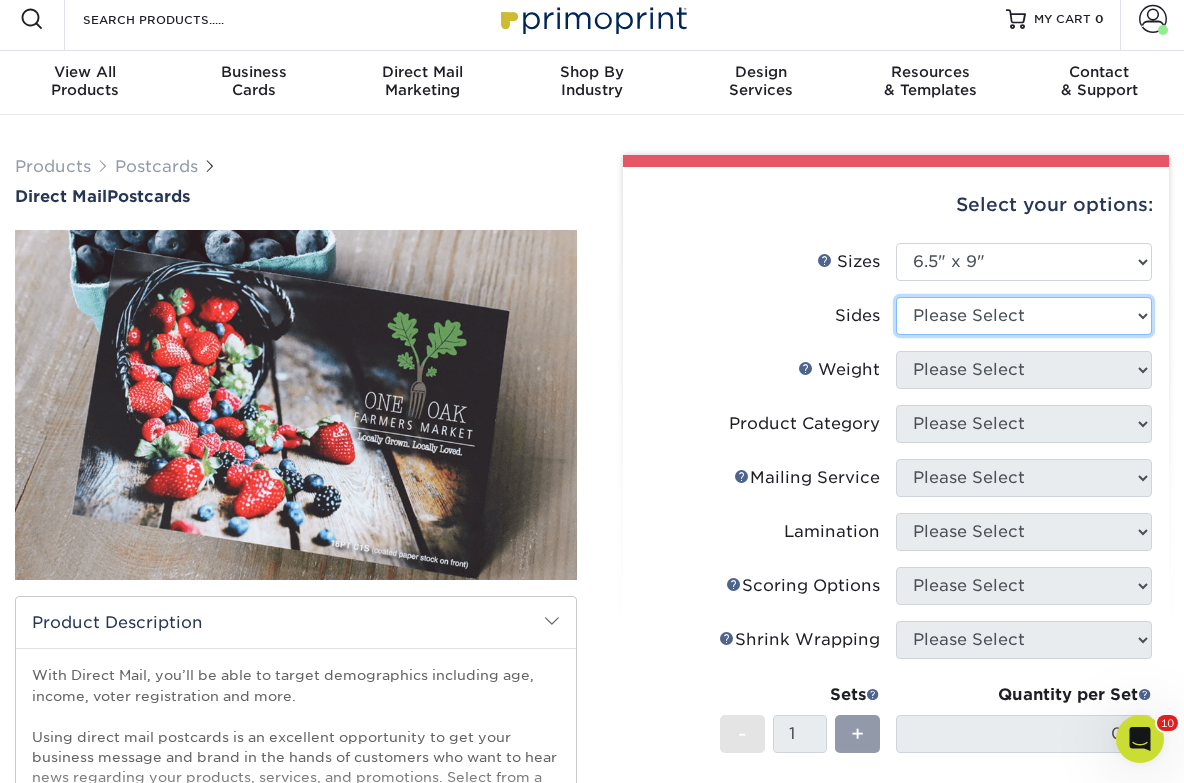 select on "13abbda7-1d64-4f25-8bb2-c179b224825d" 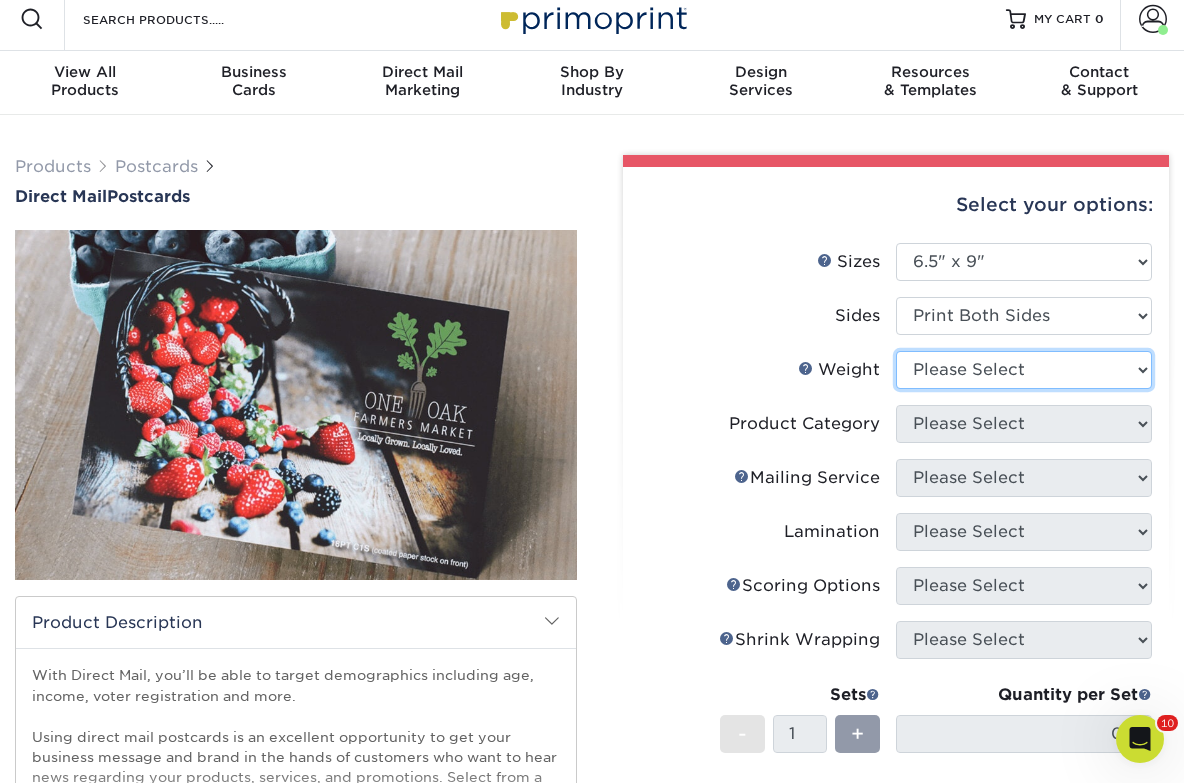 select on "14PT" 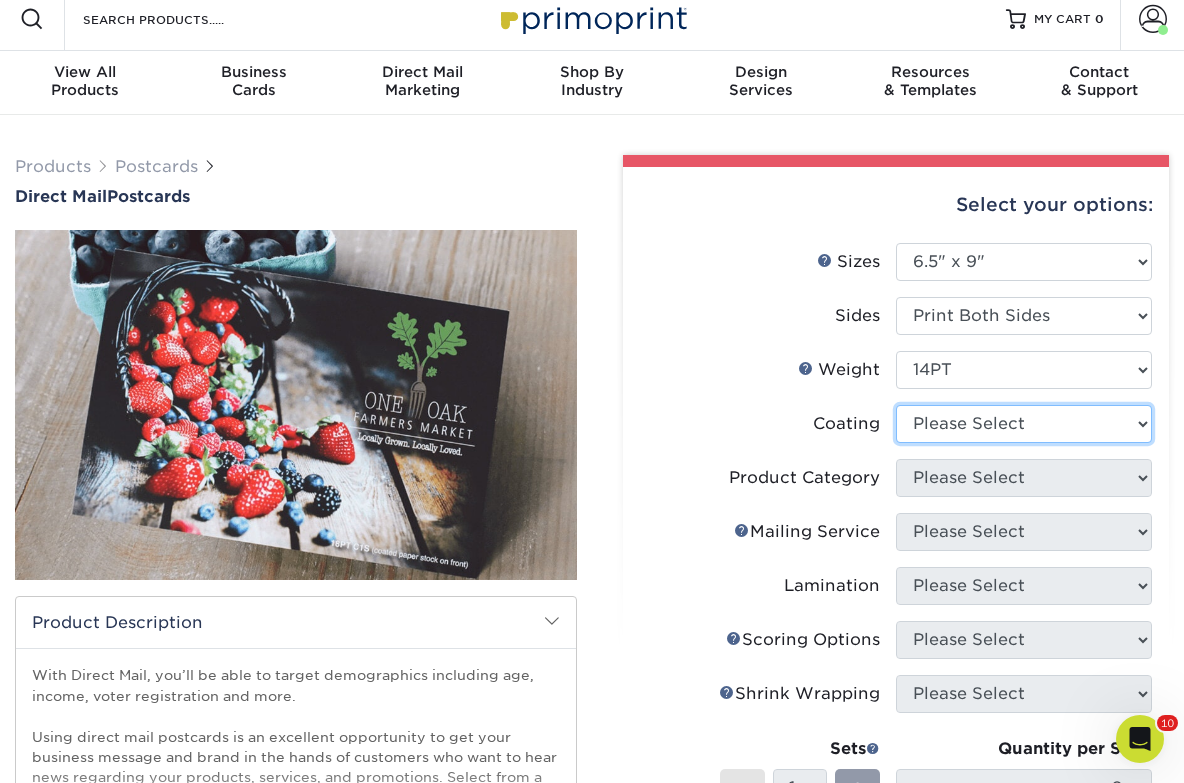 select on "ae367451-b2b8-45df-a344-0f05b6a12993" 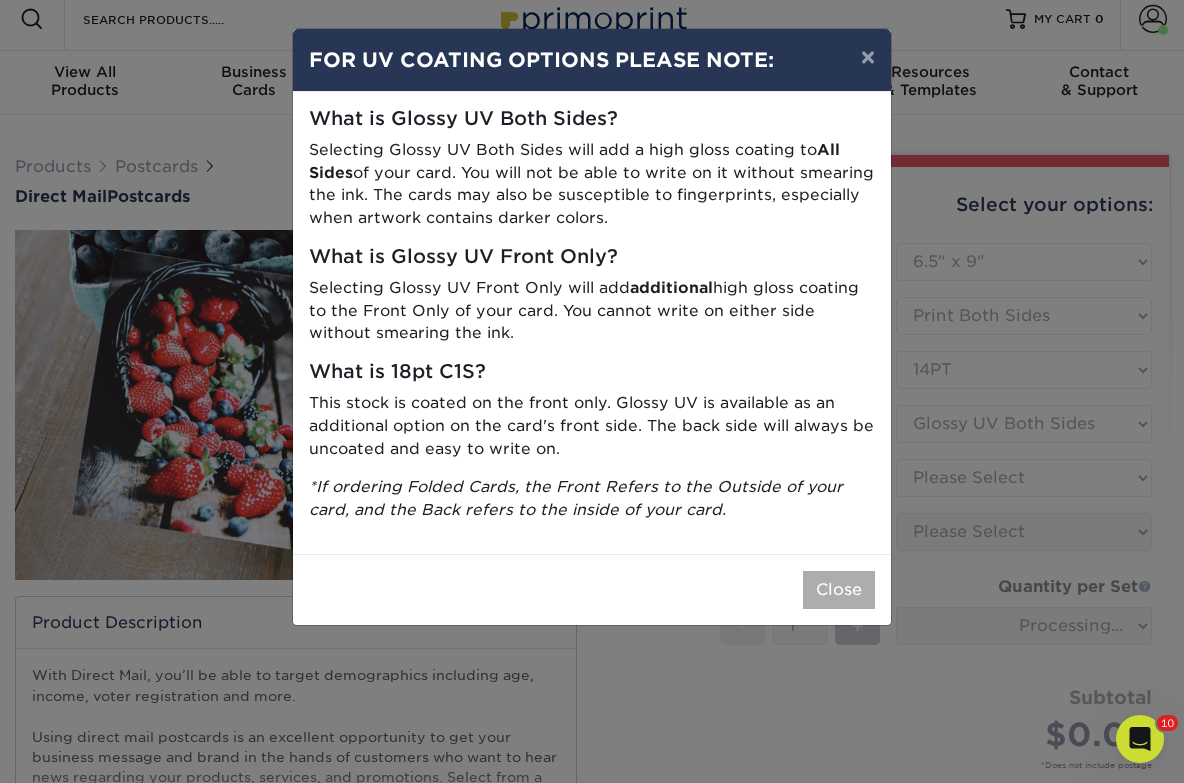 click on "Close" at bounding box center (839, 590) 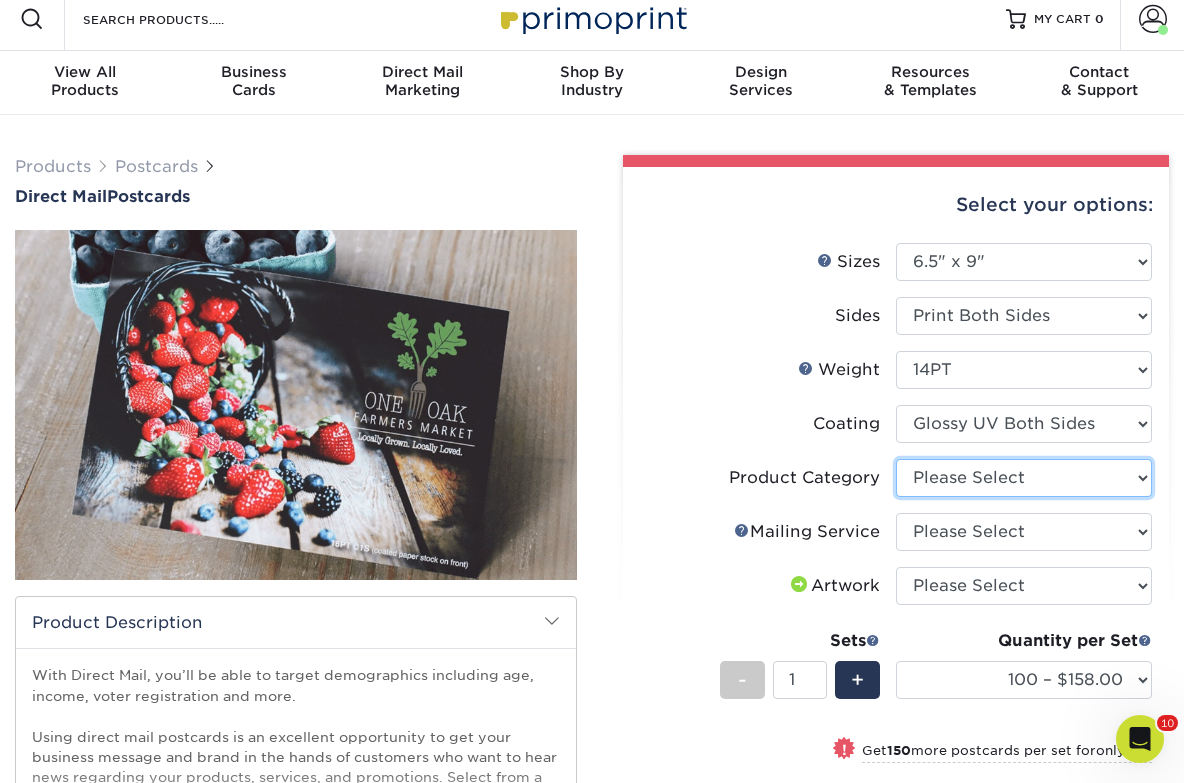 select on "9b7272e0-d6c8-4c3c-8e97-d3a1bcdab858" 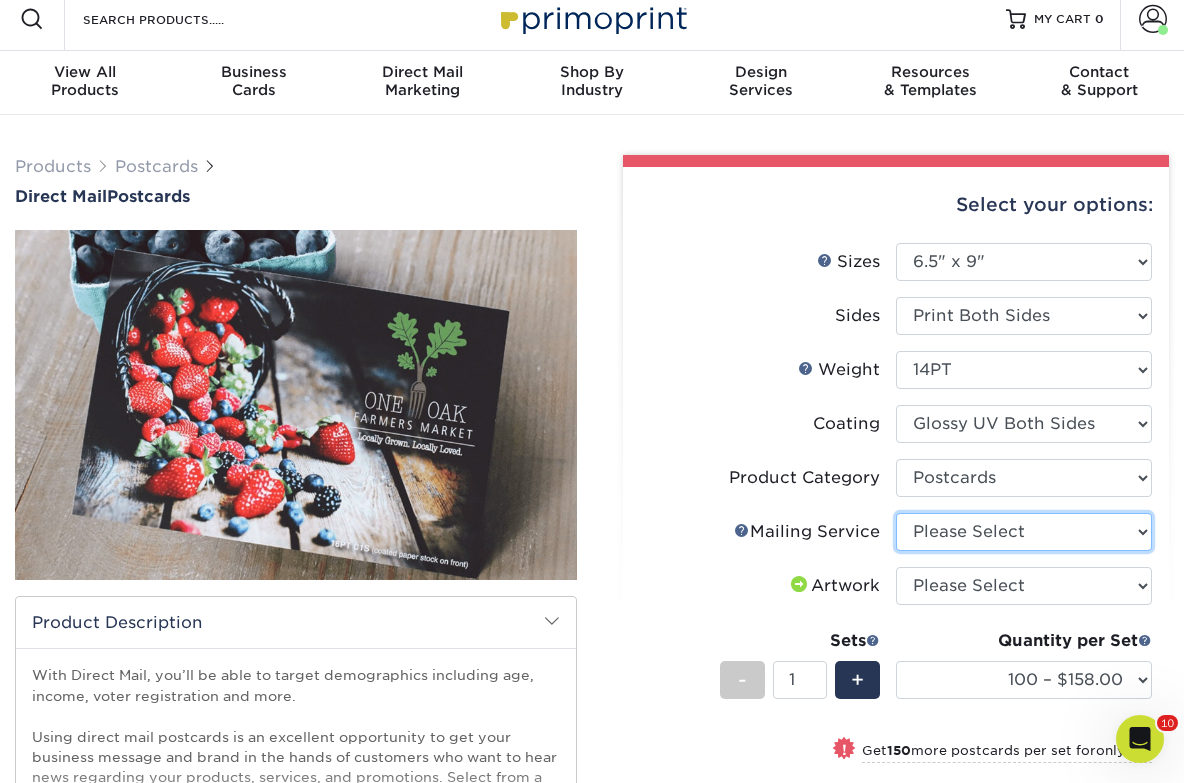 select on "d3cc0d54-e72f-41ce-80c5-e8486bf2cdb8" 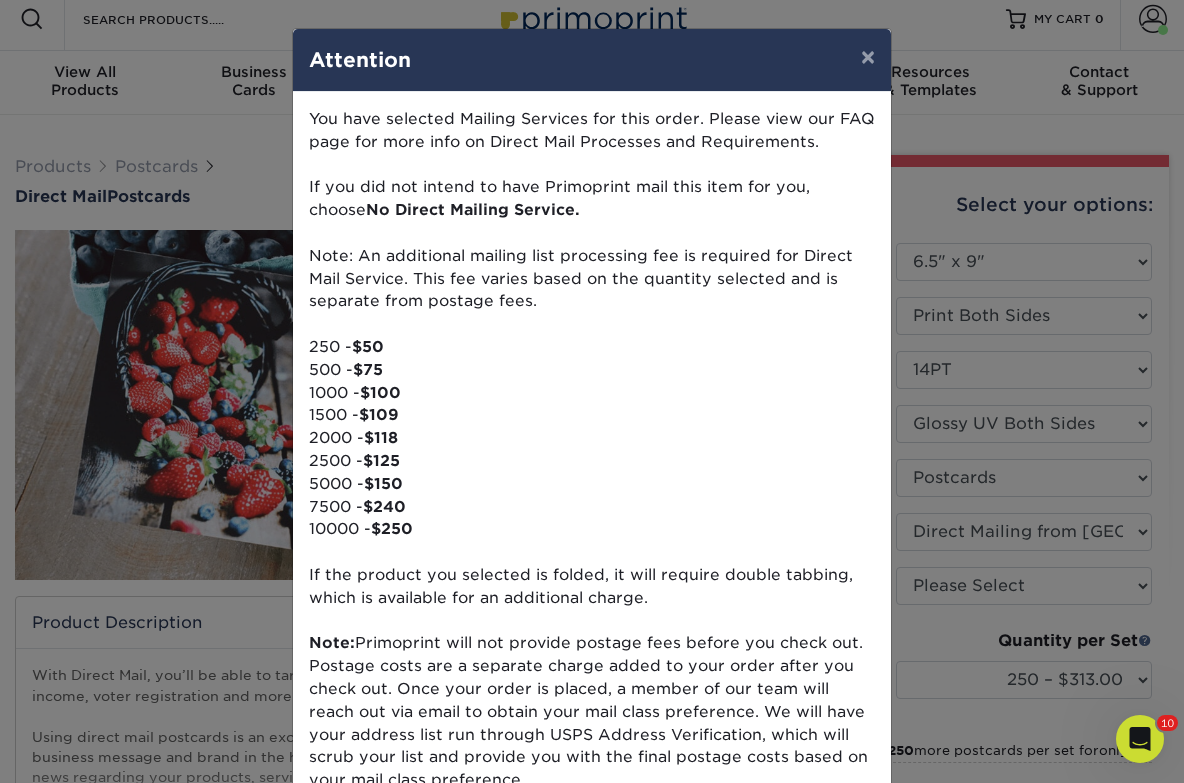 scroll, scrollTop: 0, scrollLeft: 0, axis: both 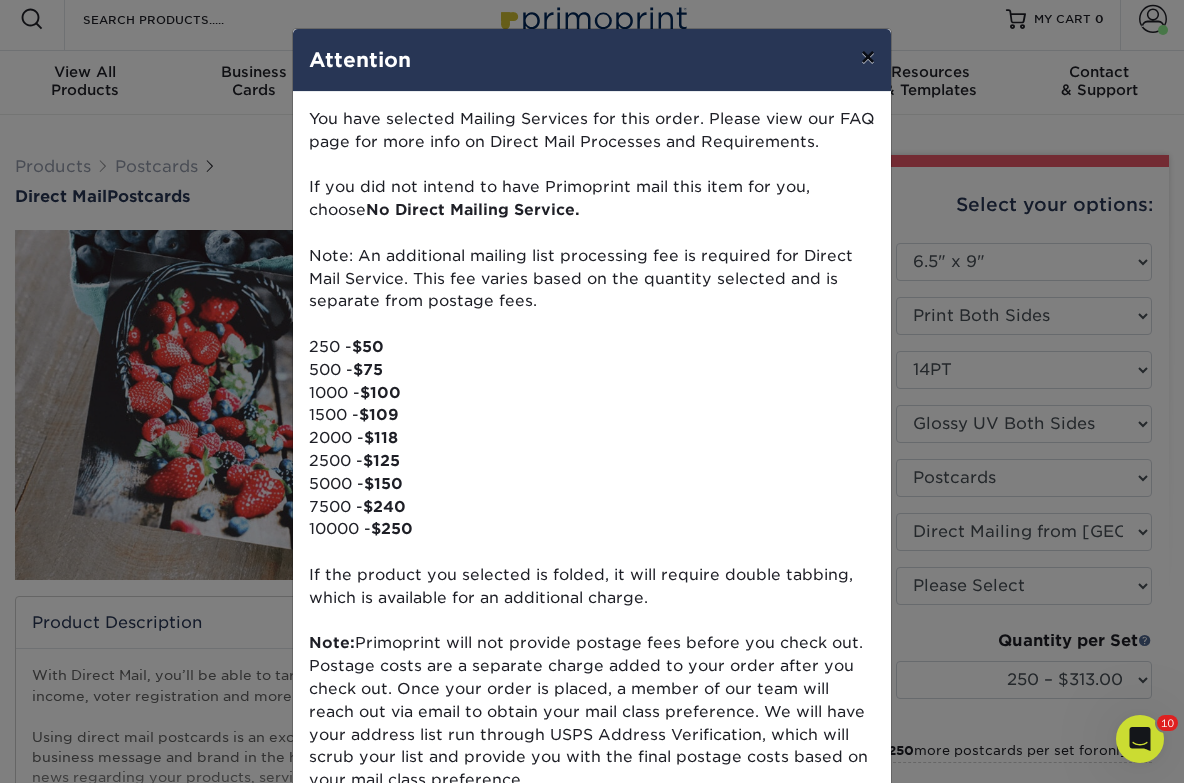 click on "×" at bounding box center (868, 57) 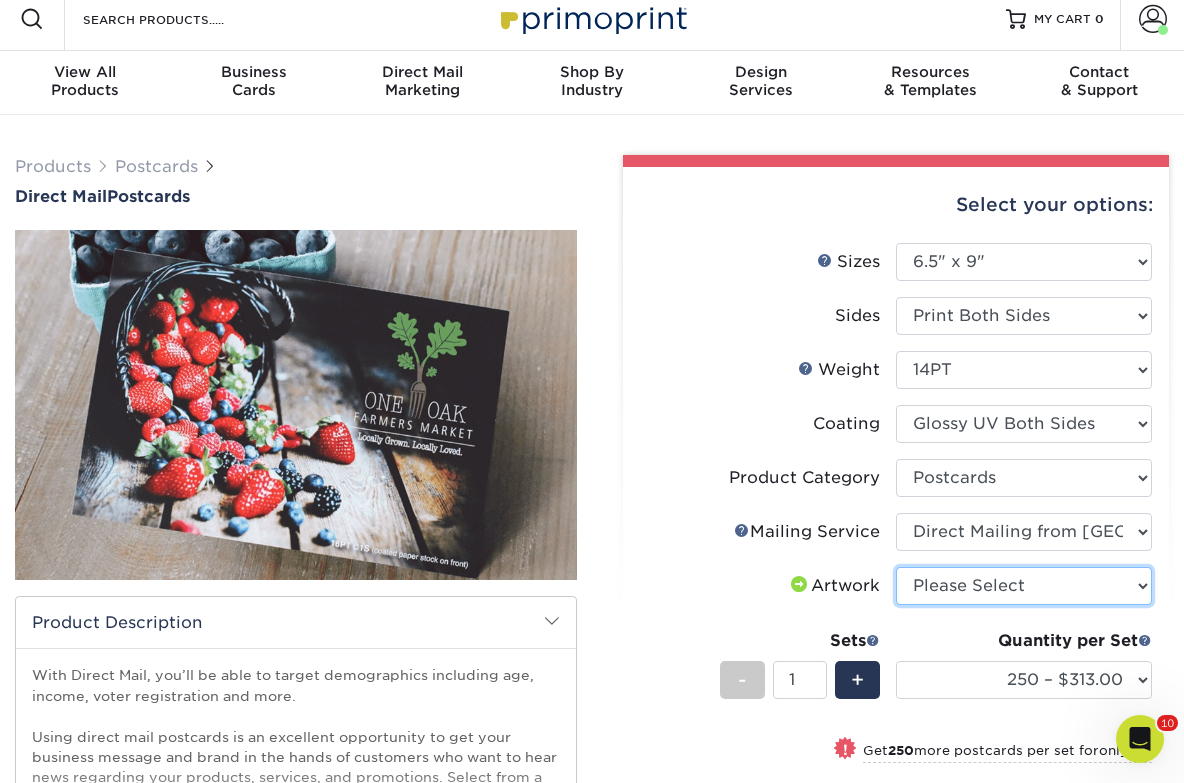 select on "upload" 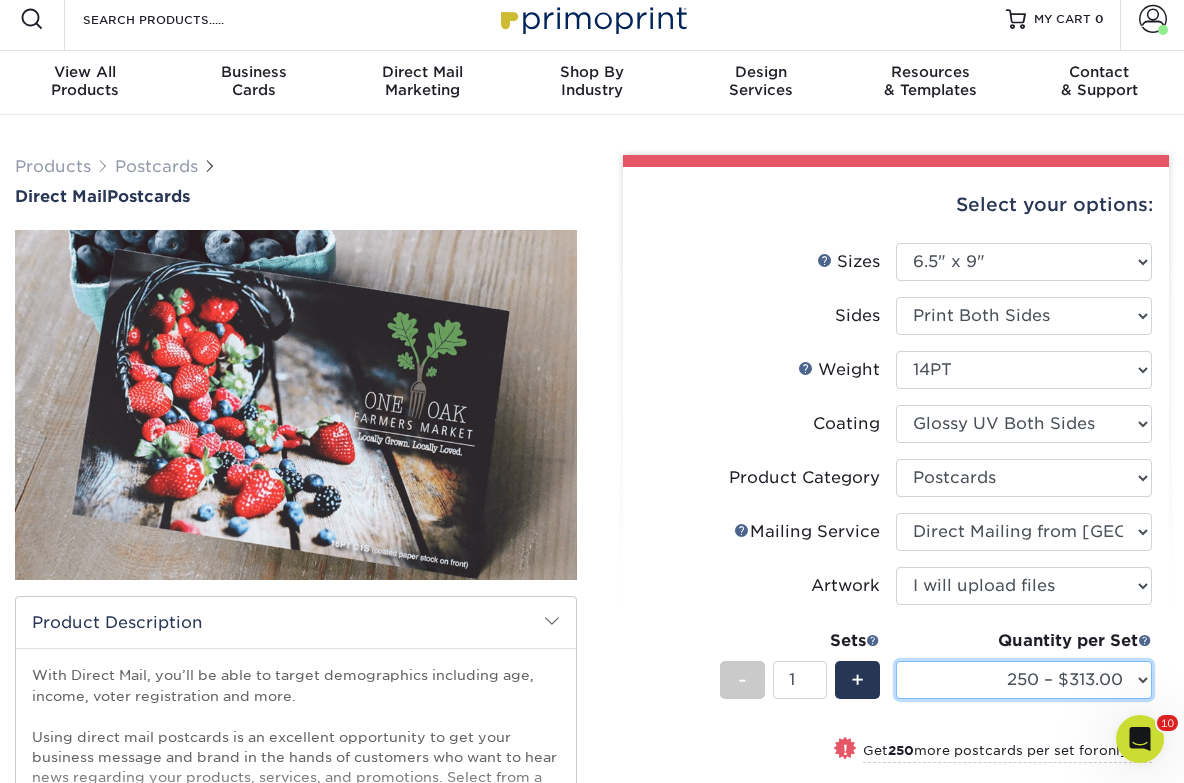 select on "1500 – $533.00" 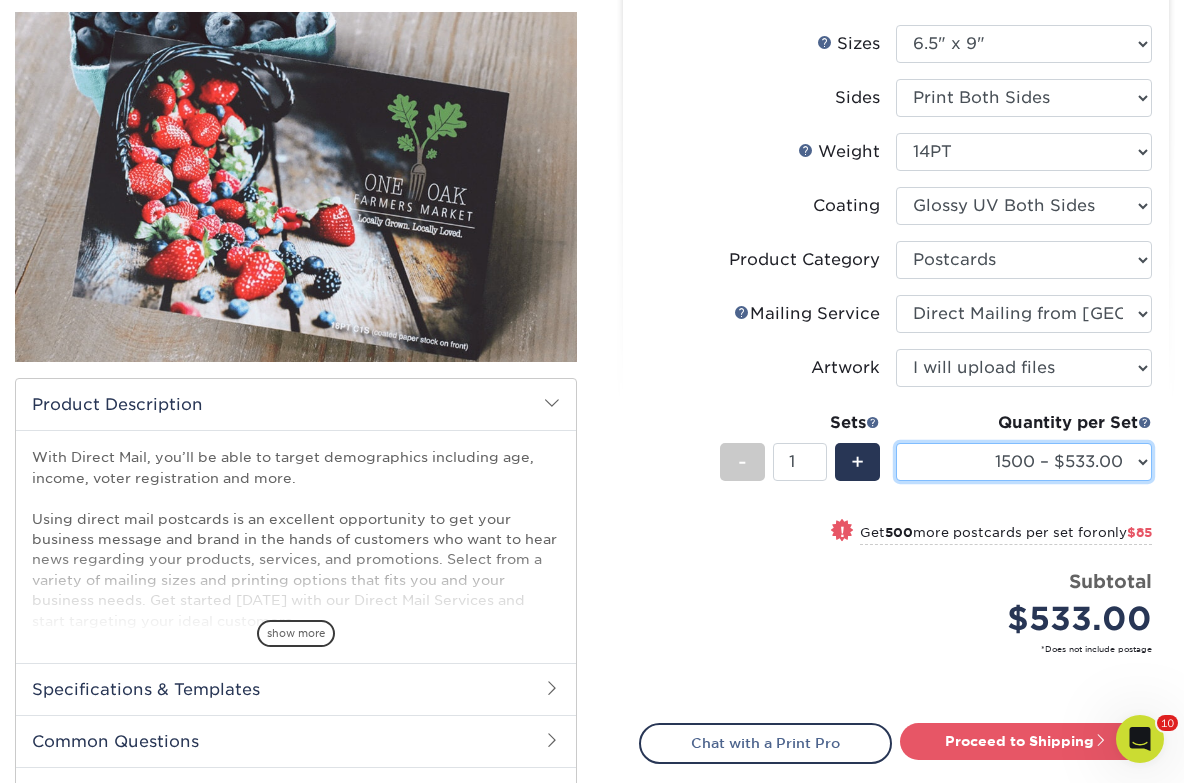scroll, scrollTop: 245, scrollLeft: 1, axis: both 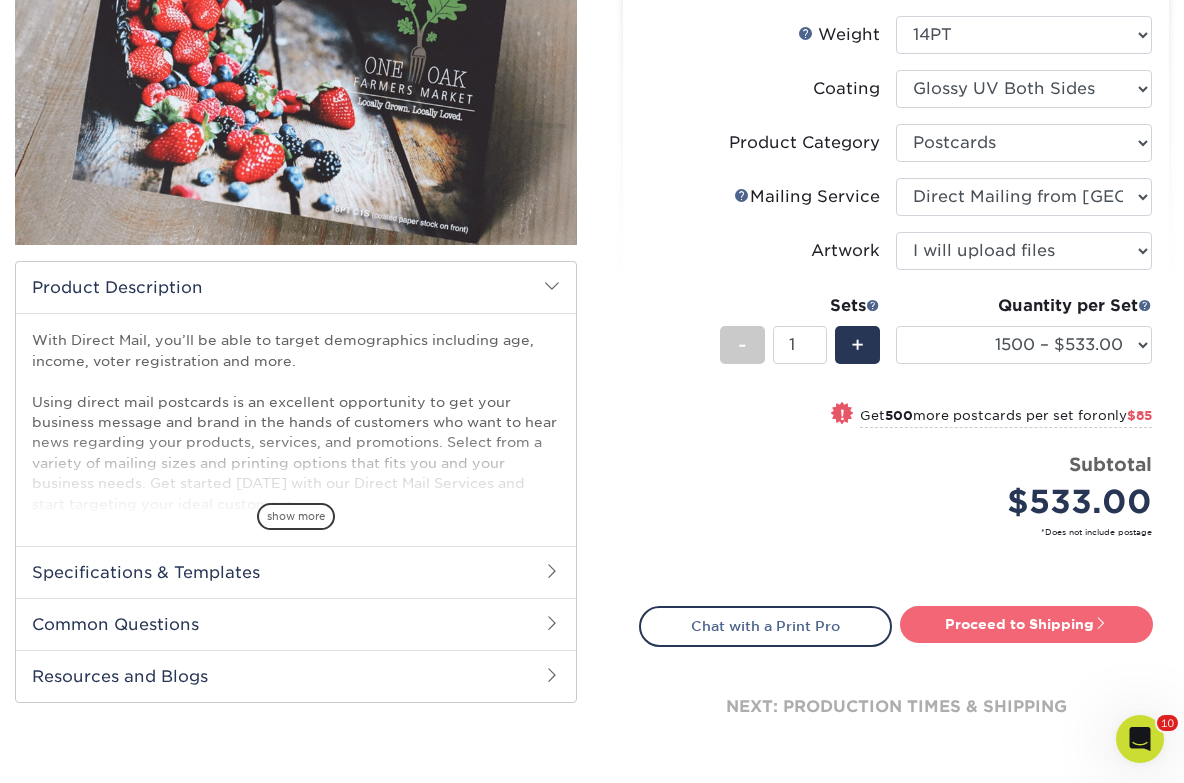 click on "Proceed to Shipping" at bounding box center (1026, 624) 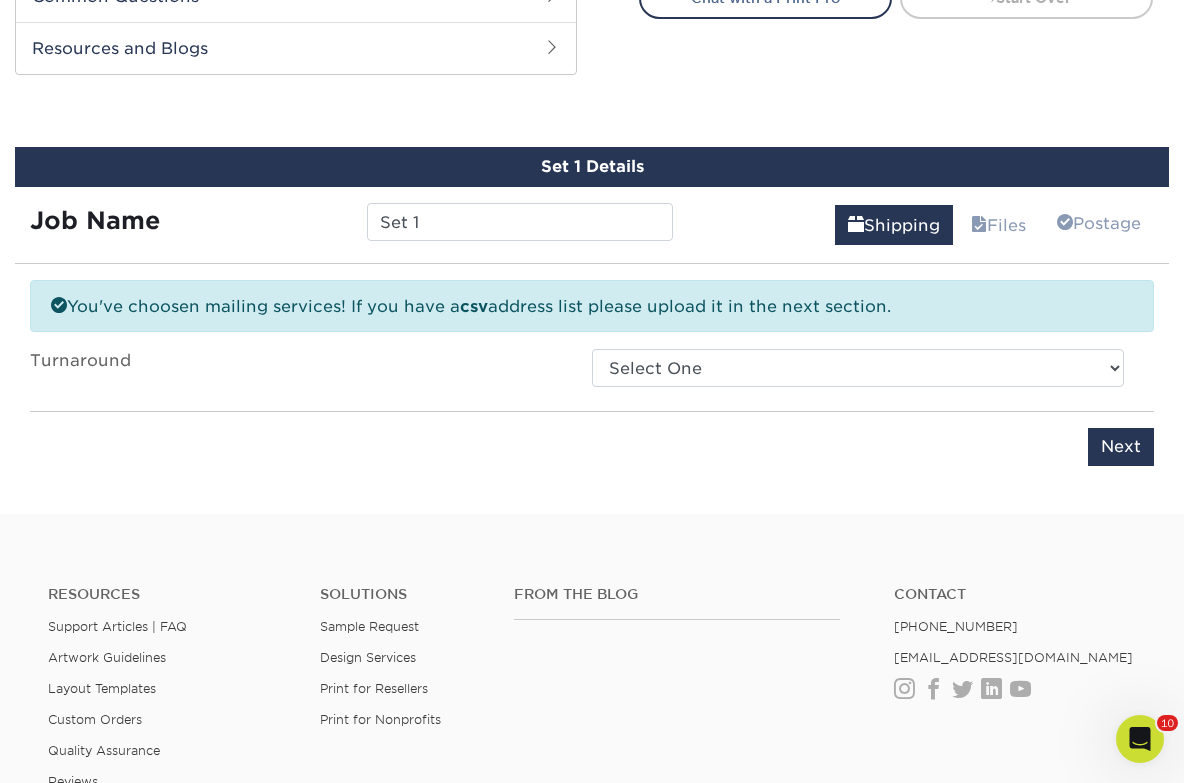 scroll, scrollTop: 962, scrollLeft: 0, axis: vertical 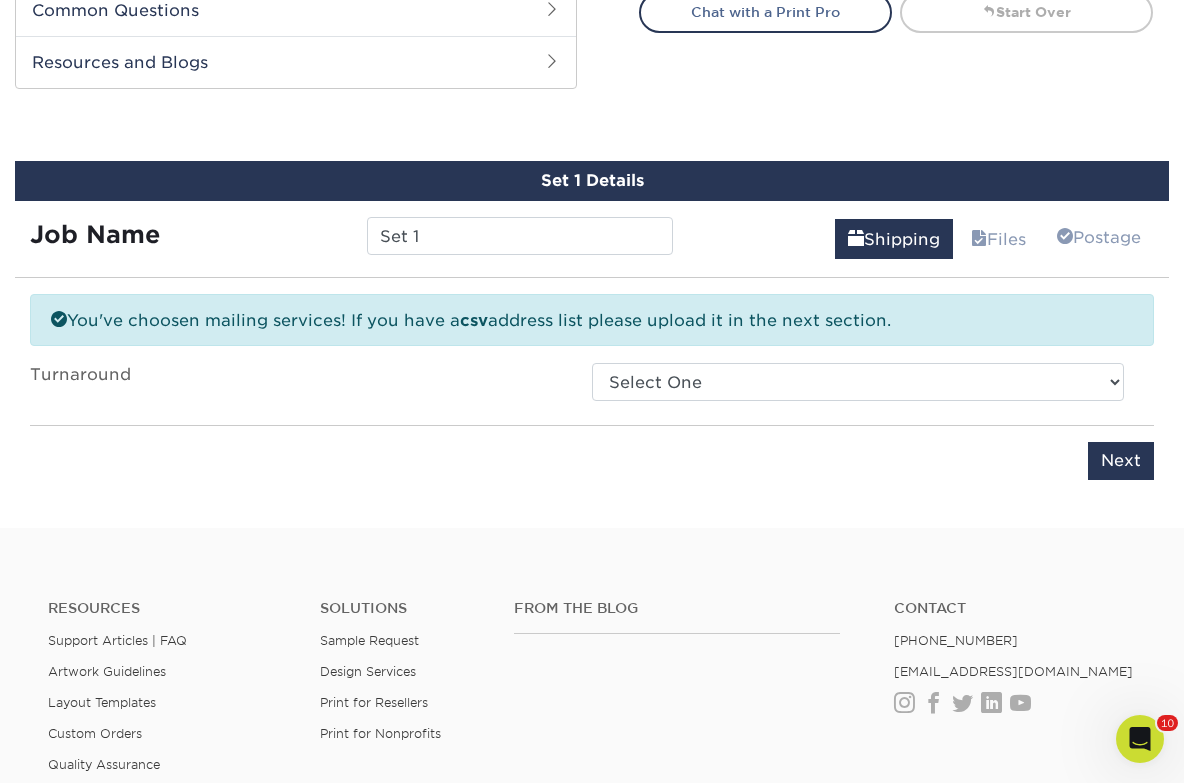 click 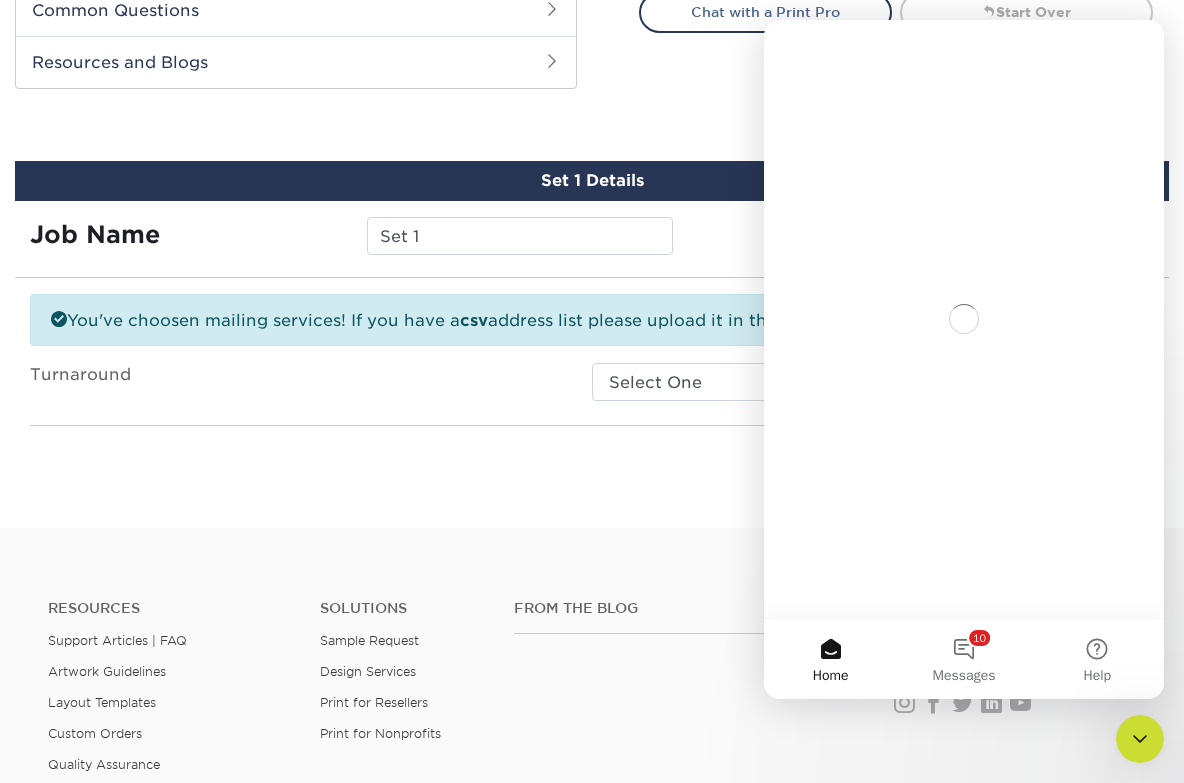 scroll, scrollTop: 0, scrollLeft: 0, axis: both 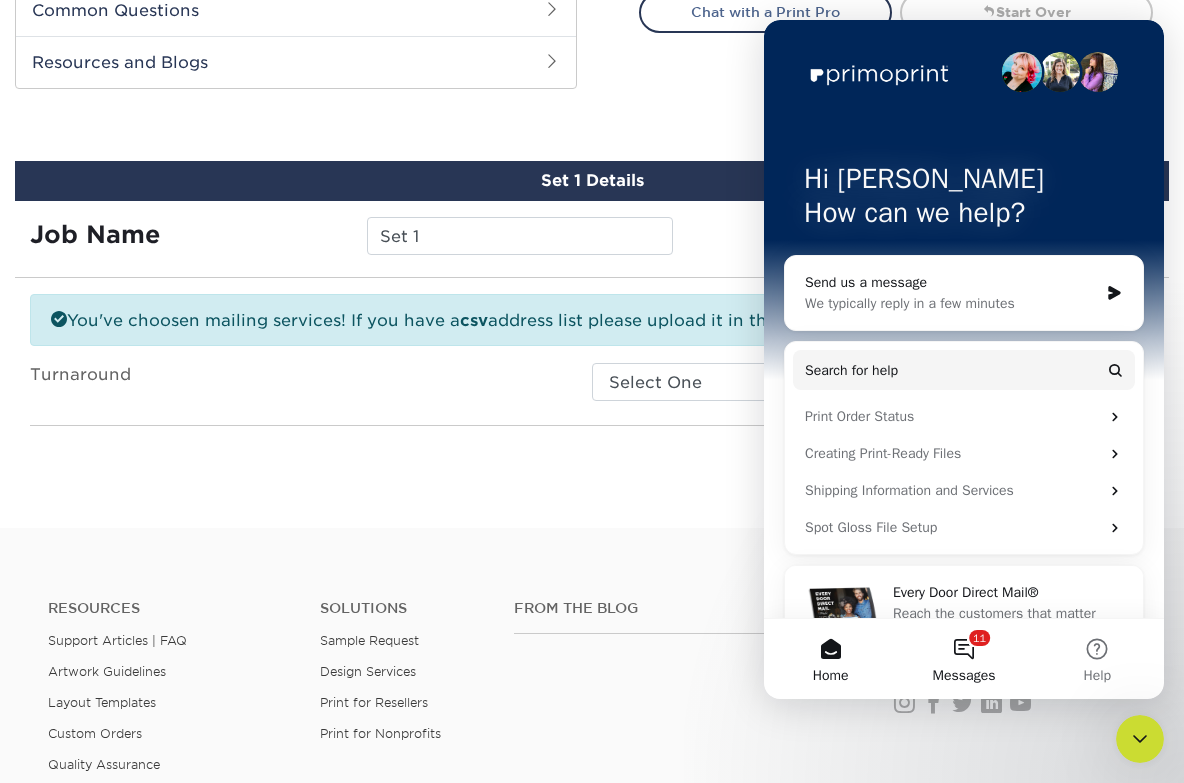 click on "11 Messages" at bounding box center (963, 659) 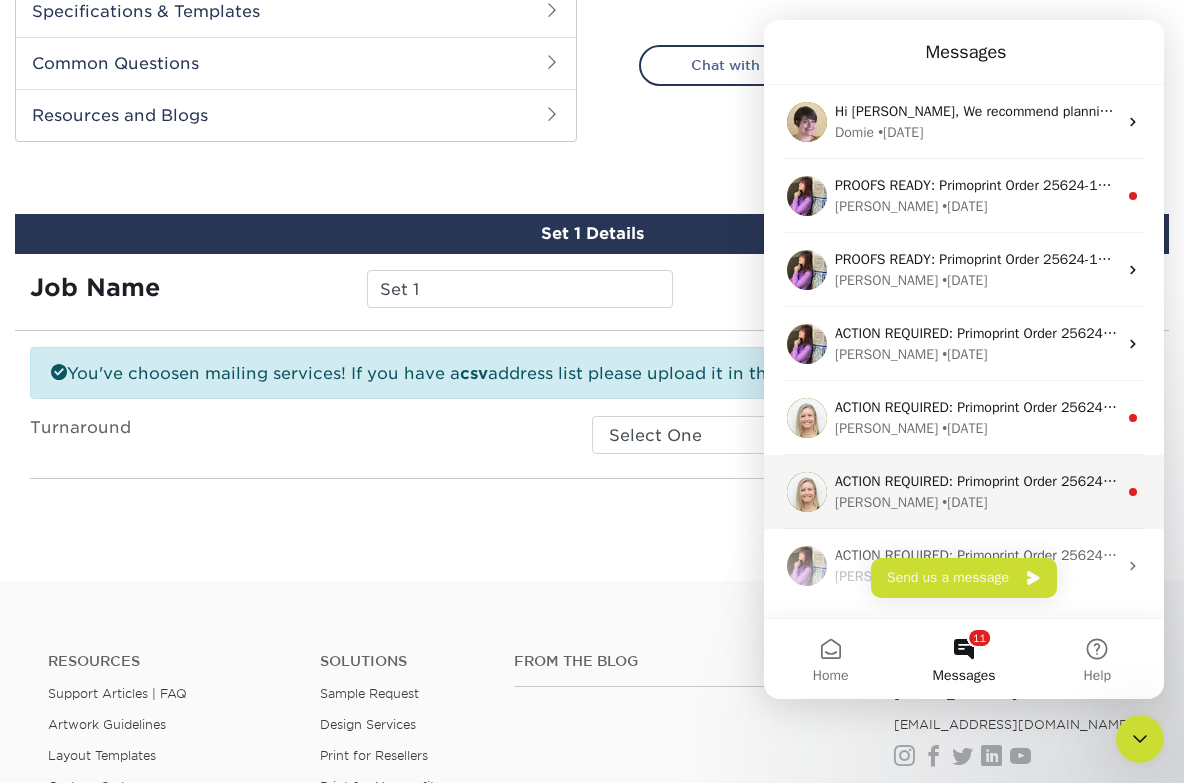 scroll, scrollTop: 909, scrollLeft: 1, axis: both 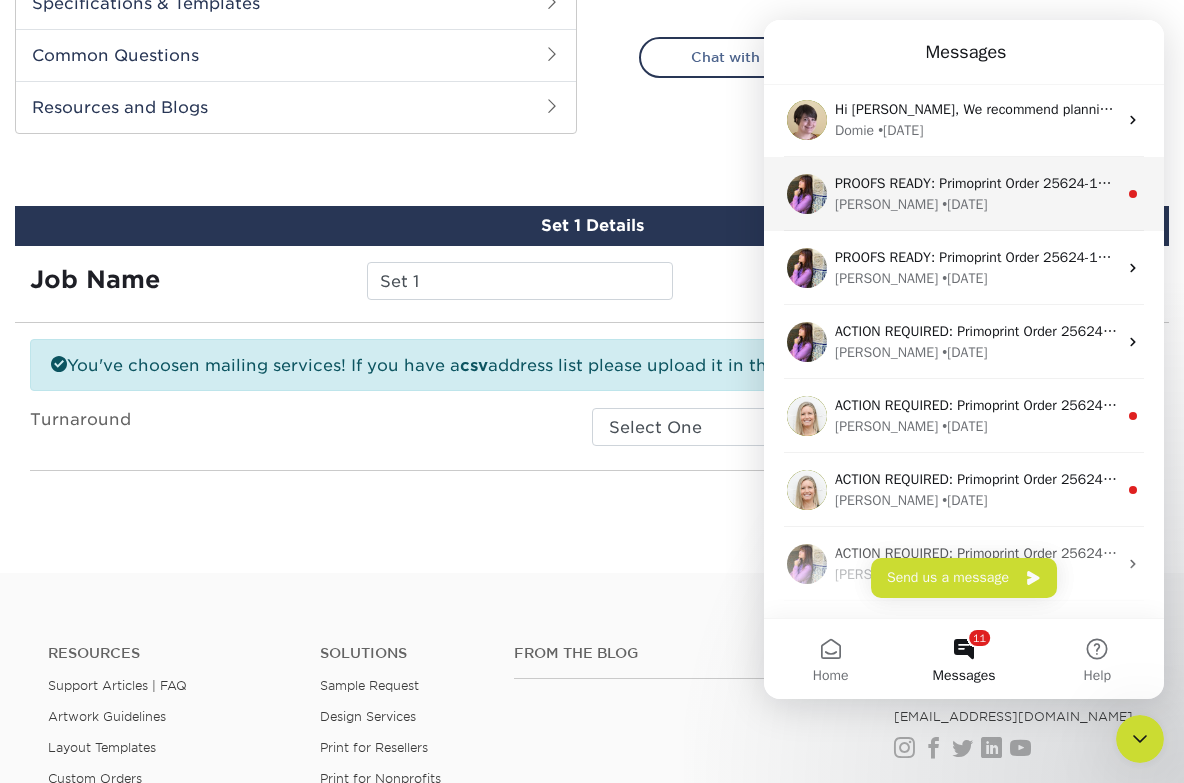 click on "PROOFS READY: Primoprint Order 25624-14479-64796  Thank you for placing your print order with Primoprint. Unfortunately, we have not yet received your approval of the proofs for your order.   At your convenience, please return to www.primoprint.com and log into your account. From there, go to Account > Active Orders > Pending Proofs. You may then review your proofs and either approve or reject each one.   Once approved, the order will be submitted to production shortly. Please let us know if you have any questions or concerns regarding your proofs or your order. You will receive a copy of this message by email" at bounding box center (2715, 183) 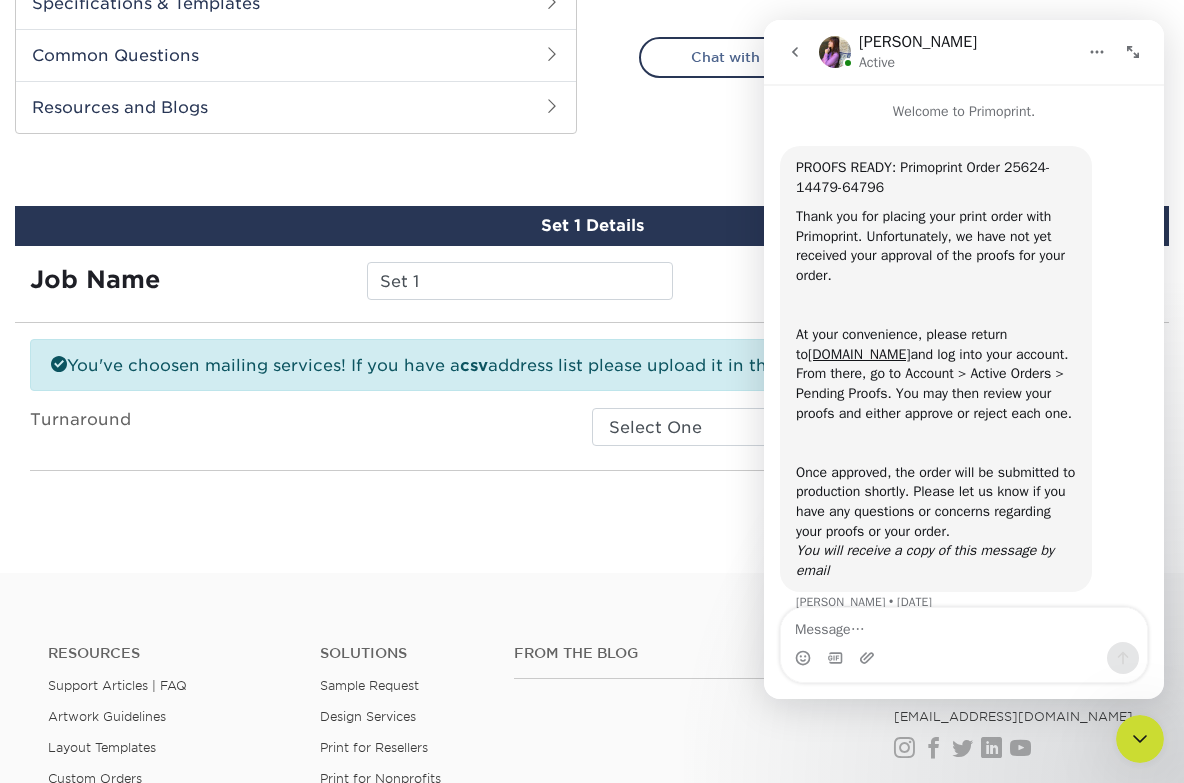 scroll, scrollTop: 761, scrollLeft: 0, axis: vertical 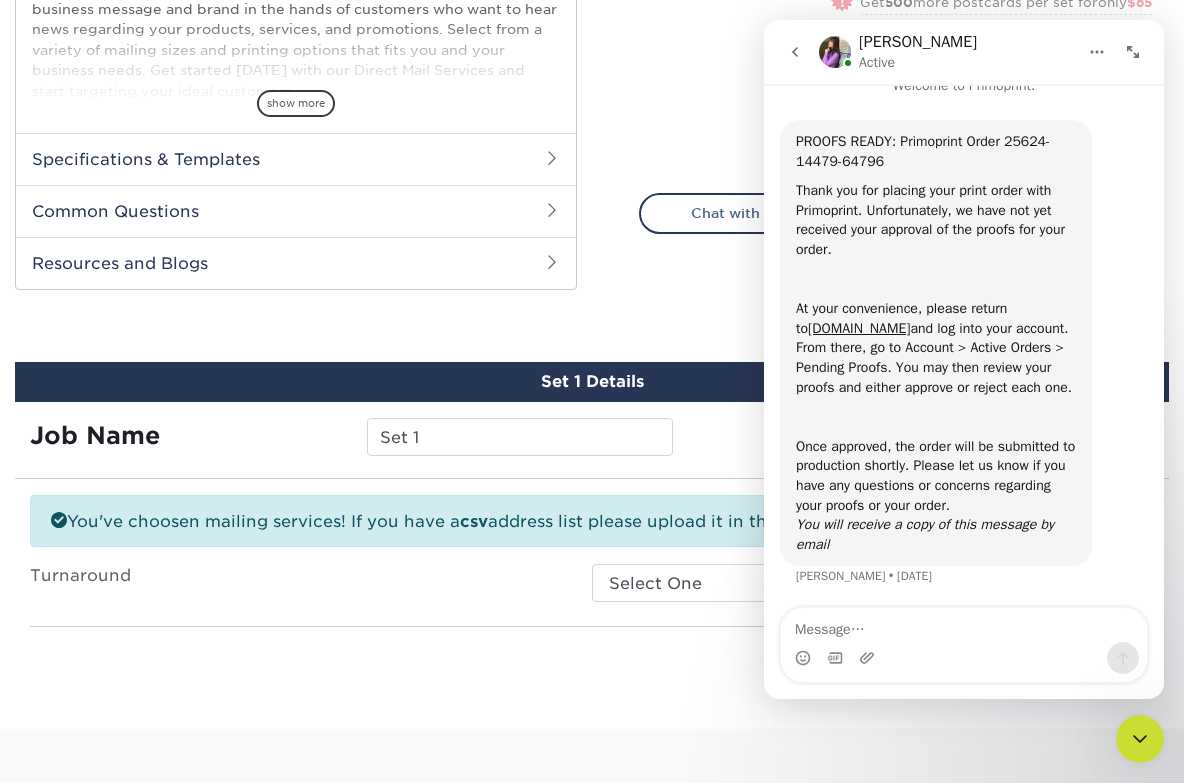 click on "Select your options:
Sizes Help Sizes
Please Select 1.5" x 7" 2" x 4" - 1" at bounding box center [888, -140] 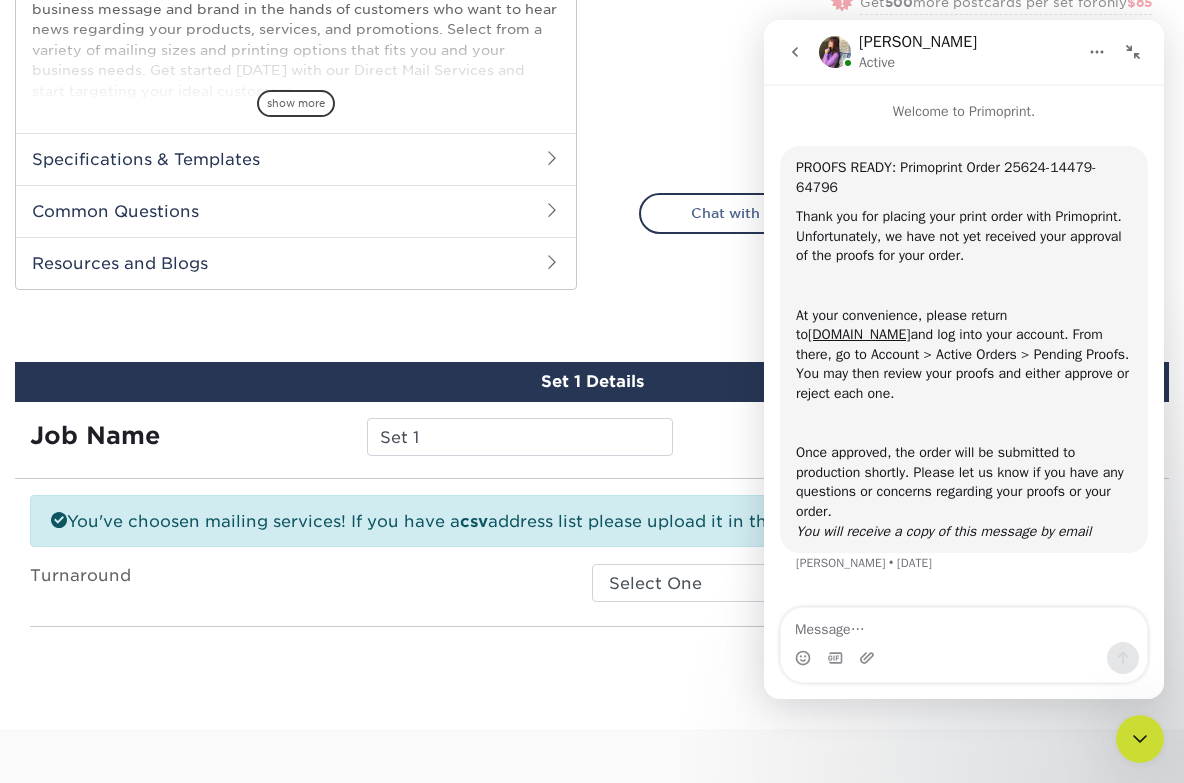 scroll, scrollTop: 0, scrollLeft: 0, axis: both 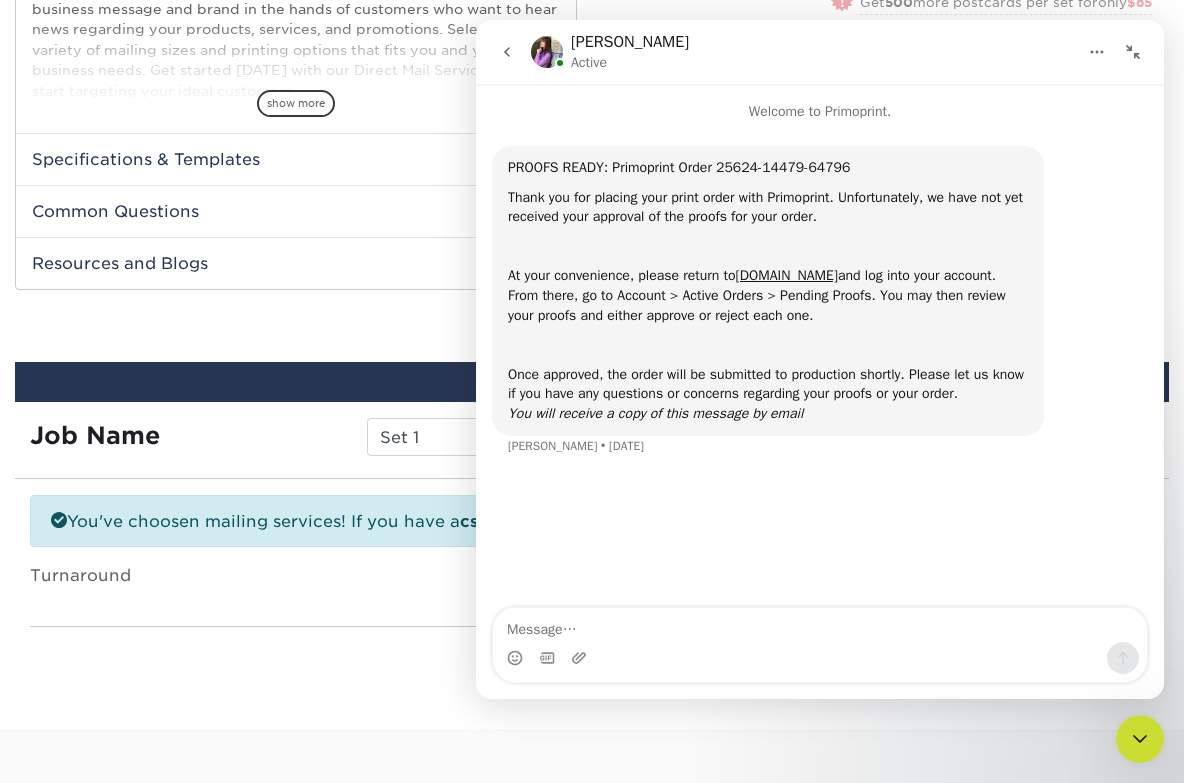 click at bounding box center (1133, 52) 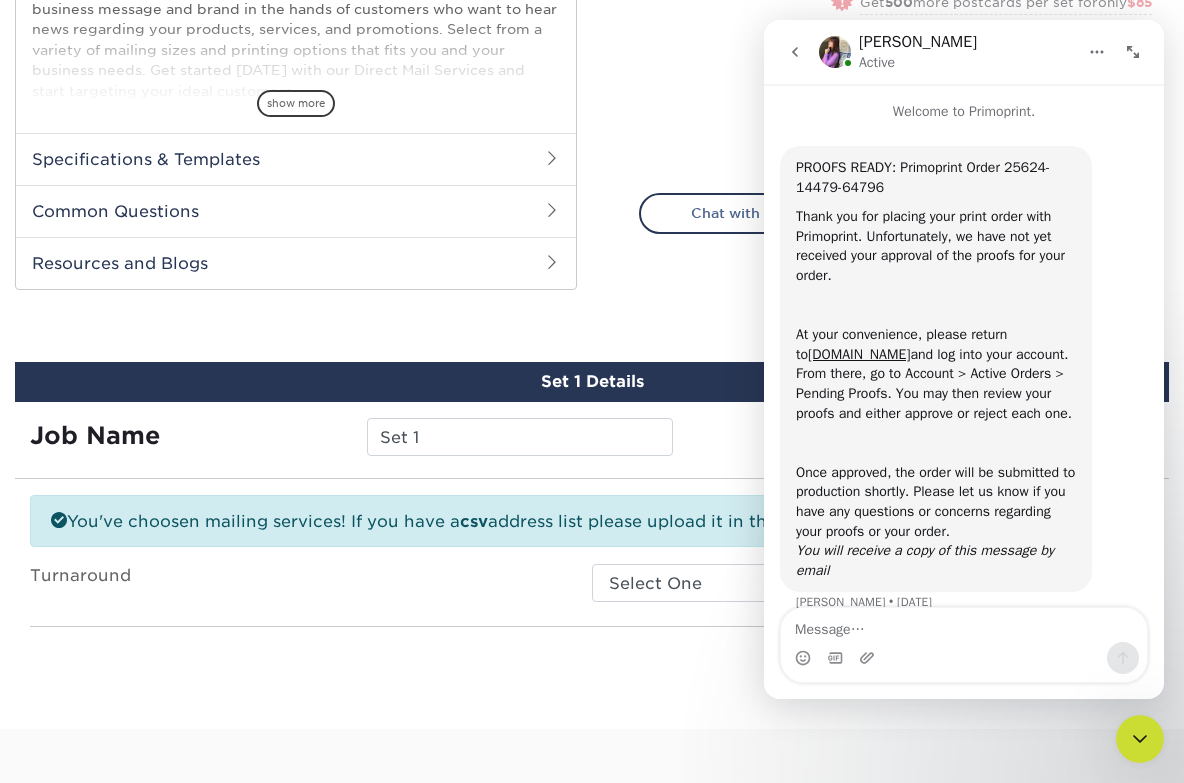 scroll, scrollTop: 34, scrollLeft: 0, axis: vertical 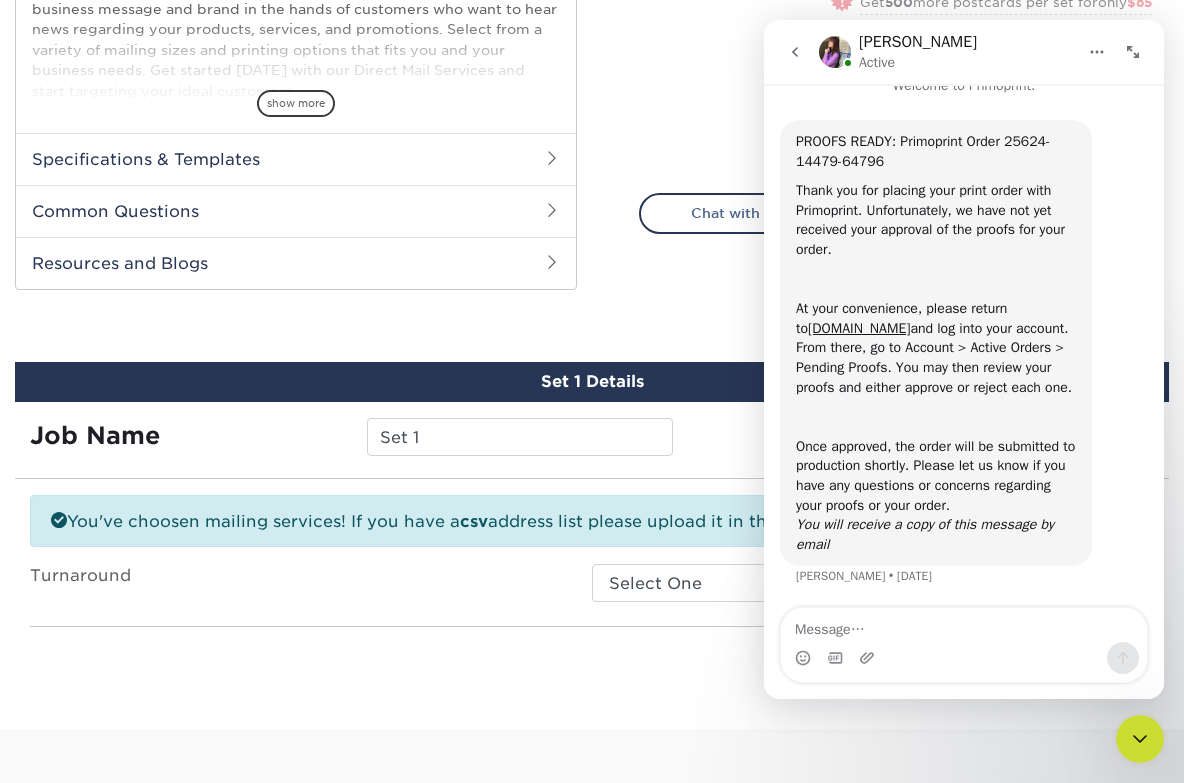 click 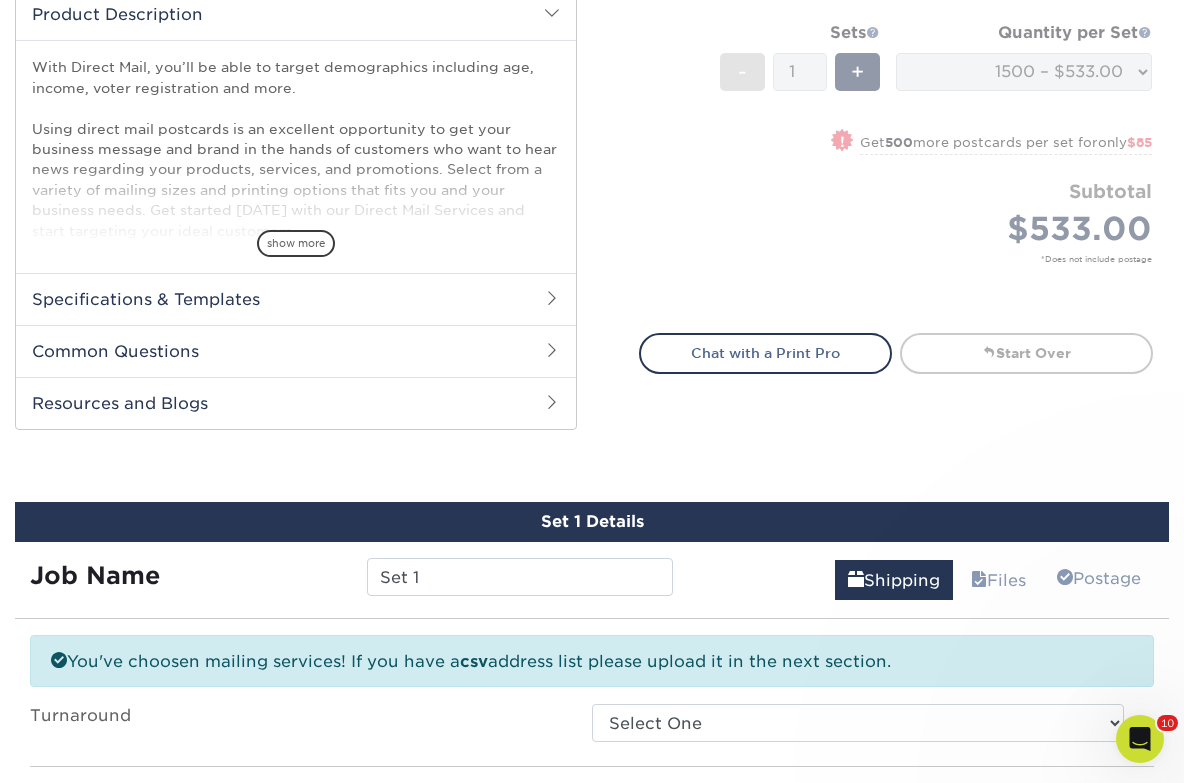 scroll, scrollTop: 0, scrollLeft: 0, axis: both 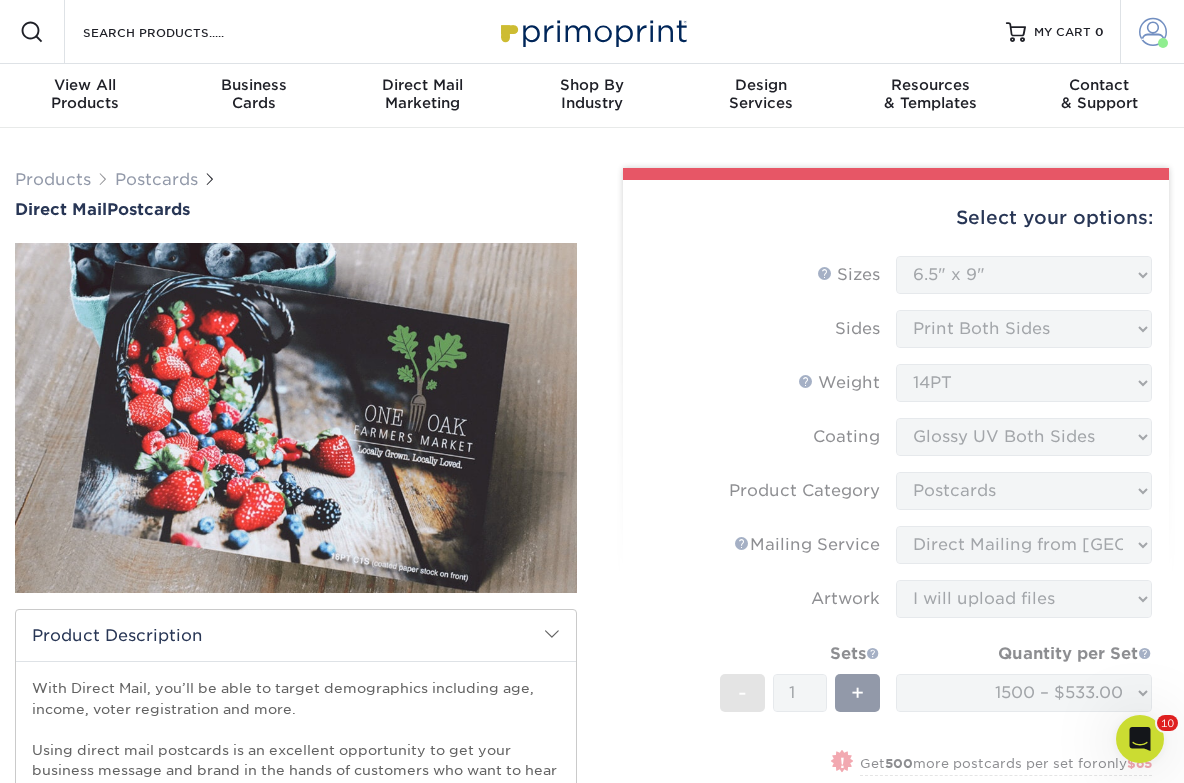 click at bounding box center (1153, 32) 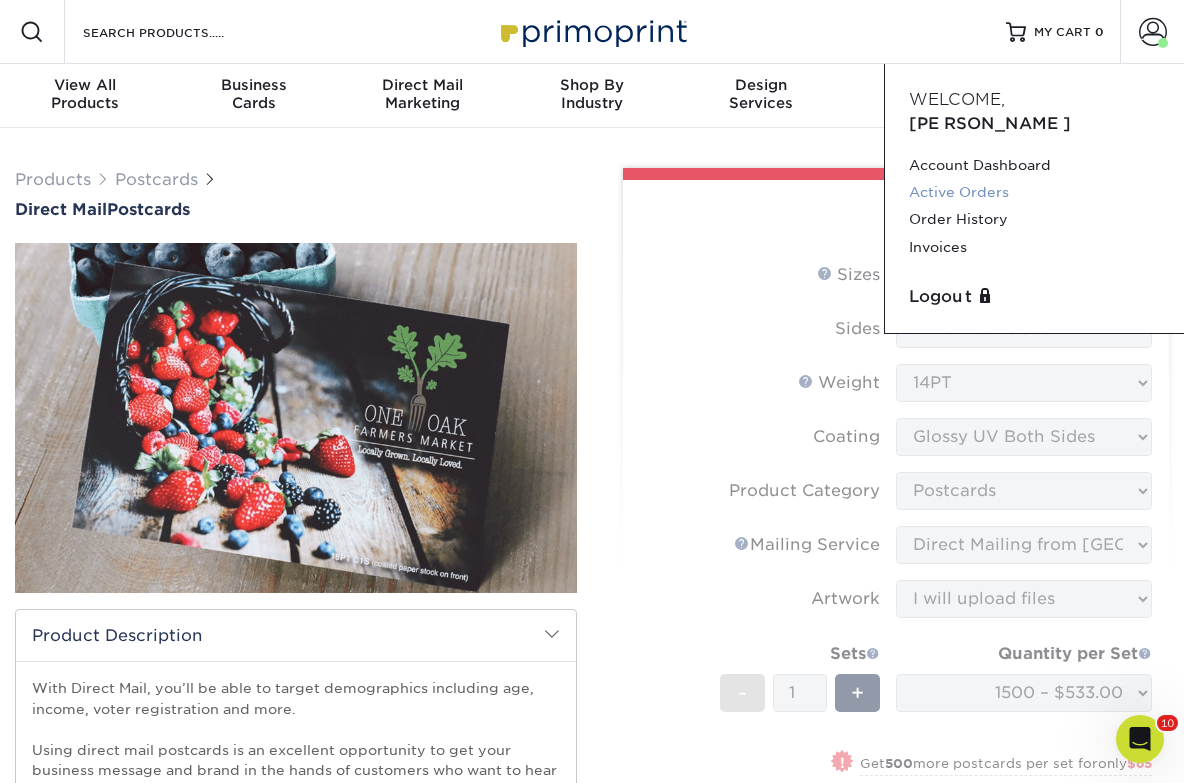 click on "Active Orders" at bounding box center [1034, 192] 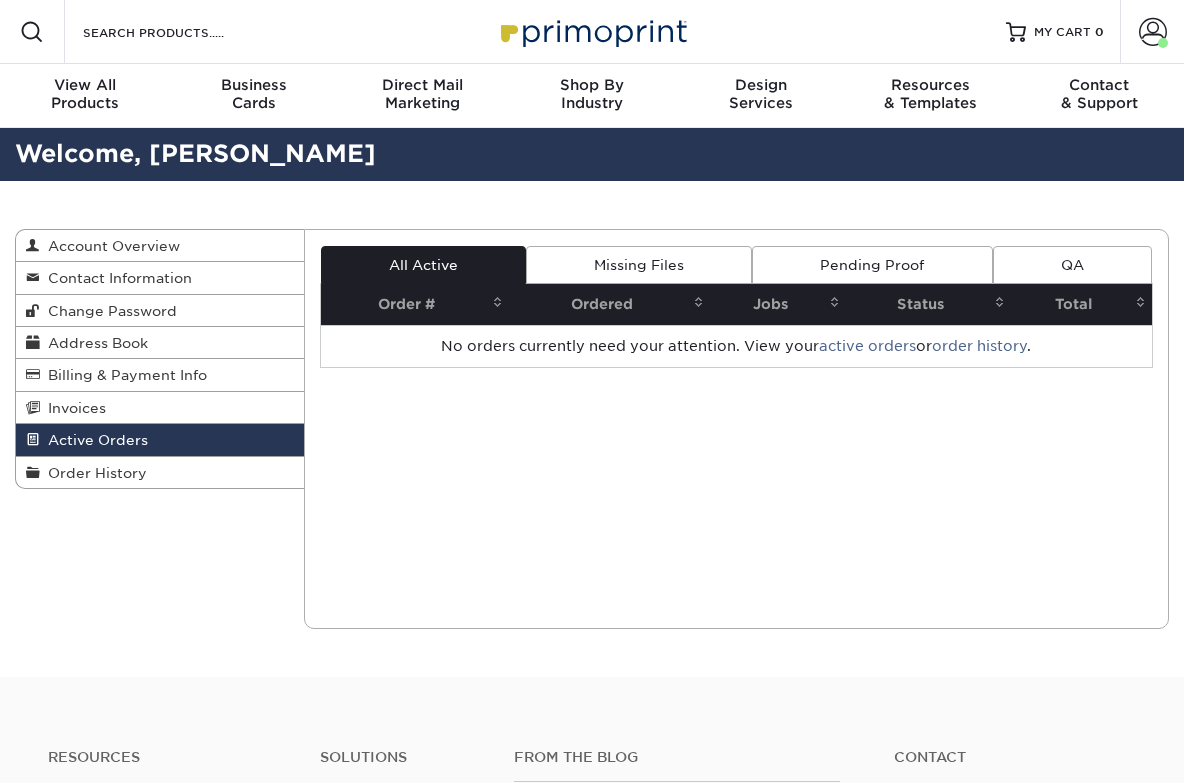scroll, scrollTop: 0, scrollLeft: 0, axis: both 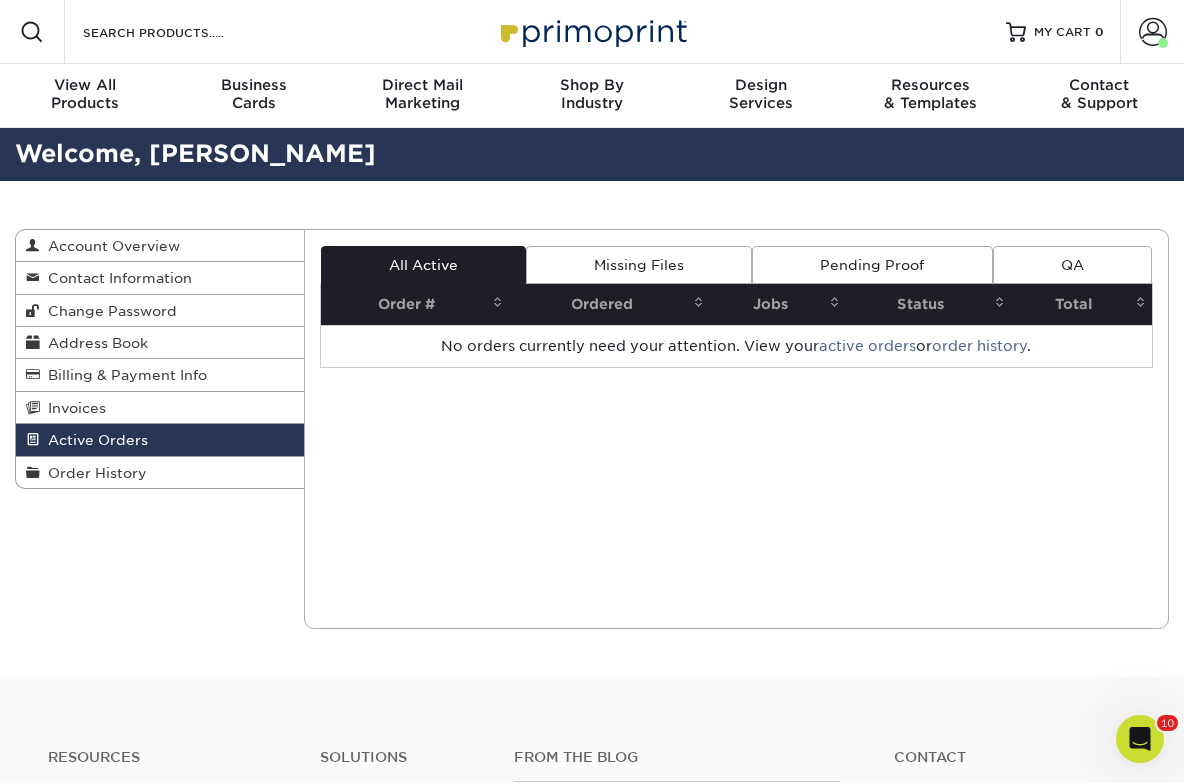click on "Missing Files" at bounding box center (639, 265) 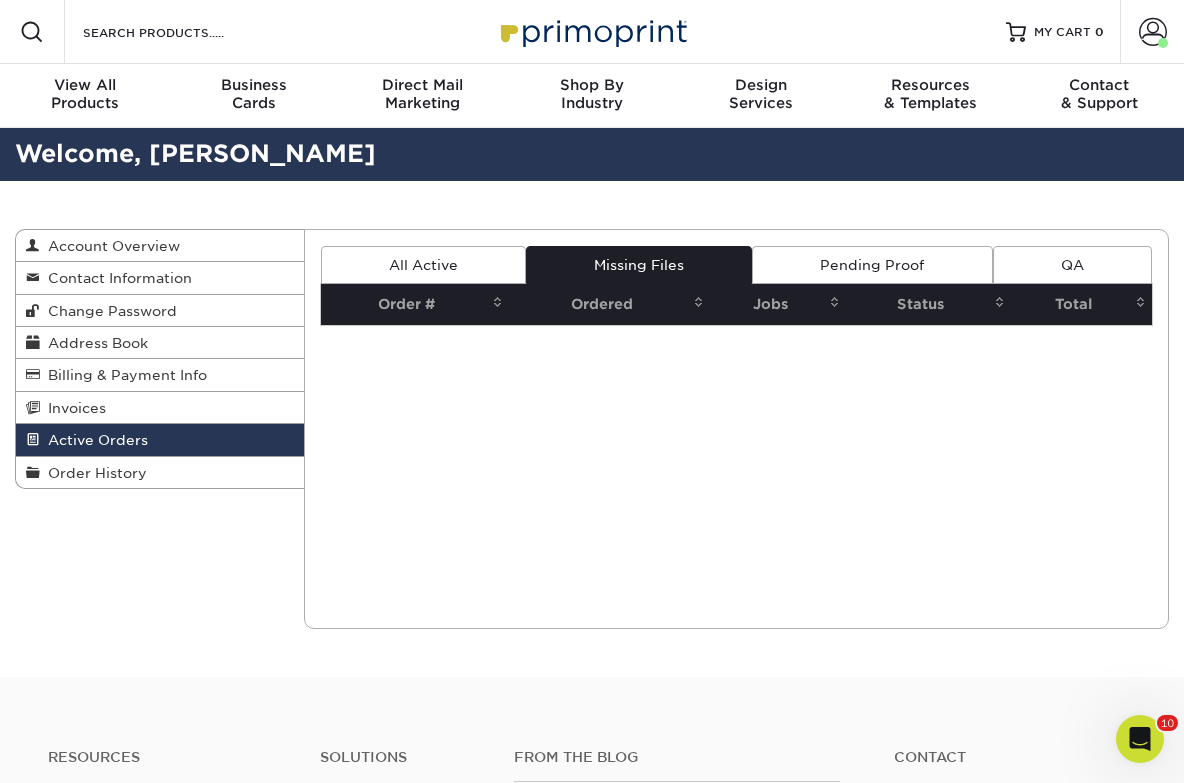 click on "Pending Proof" at bounding box center [872, 265] 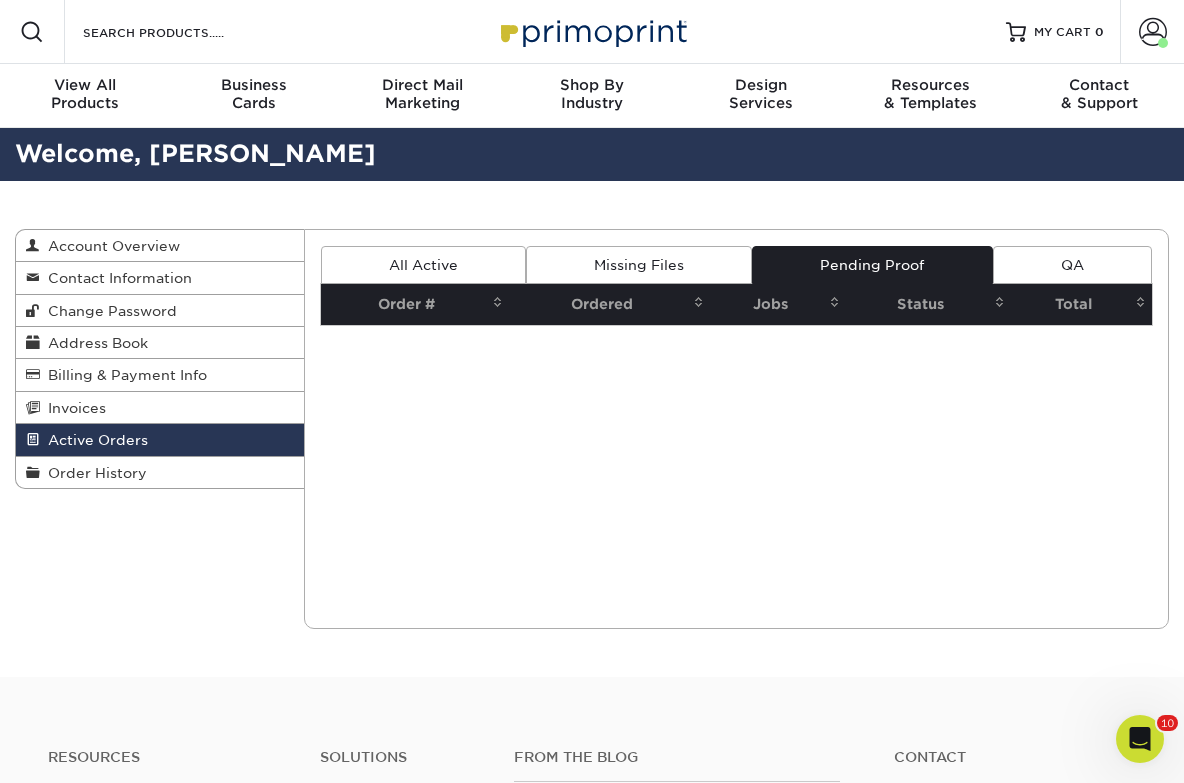 click on "All Active" at bounding box center [423, 265] 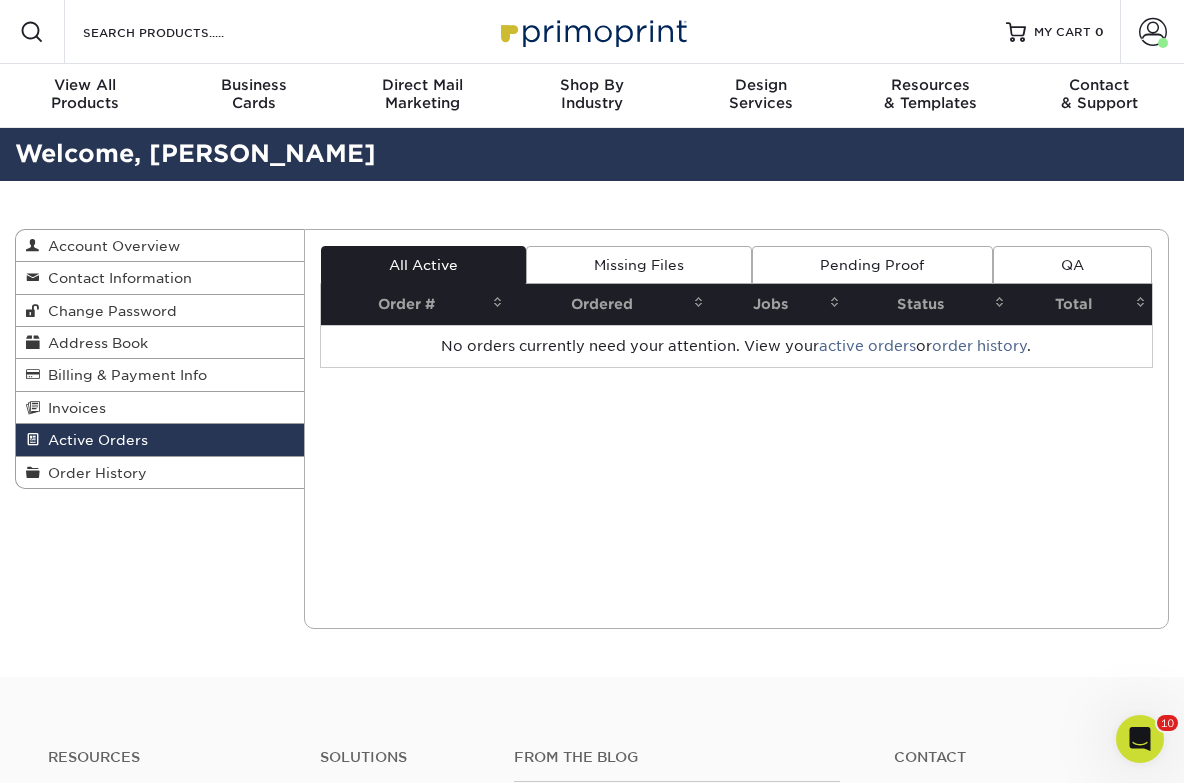 click at bounding box center [1140, 739] 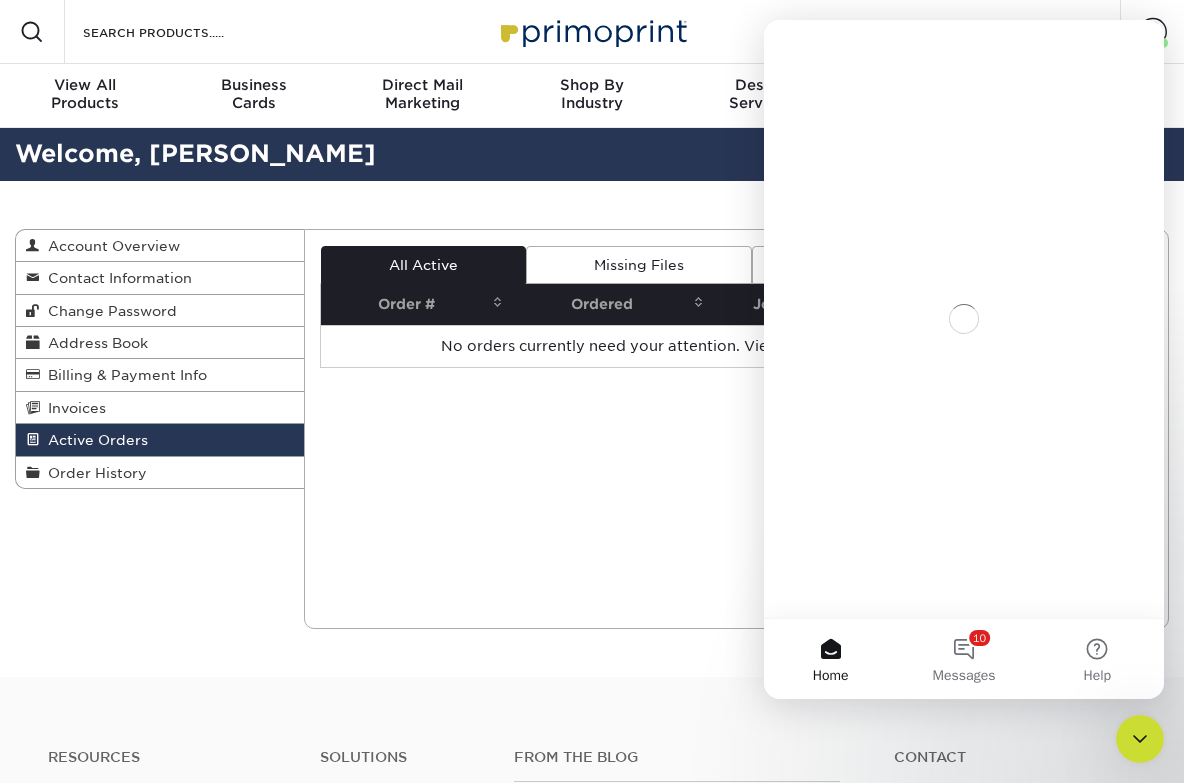 scroll, scrollTop: 0, scrollLeft: 0, axis: both 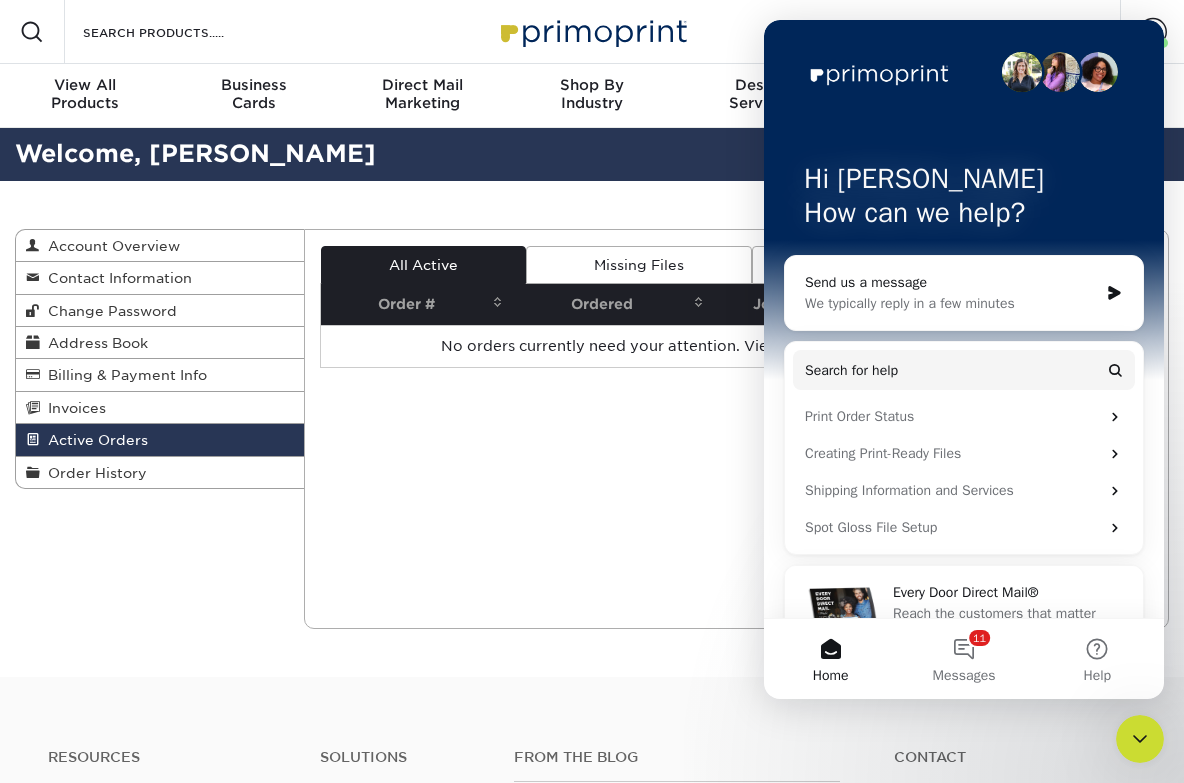click on "Send us a message" at bounding box center [951, 282] 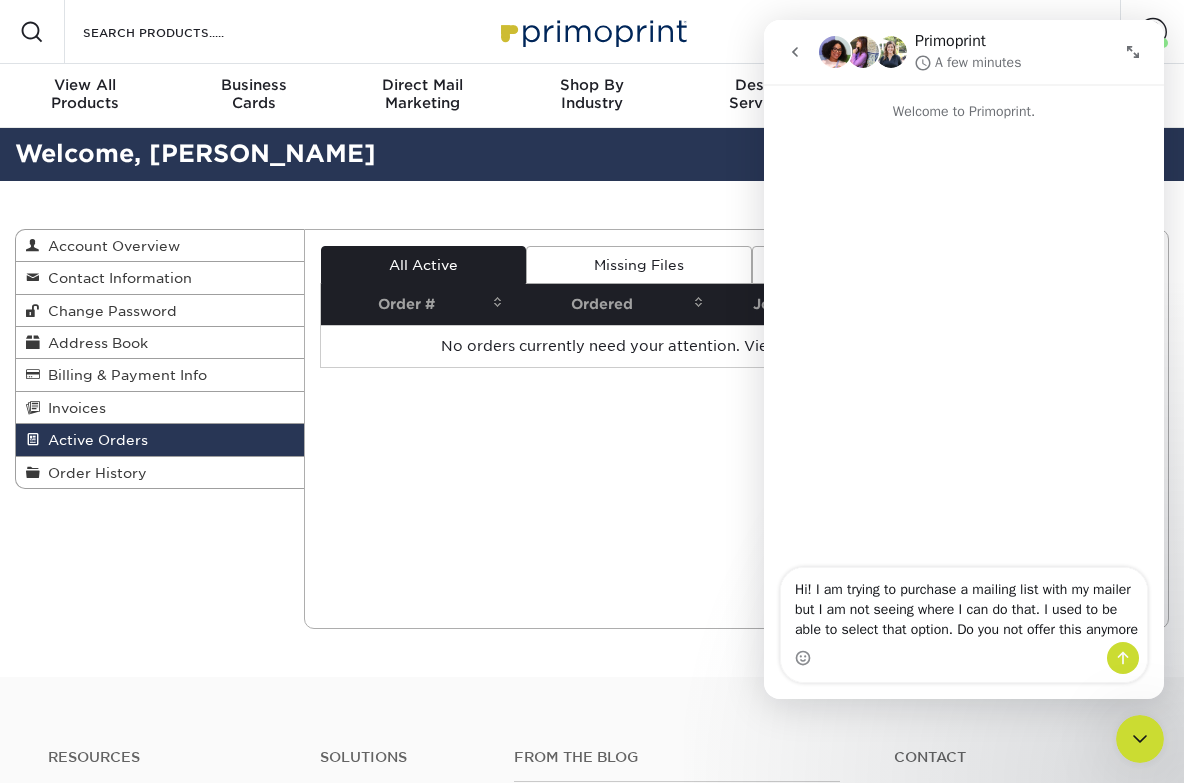 type on "Hi! I am trying to purchase a mailing list with my mailer but I am not seeing where I can do that. I used to be able to select that option. Do you not offer this anymore?" 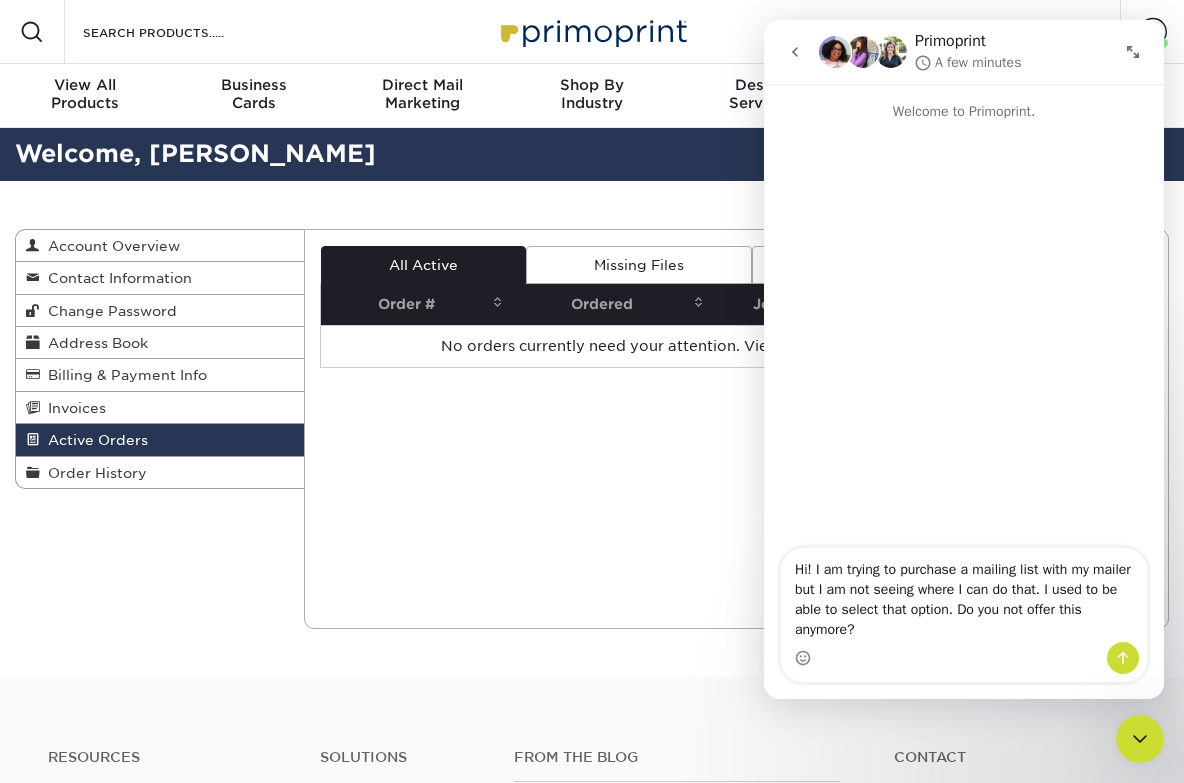 type 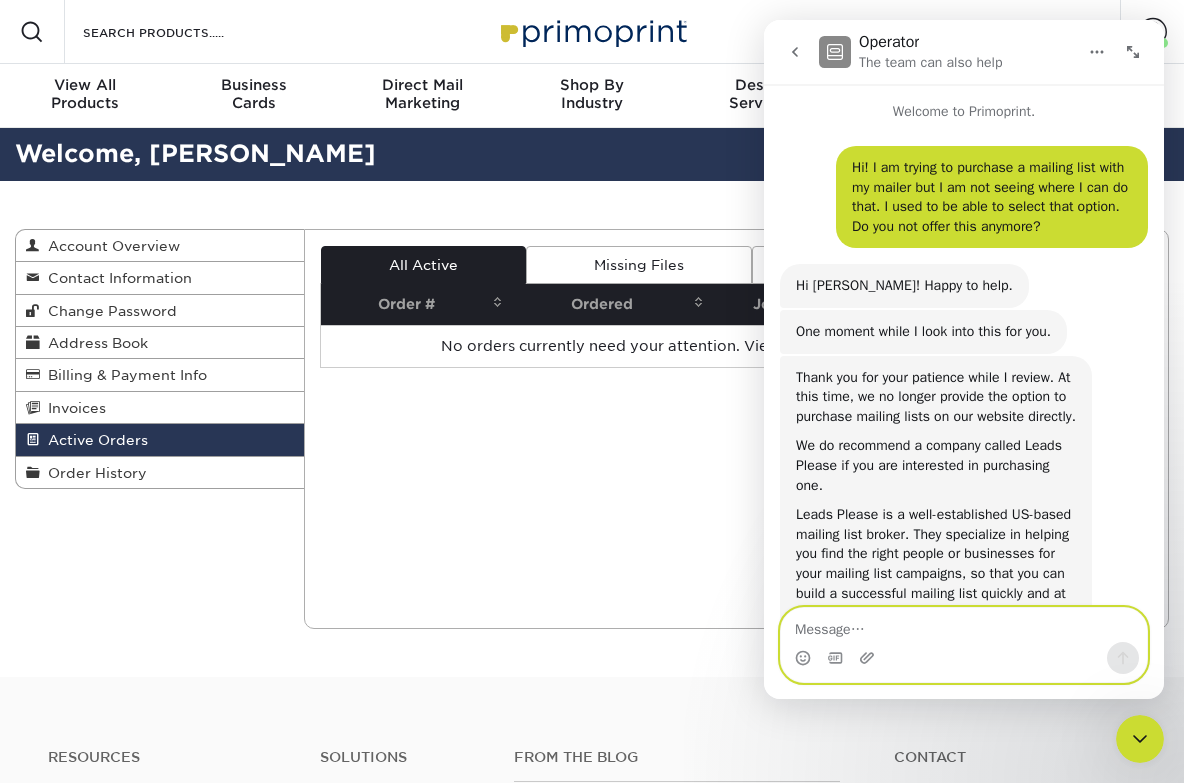 scroll, scrollTop: 412, scrollLeft: 0, axis: vertical 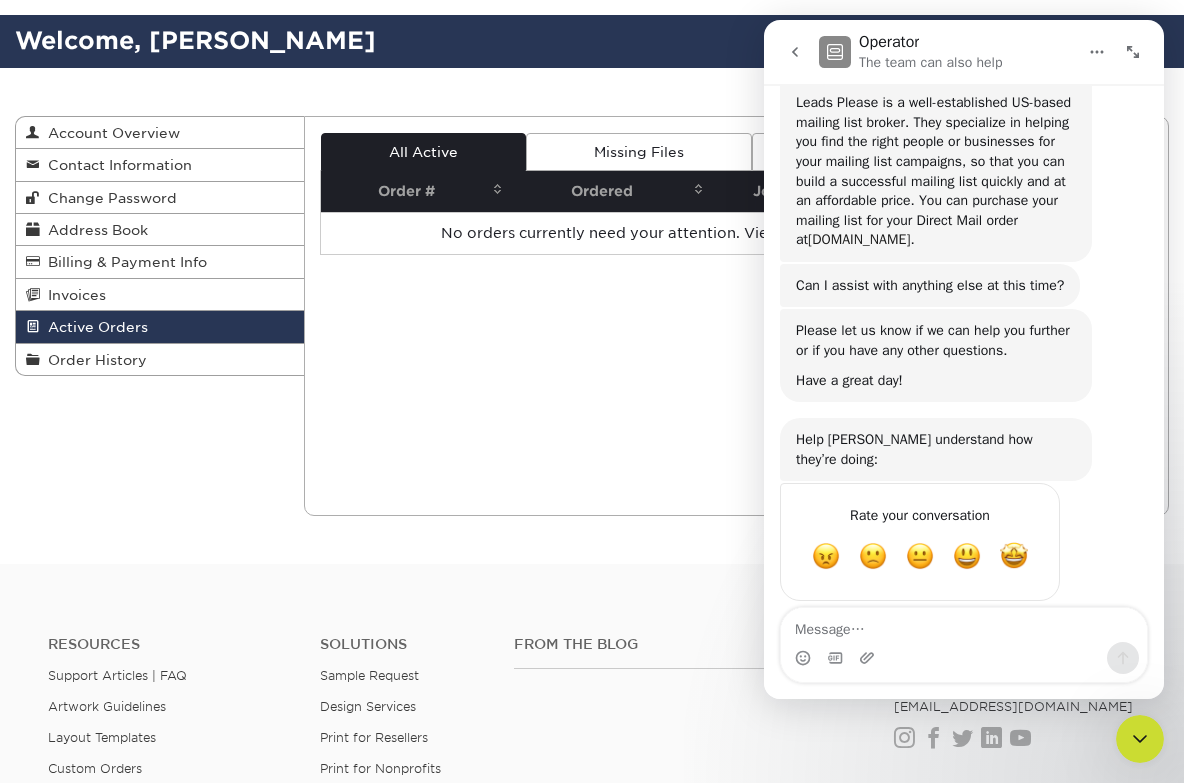 click on "[DOMAIN_NAME]" at bounding box center (859, 239) 